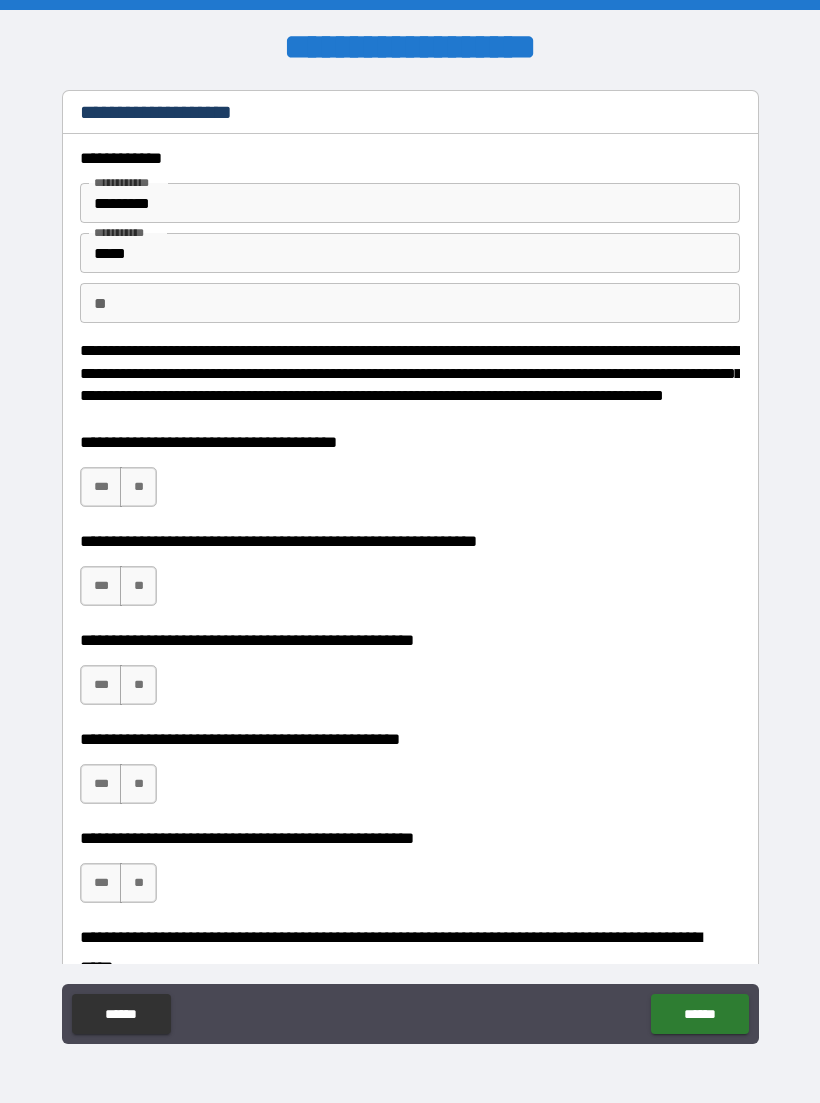 scroll, scrollTop: 0, scrollLeft: 0, axis: both 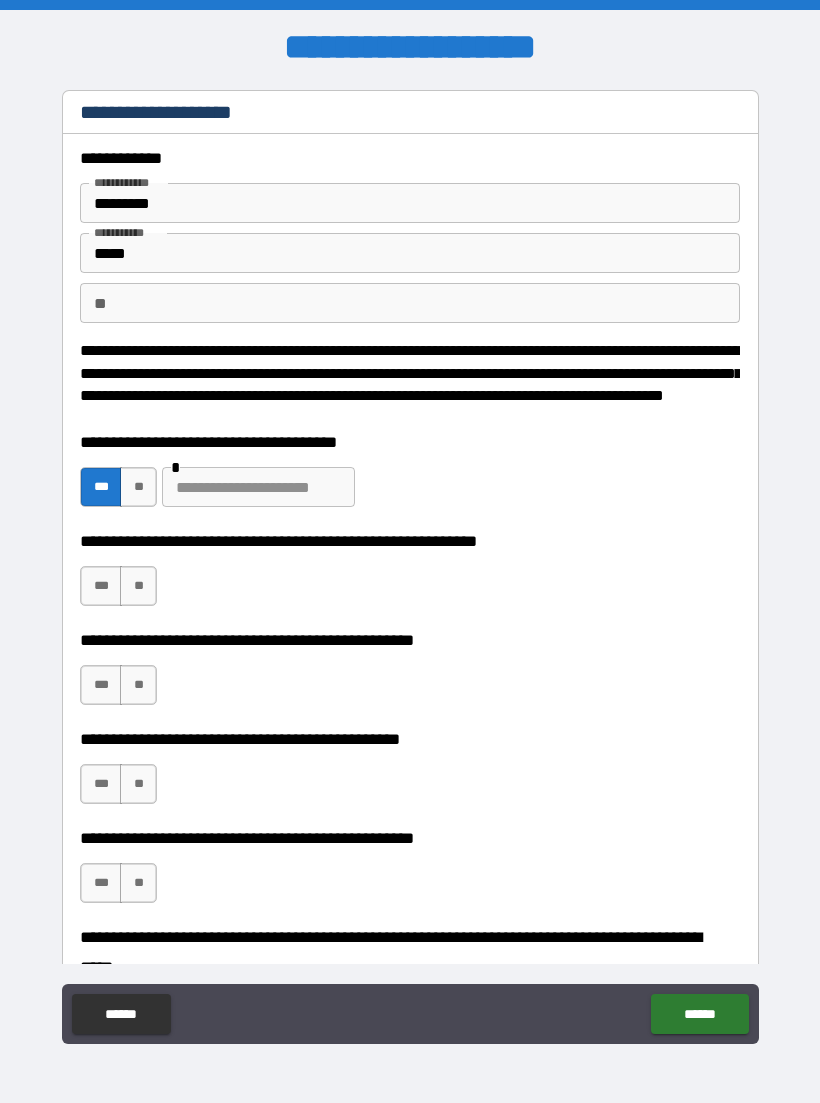 click on "**" at bounding box center (138, 586) 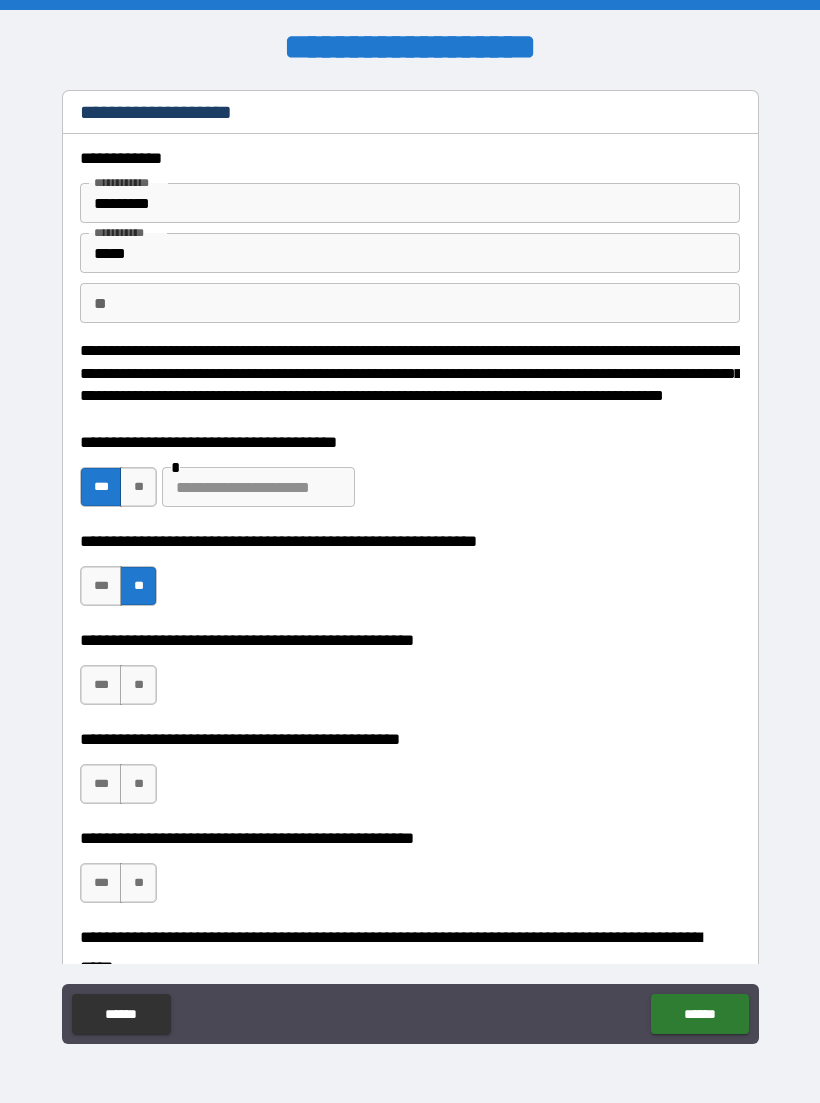 click on "**" at bounding box center (138, 685) 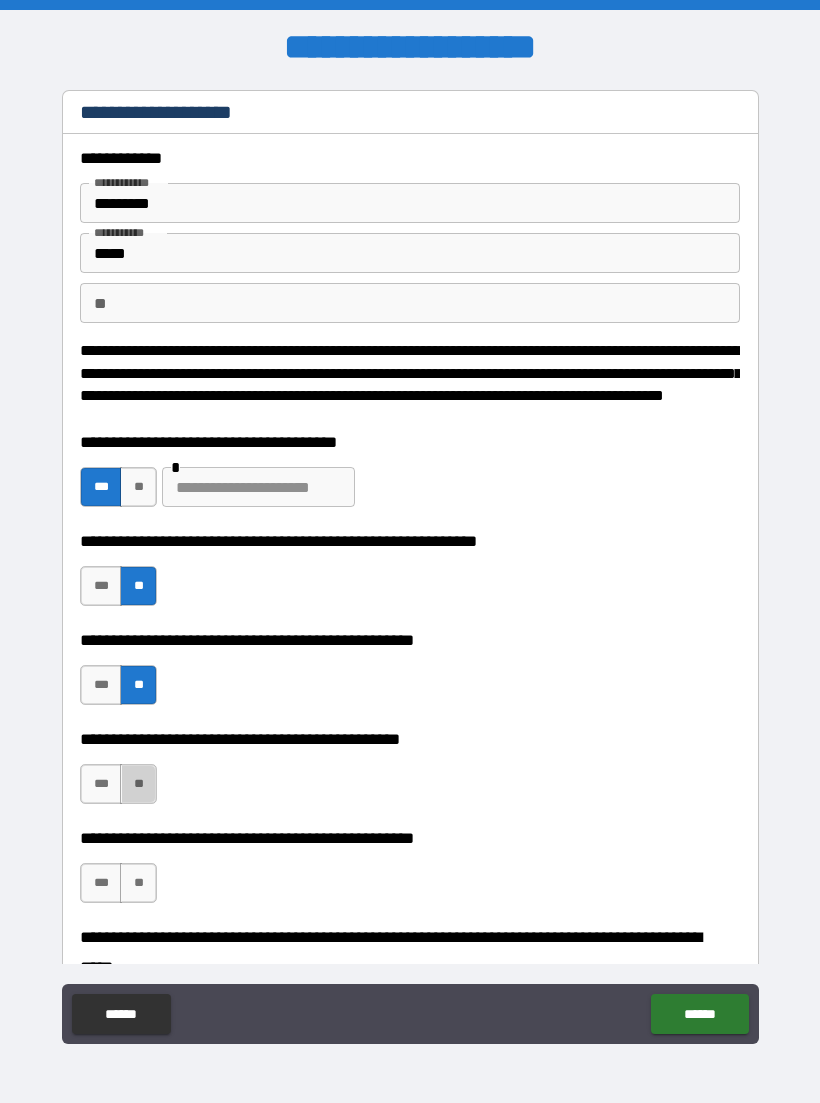 click on "**" at bounding box center [138, 784] 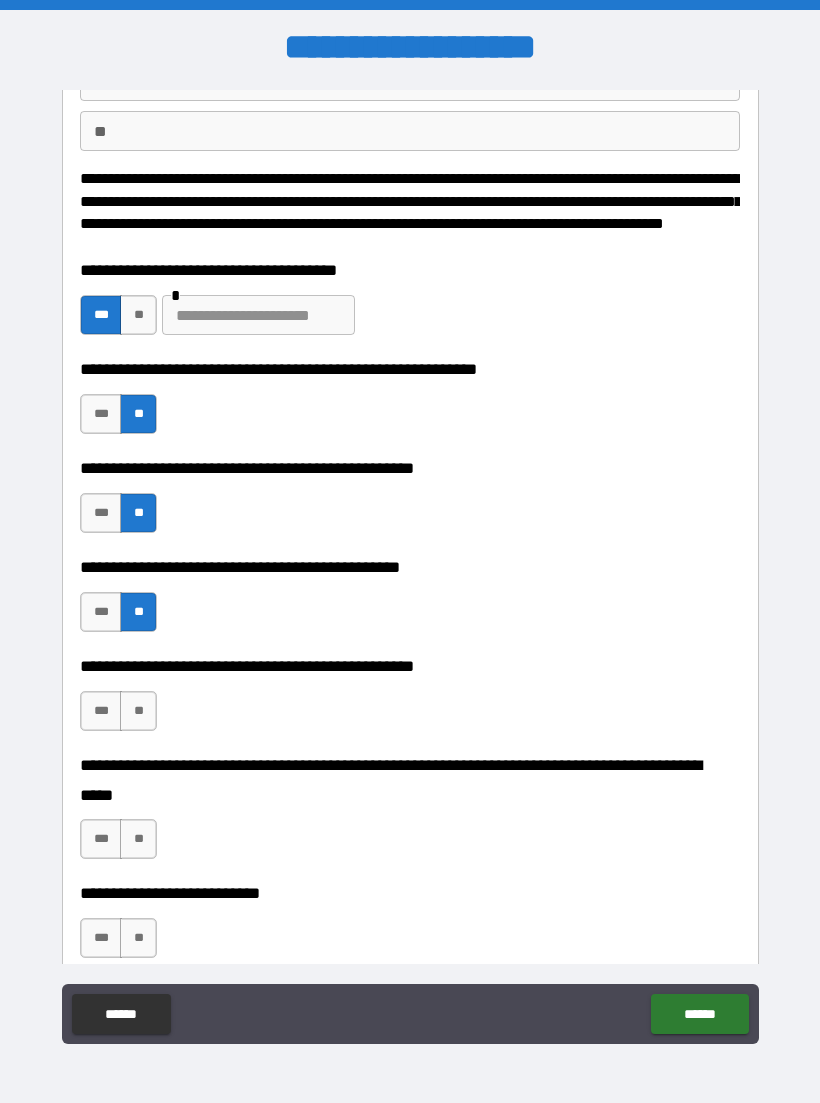 scroll, scrollTop: 179, scrollLeft: 0, axis: vertical 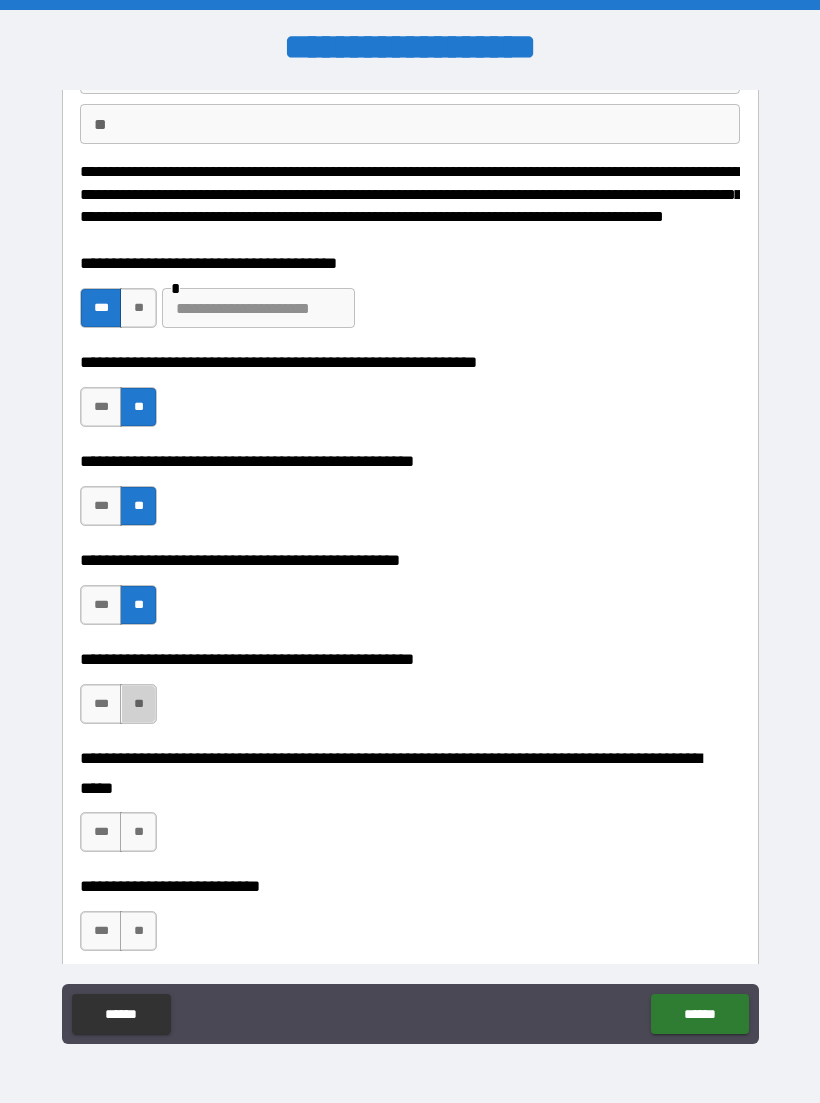 click on "**" at bounding box center [138, 704] 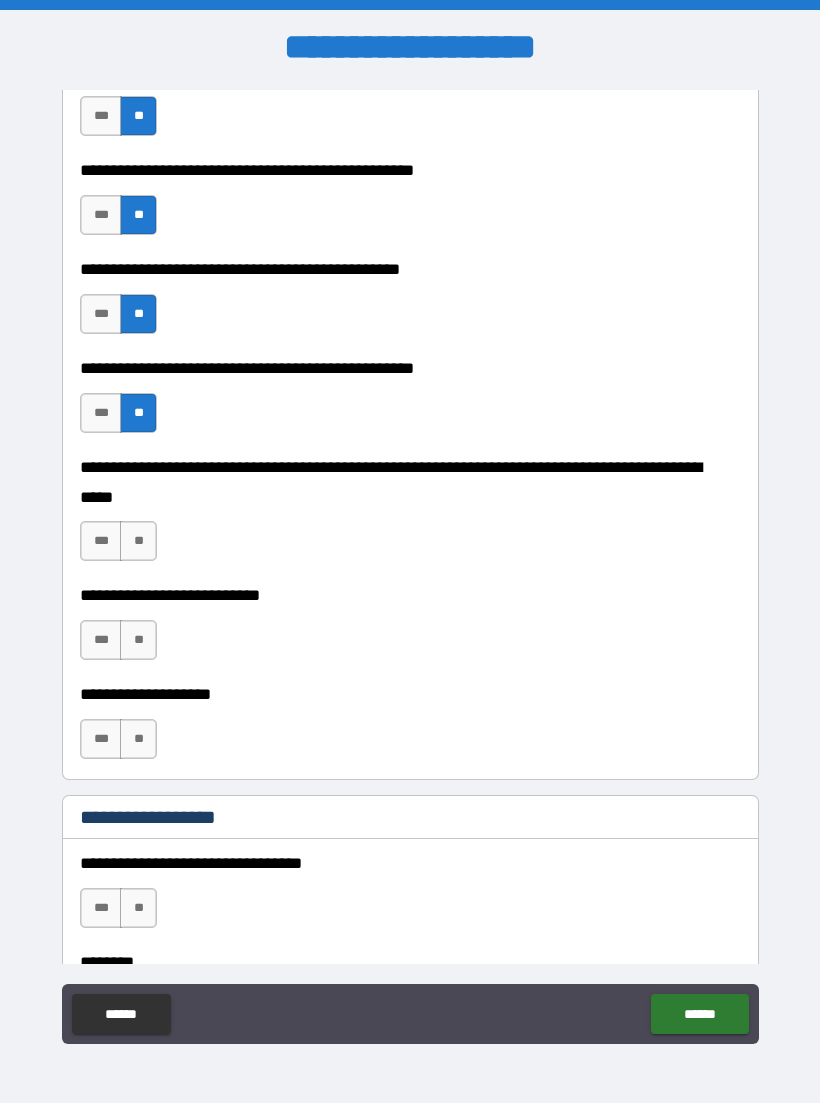 scroll, scrollTop: 489, scrollLeft: 0, axis: vertical 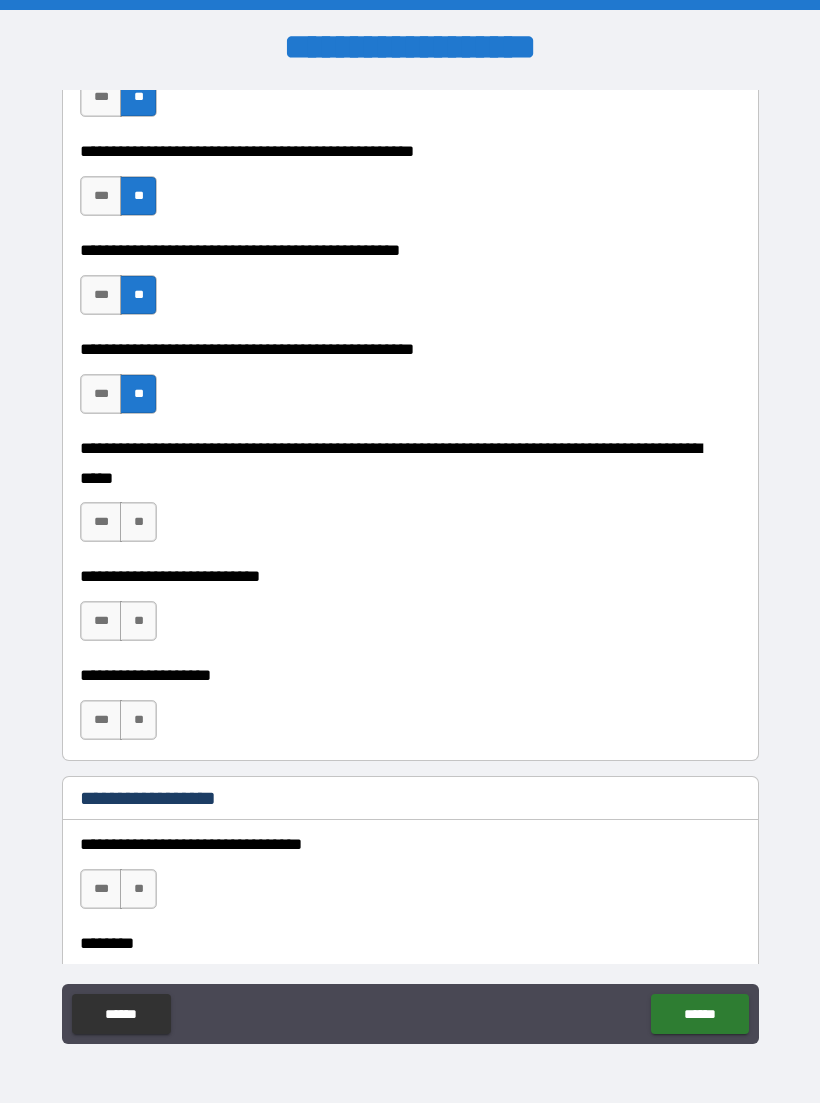 click on "**" at bounding box center (138, 522) 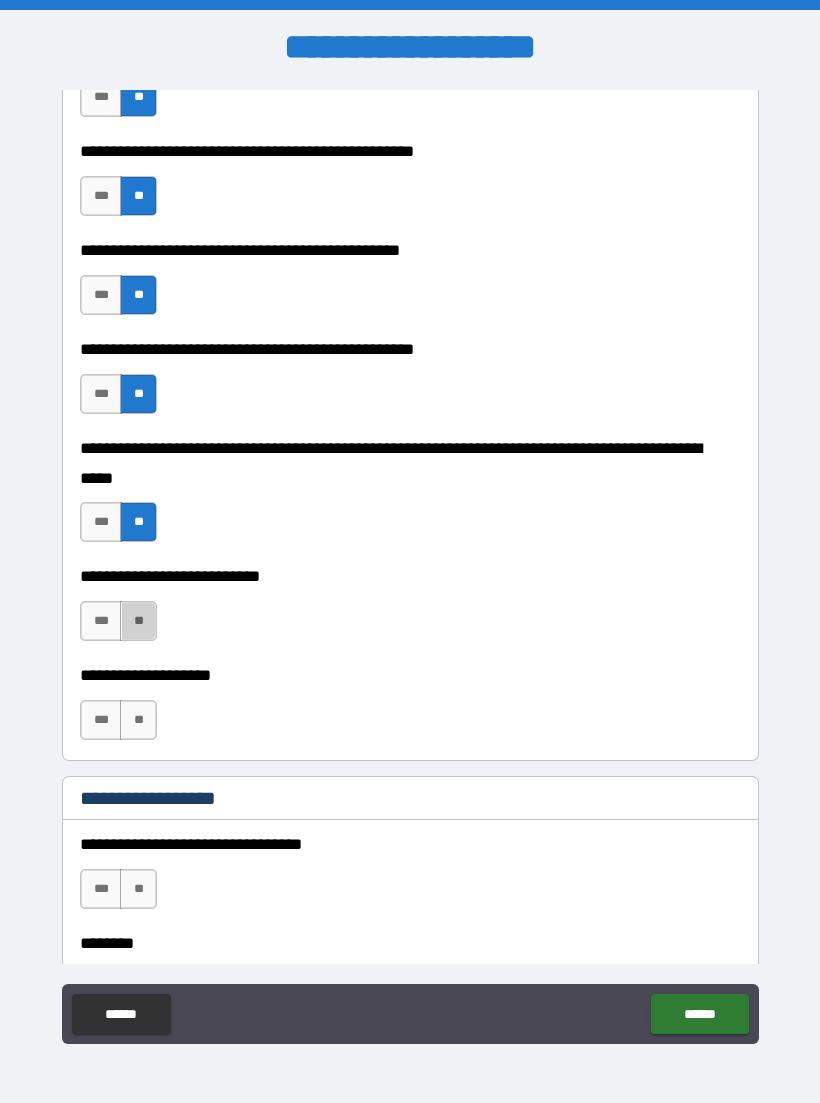 click on "**" at bounding box center [138, 621] 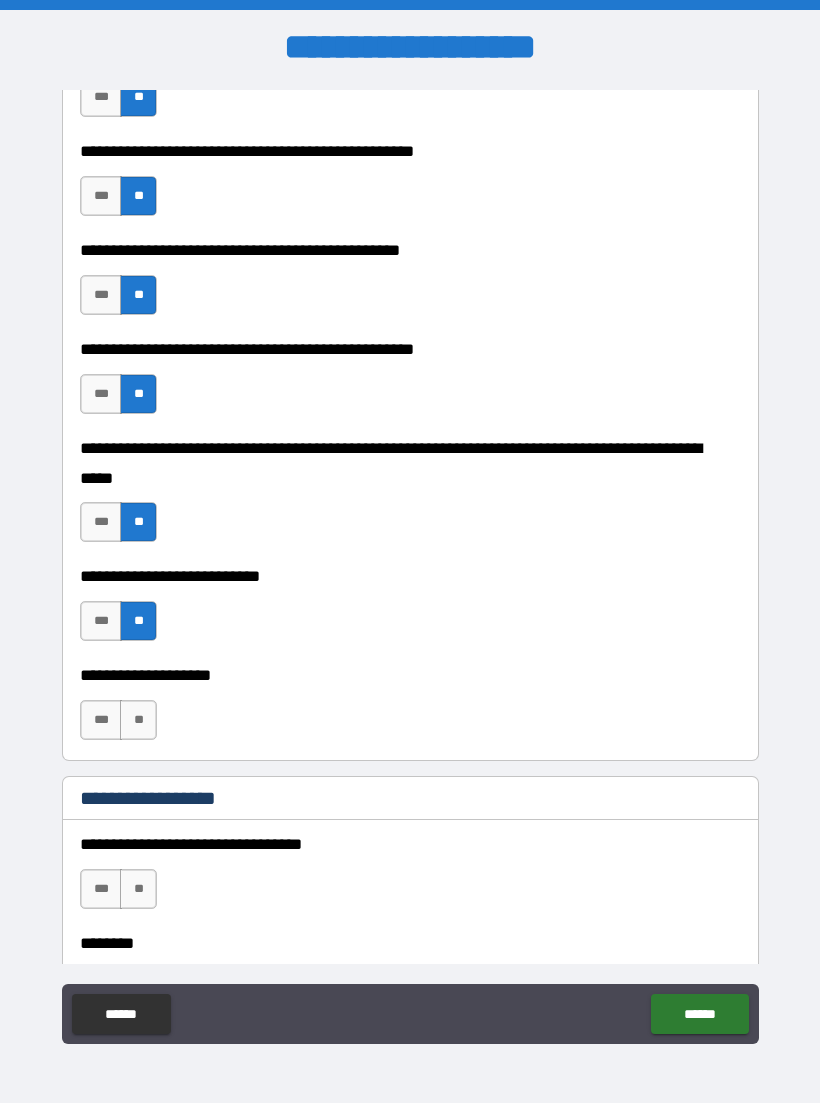 click on "**" at bounding box center [138, 720] 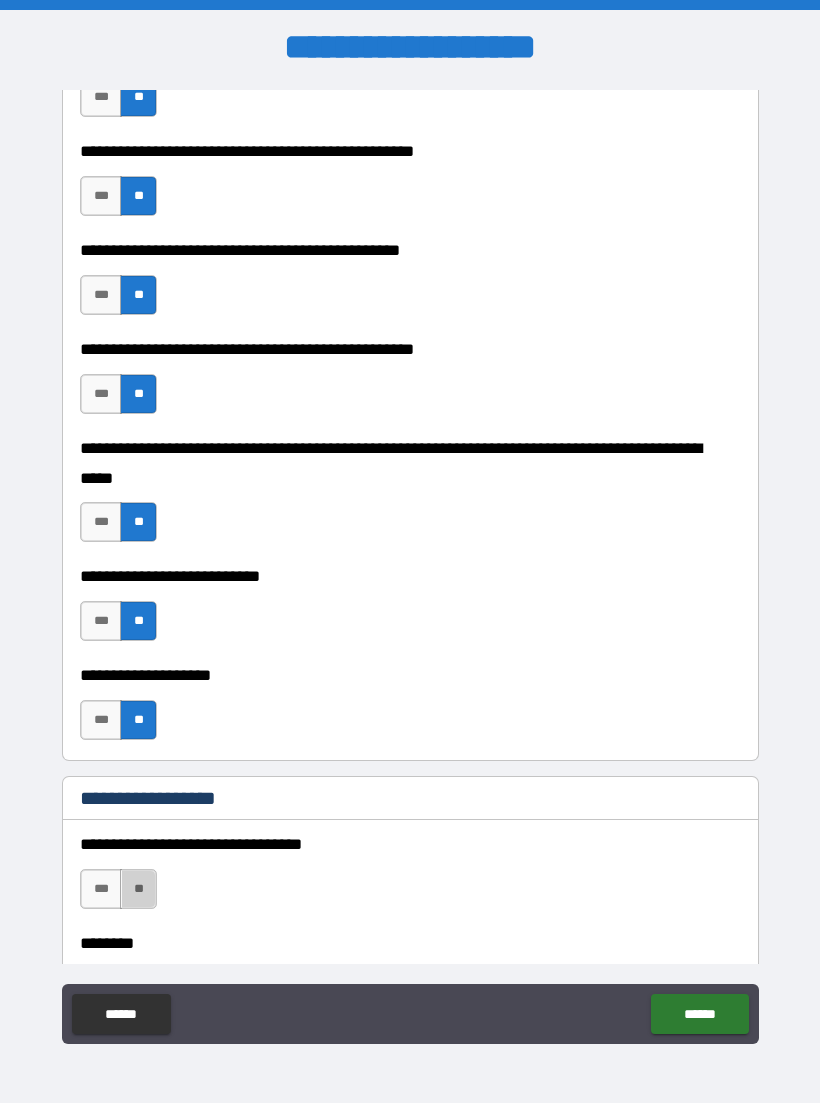 click on "**" at bounding box center [138, 889] 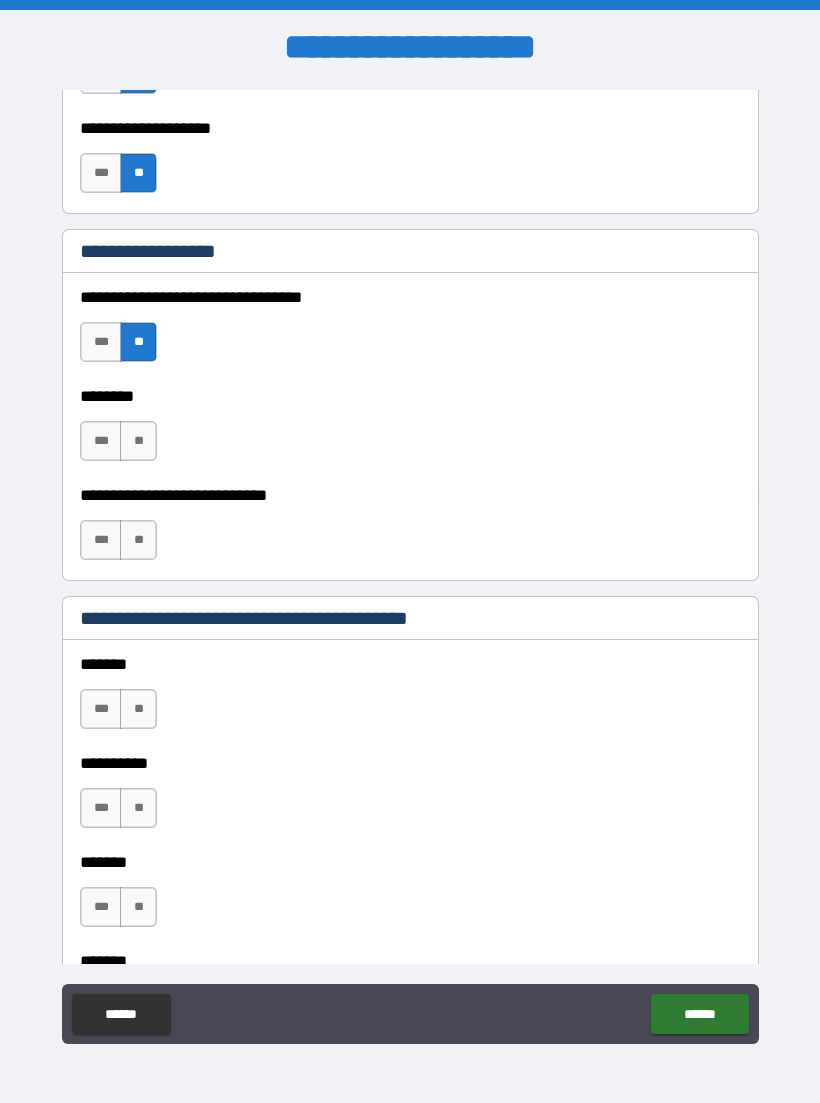 scroll, scrollTop: 1040, scrollLeft: 0, axis: vertical 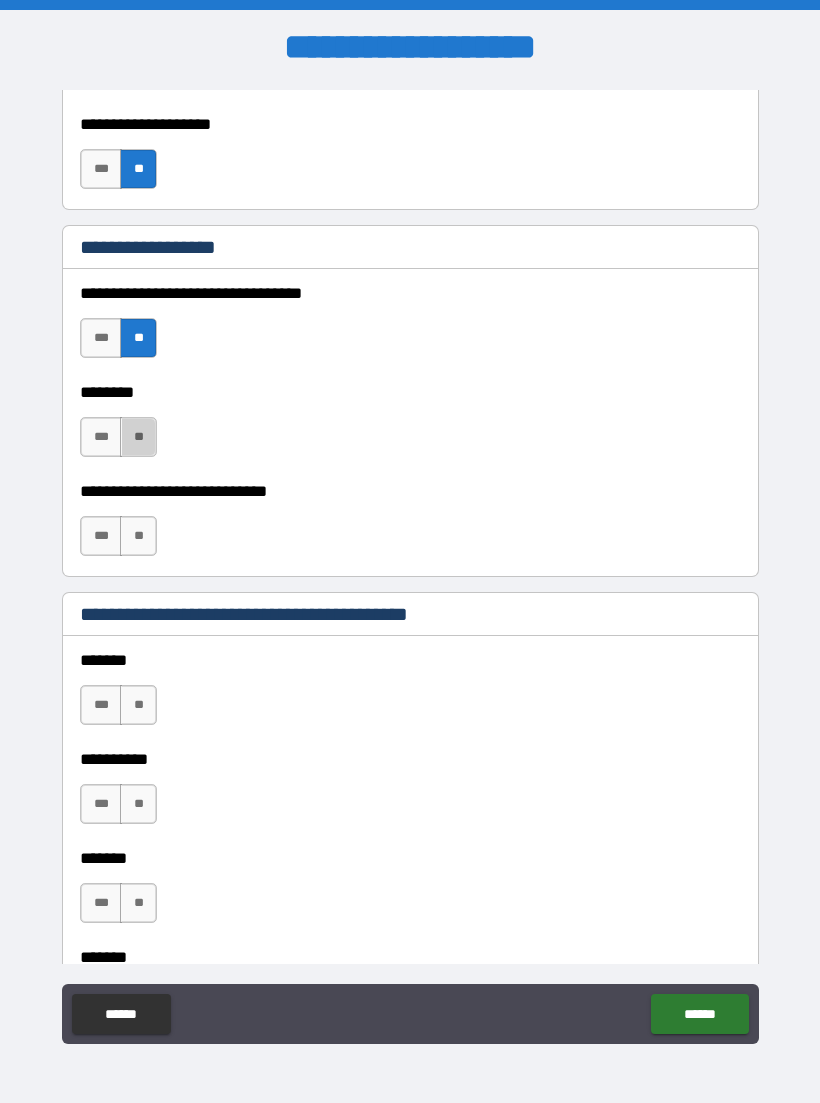 click on "**" at bounding box center [138, 437] 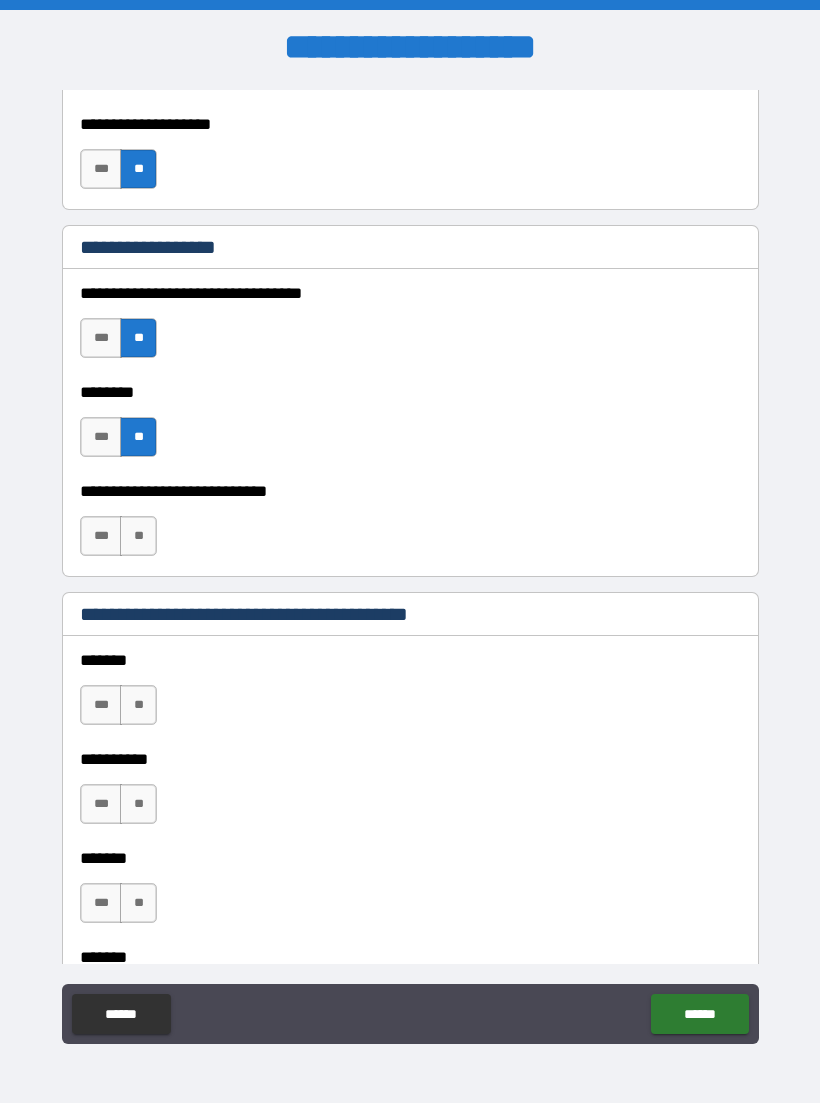 click on "**" at bounding box center [138, 536] 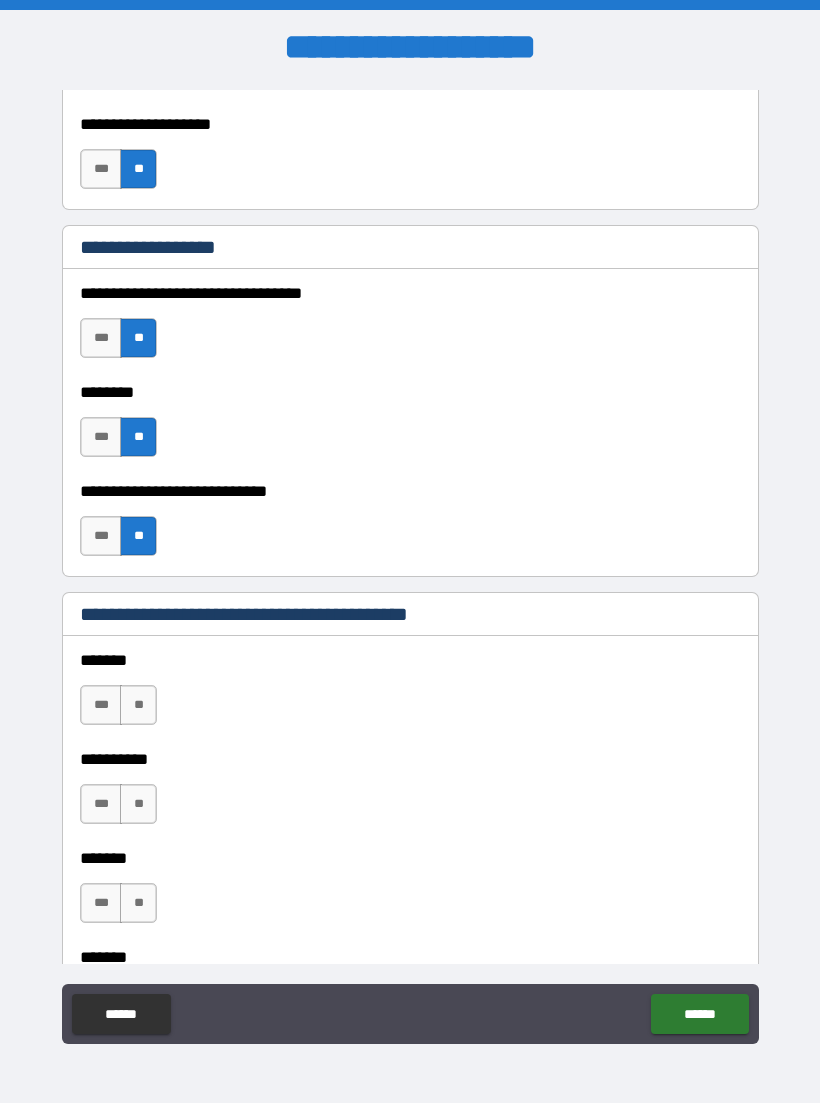 click on "**********" at bounding box center [410, 759] 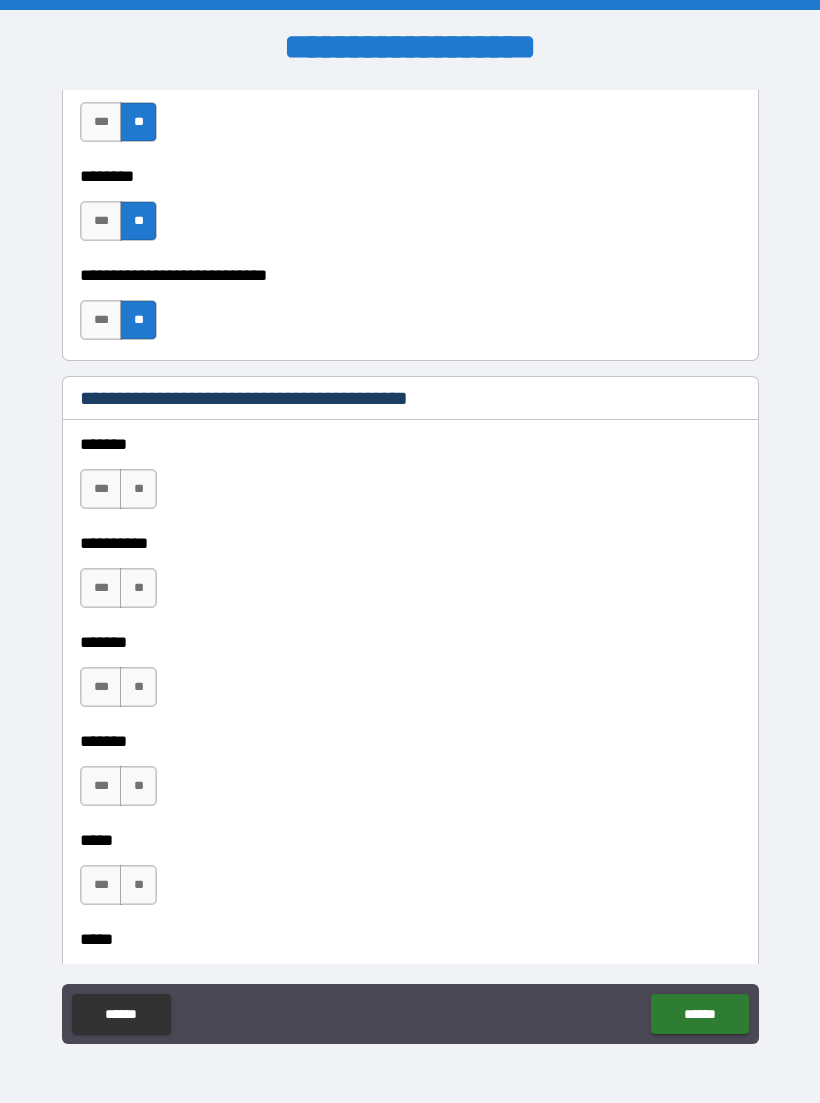 scroll, scrollTop: 1258, scrollLeft: 0, axis: vertical 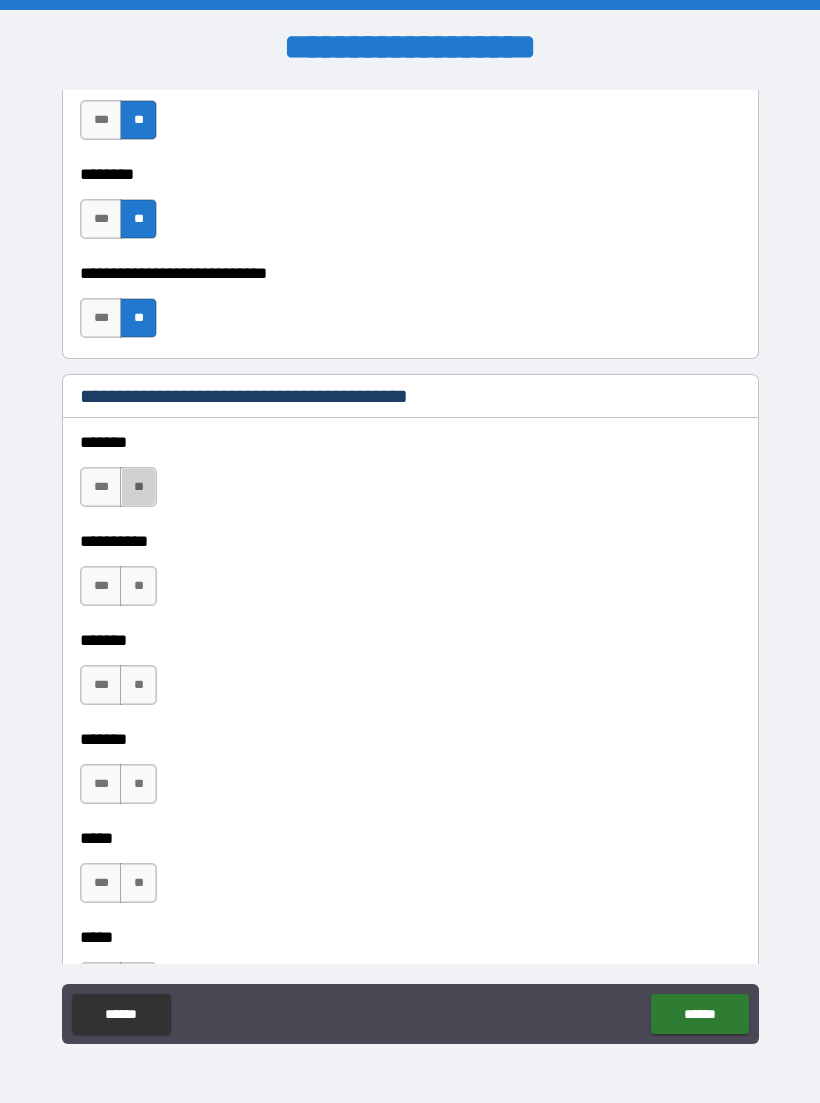 click on "**" at bounding box center [138, 487] 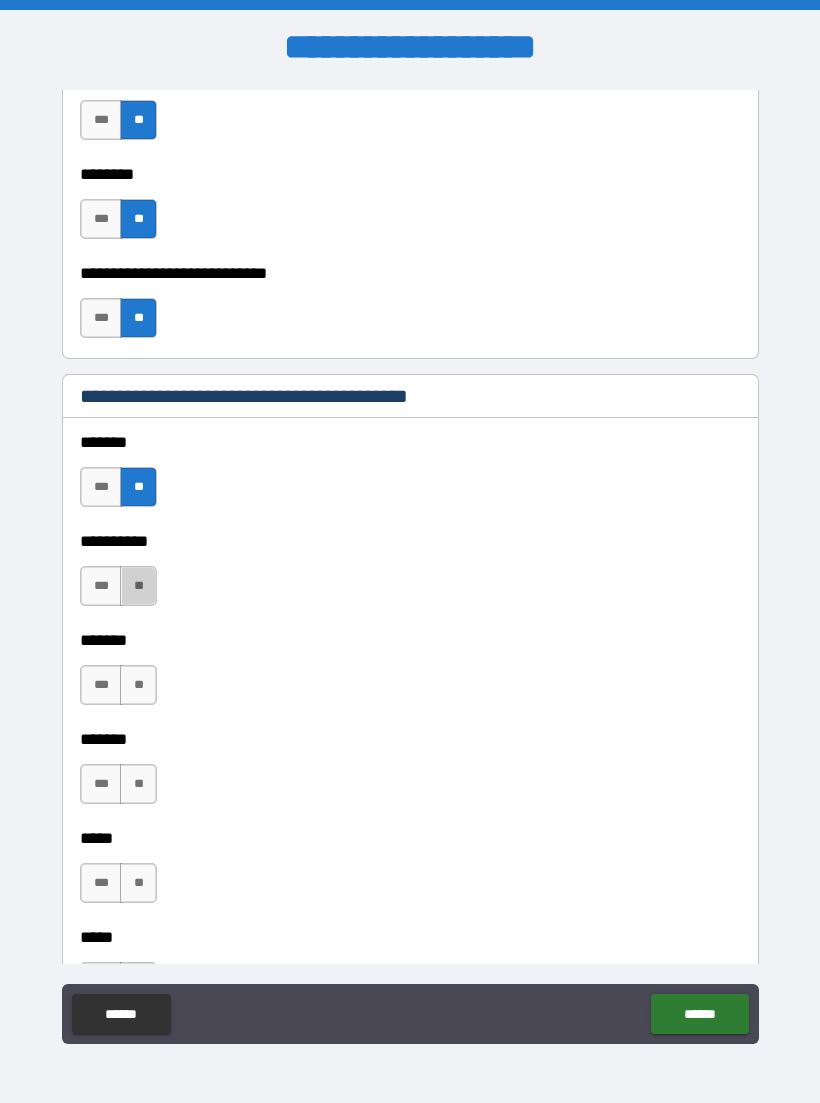 click on "**" at bounding box center (138, 586) 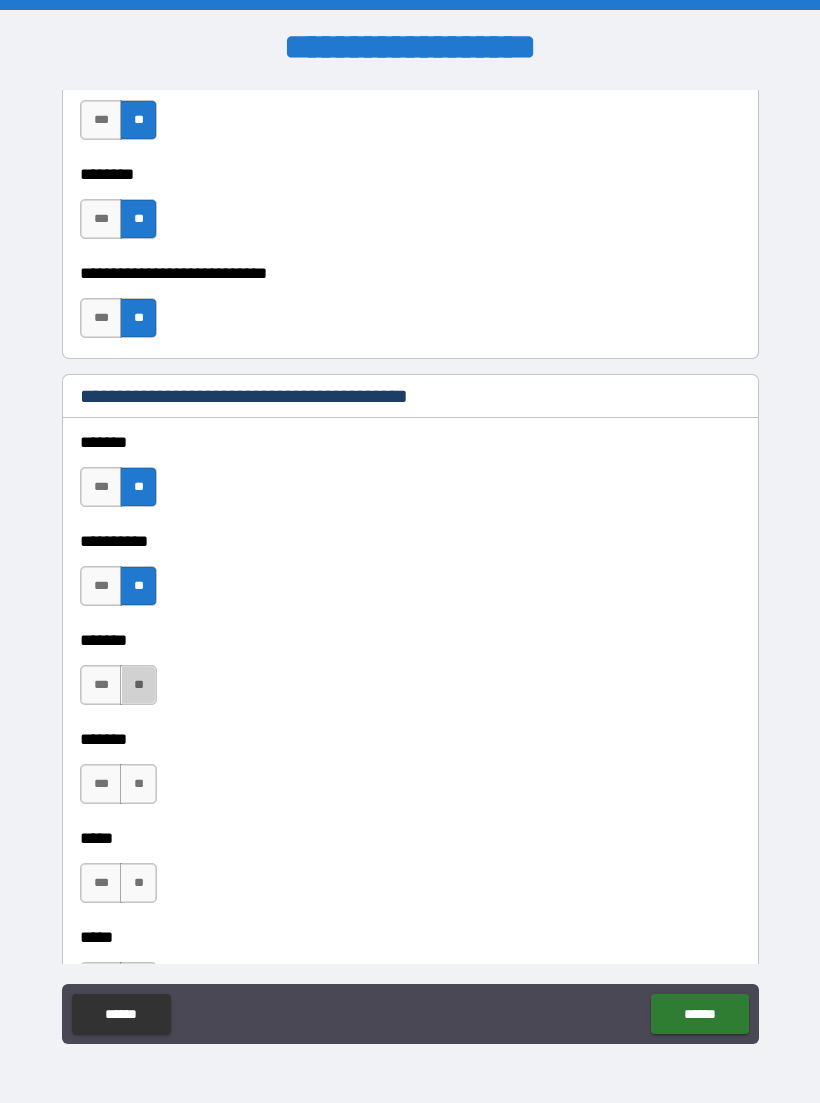 click on "**" at bounding box center (138, 685) 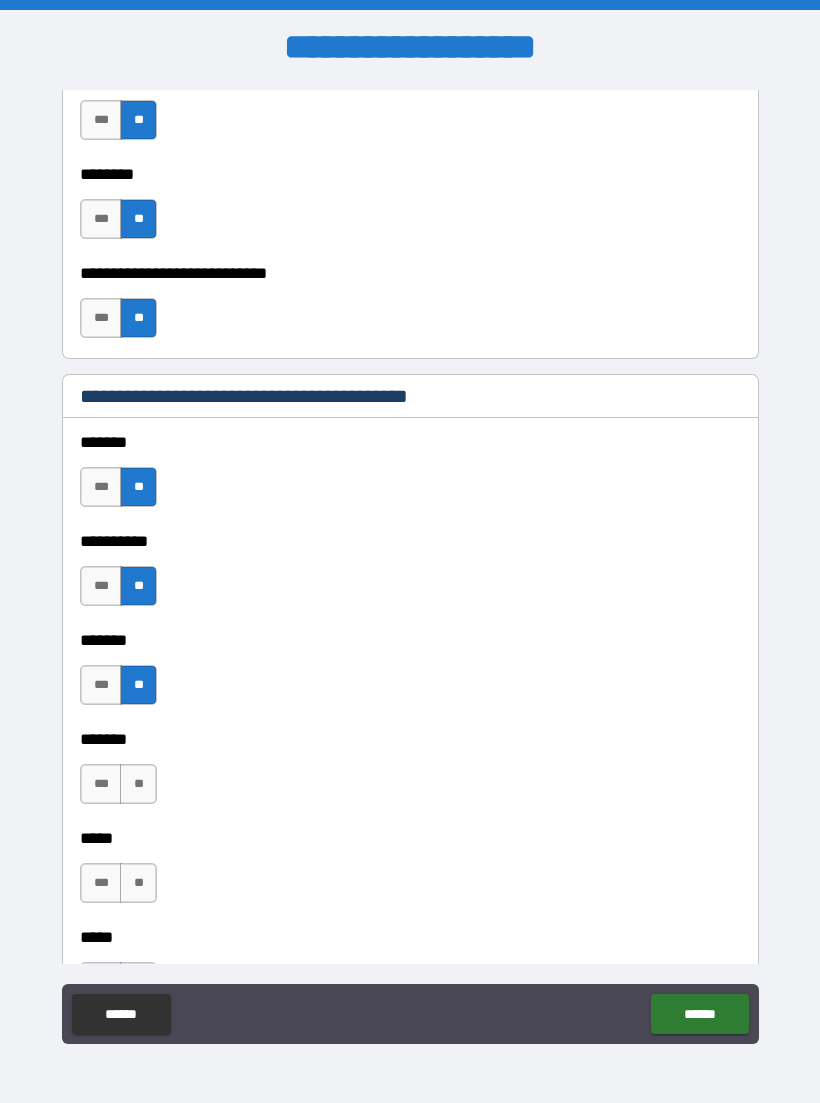 click on "**" at bounding box center (138, 784) 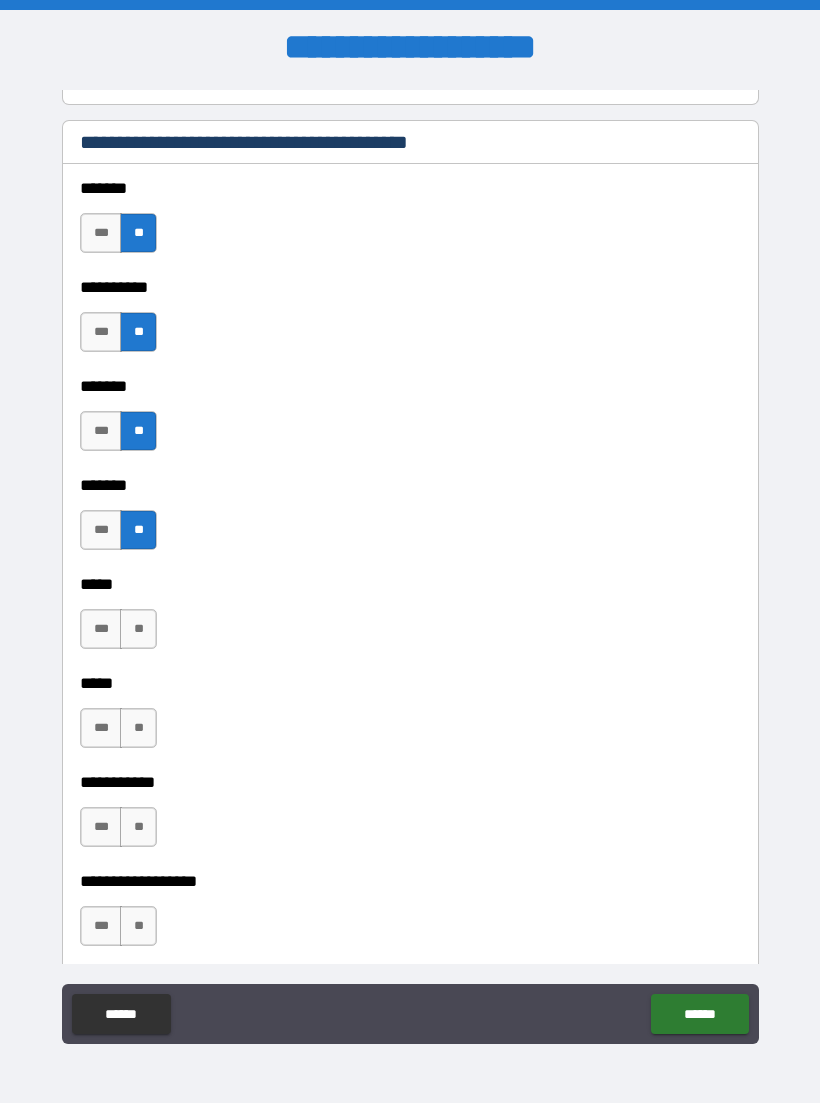 scroll, scrollTop: 1515, scrollLeft: 0, axis: vertical 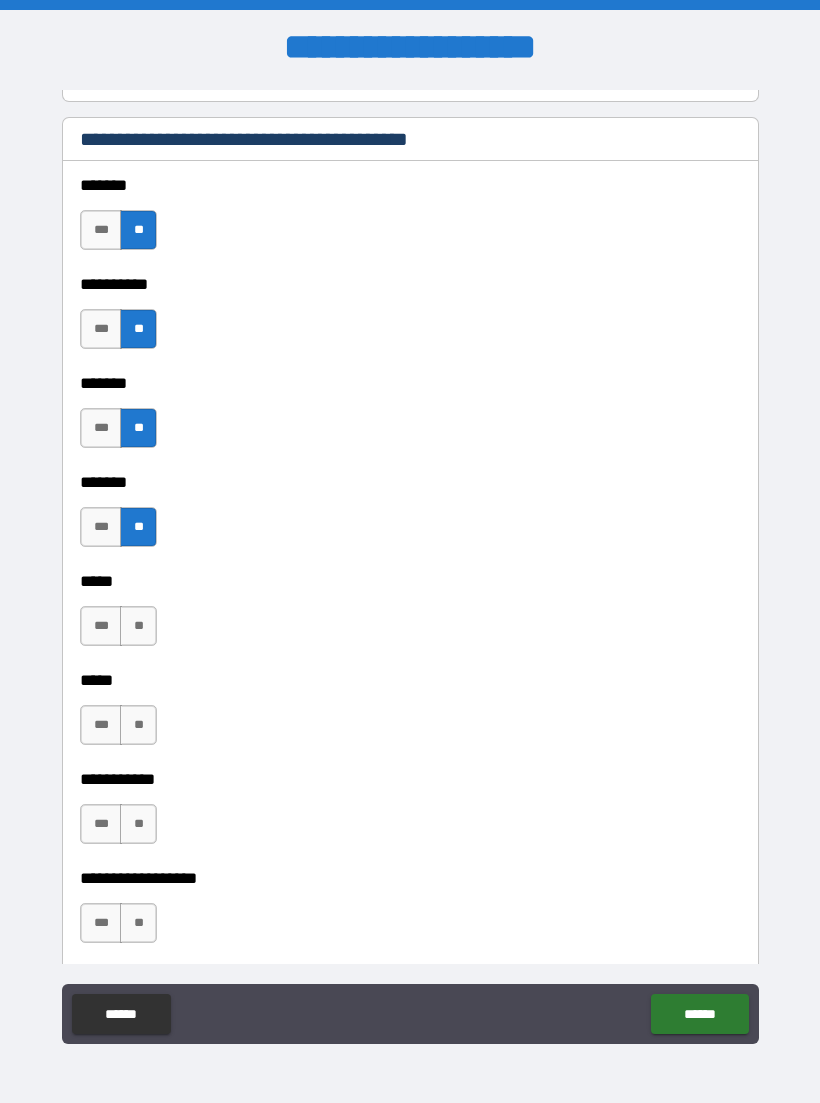 click on "**" at bounding box center (138, 626) 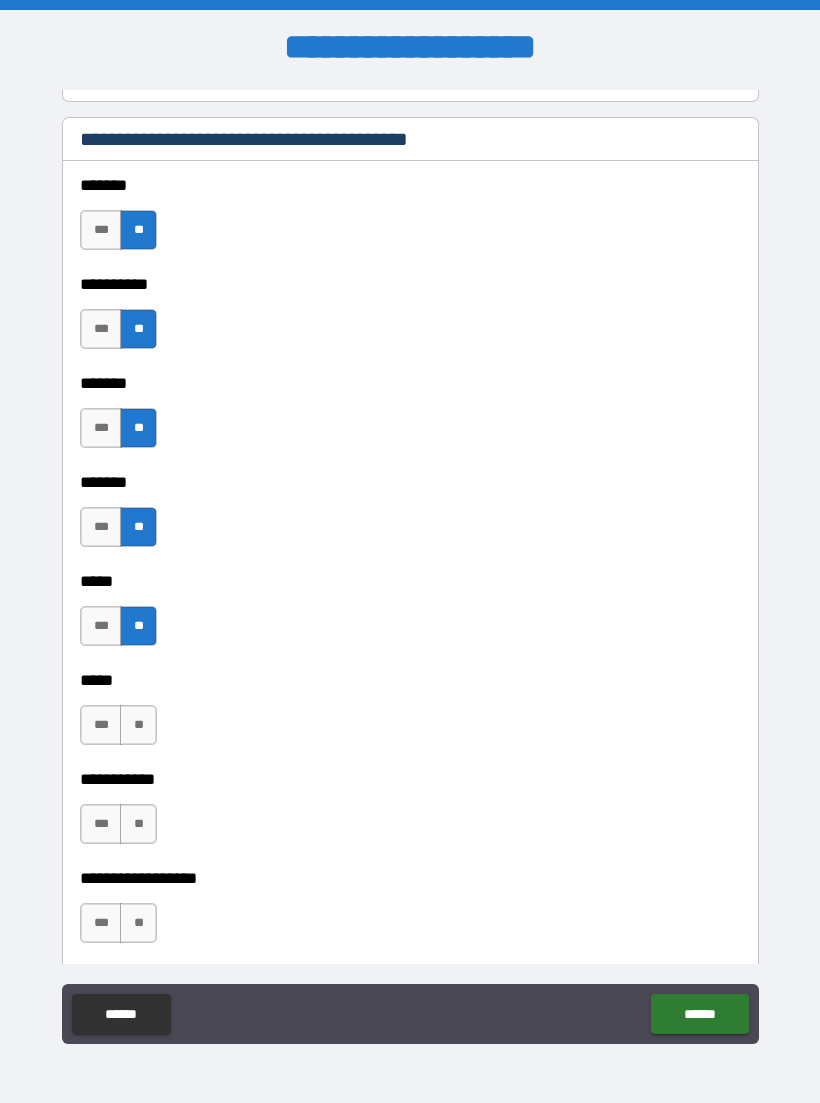 click on "**" at bounding box center (138, 725) 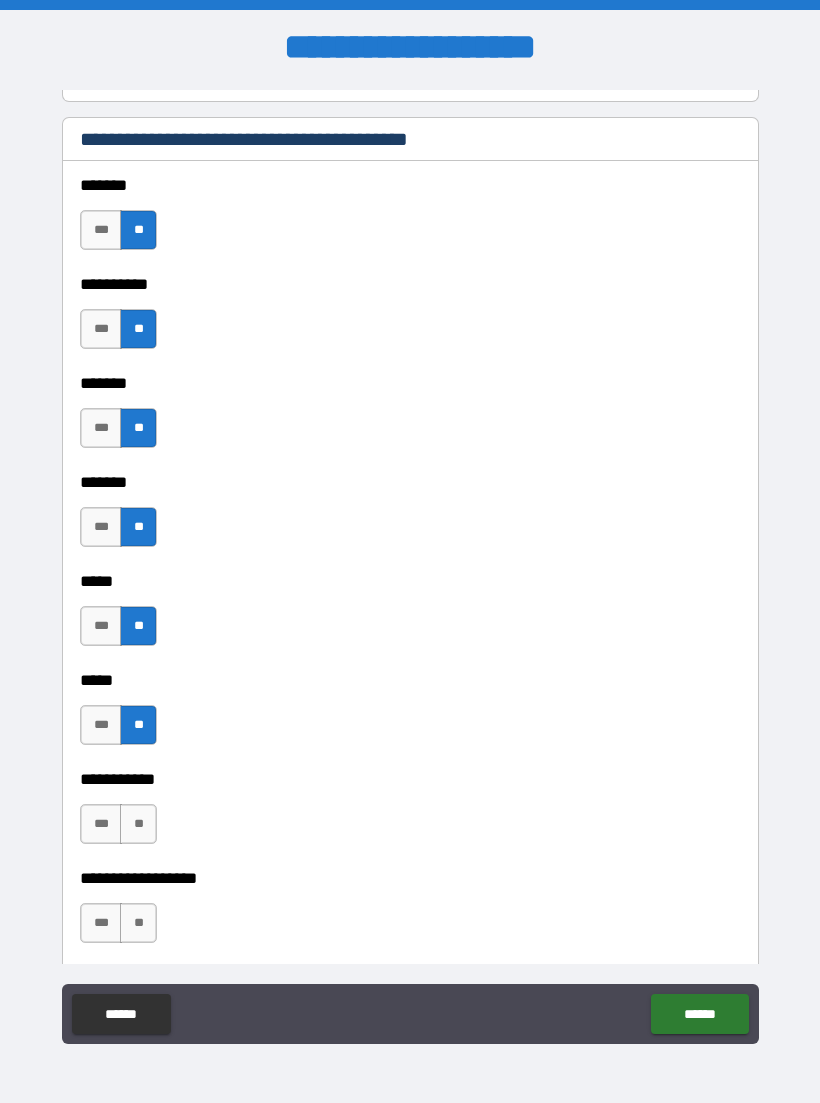 click on "**" at bounding box center (138, 824) 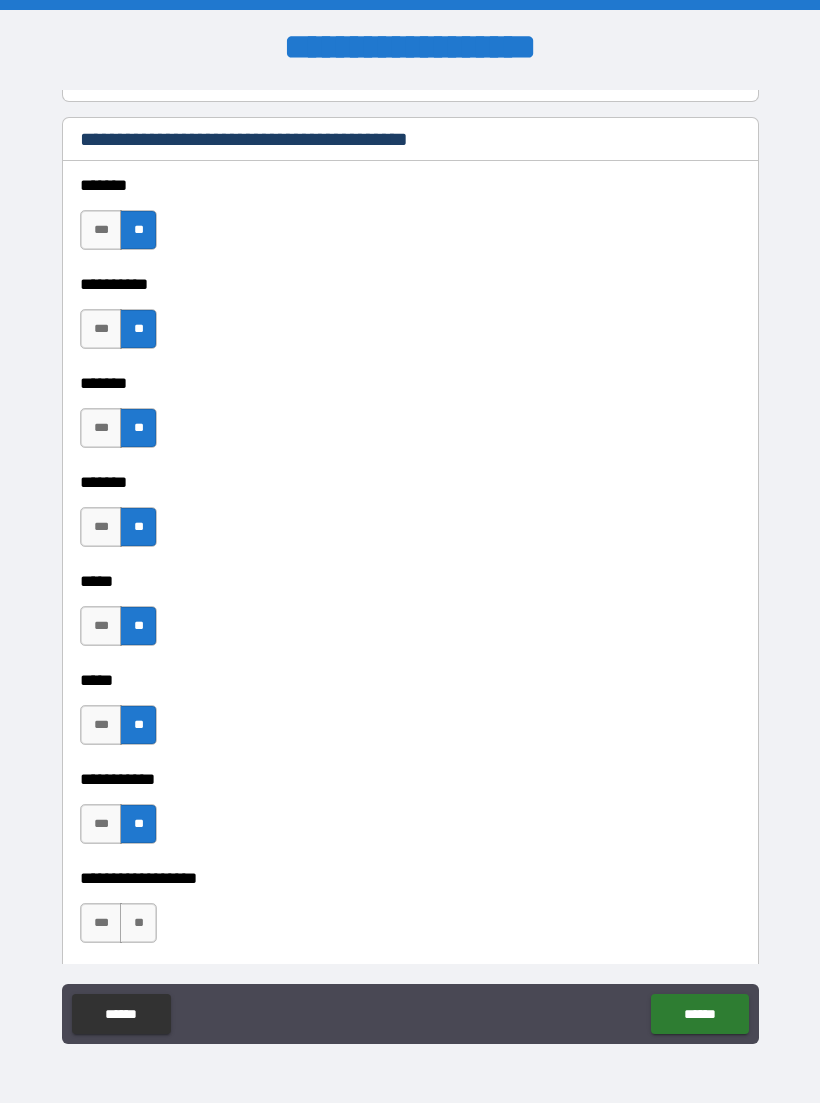 click on "**" at bounding box center [138, 923] 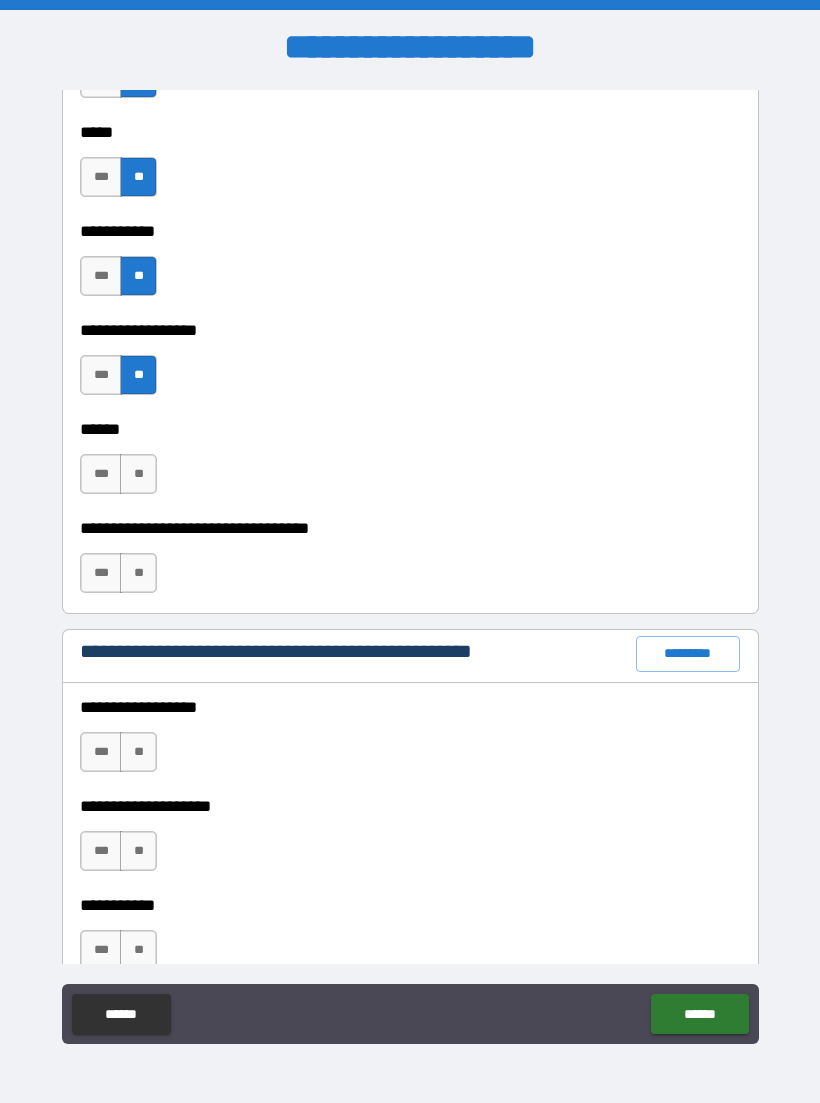 scroll, scrollTop: 2069, scrollLeft: 0, axis: vertical 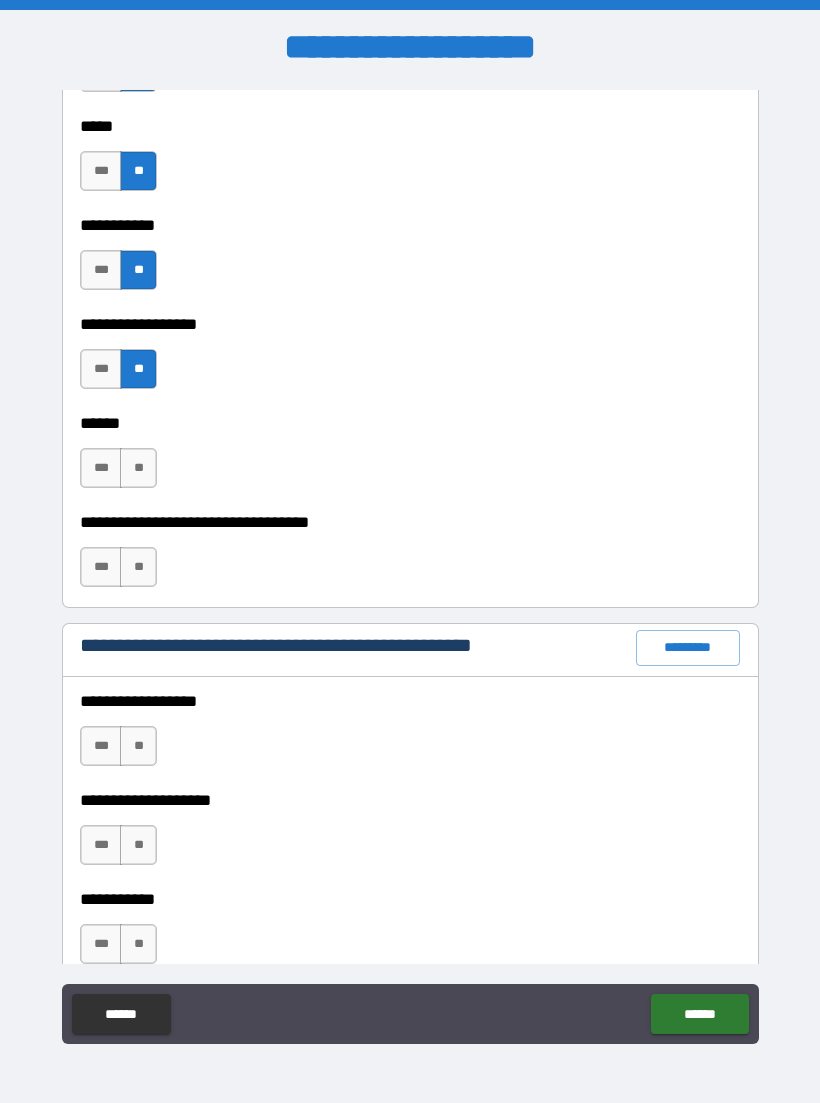 click on "***" at bounding box center (101, 468) 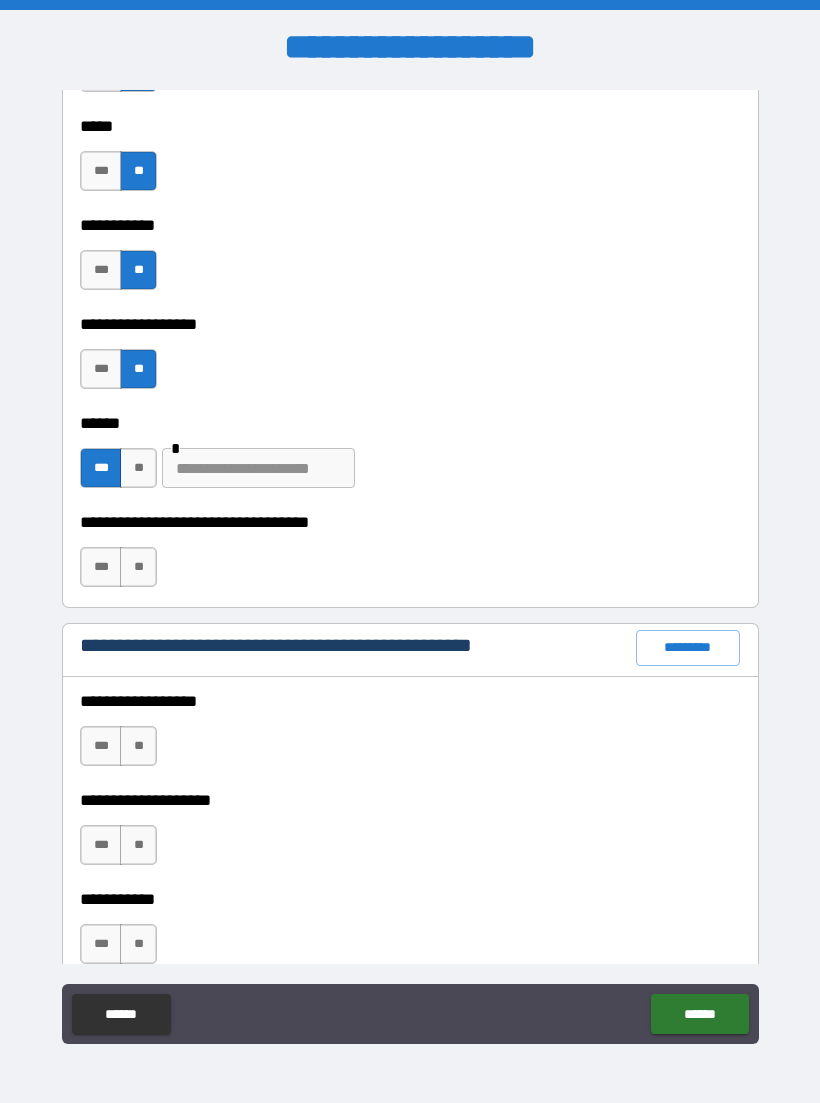 click at bounding box center (258, 468) 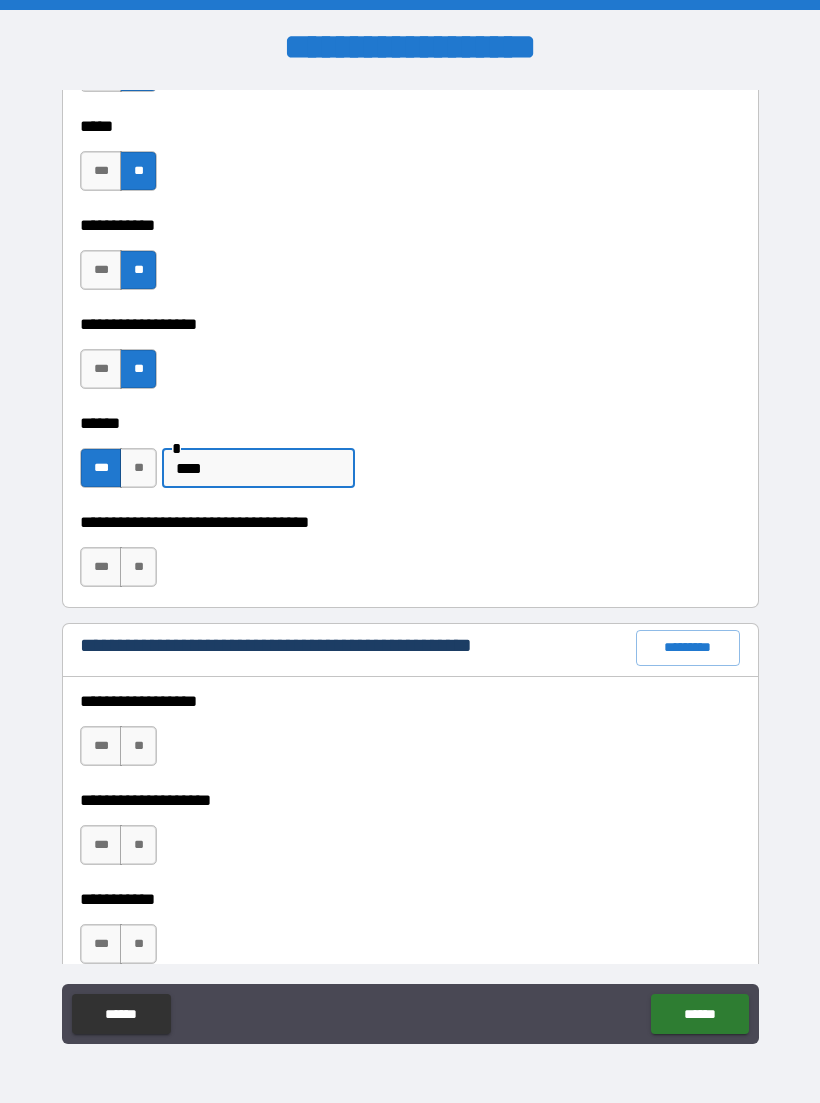 type on "****" 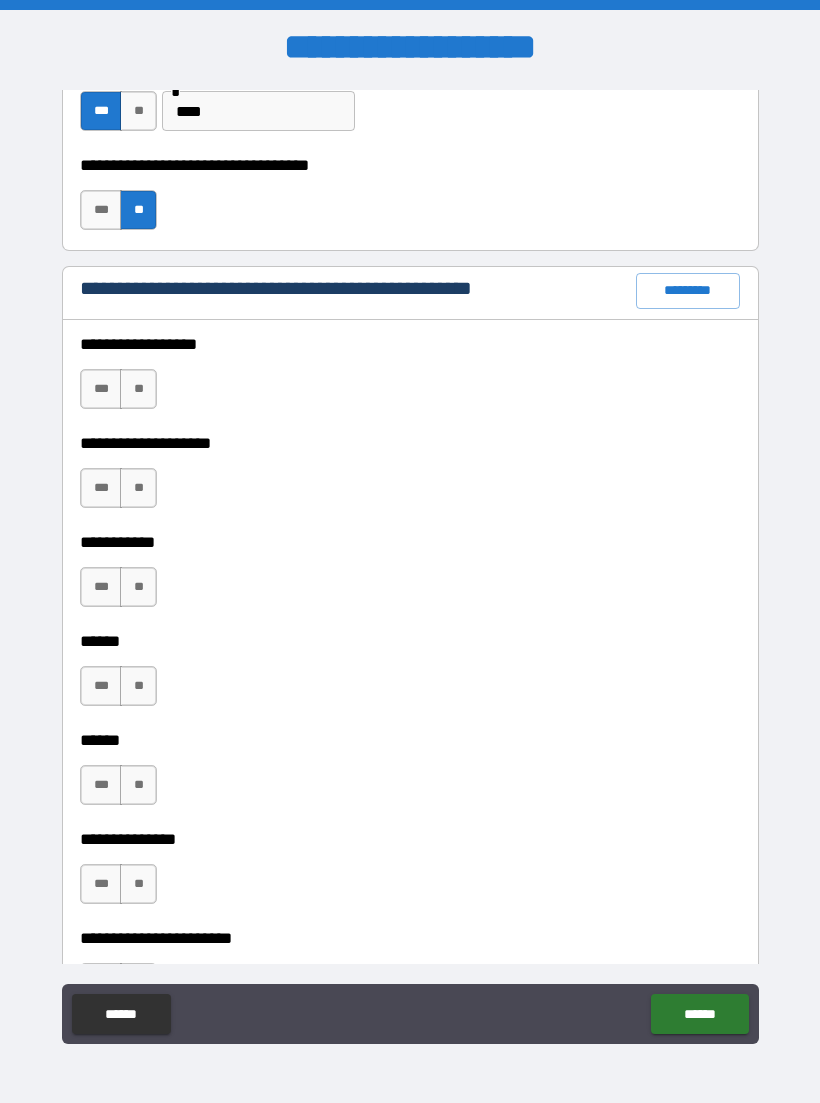 scroll, scrollTop: 2427, scrollLeft: 0, axis: vertical 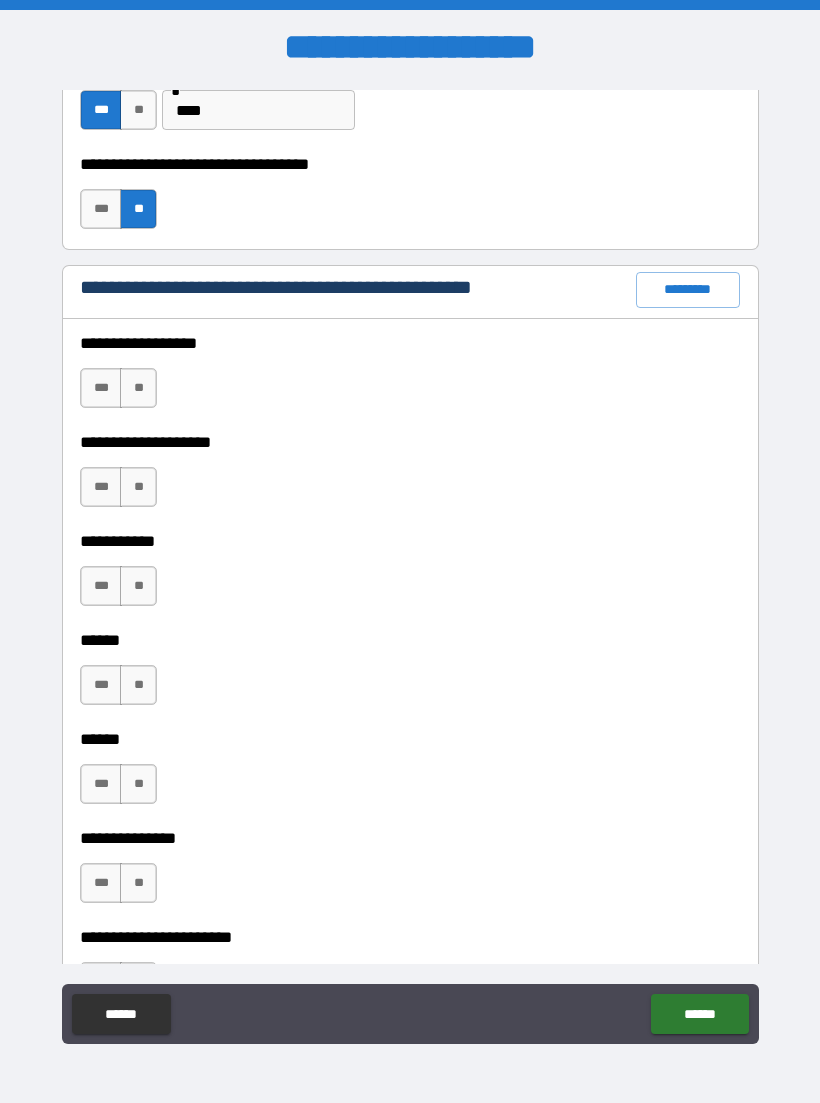 click on "**" at bounding box center [138, 388] 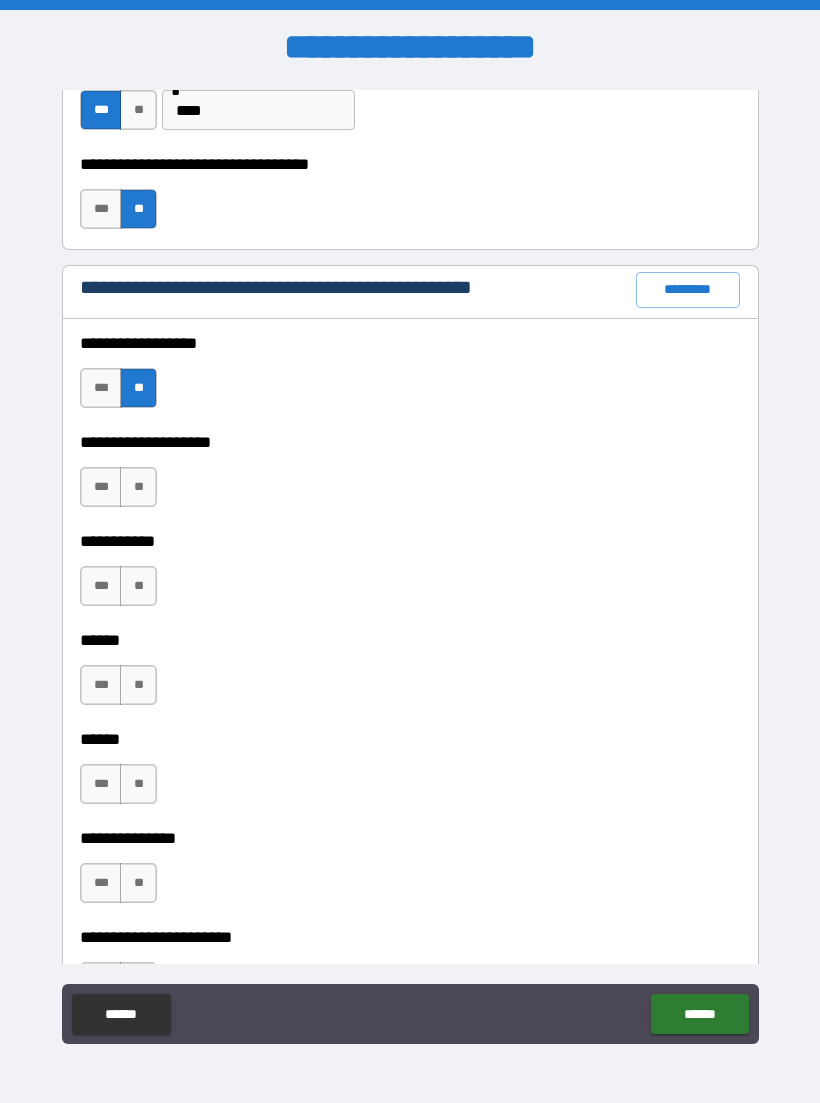 click on "**" at bounding box center (138, 487) 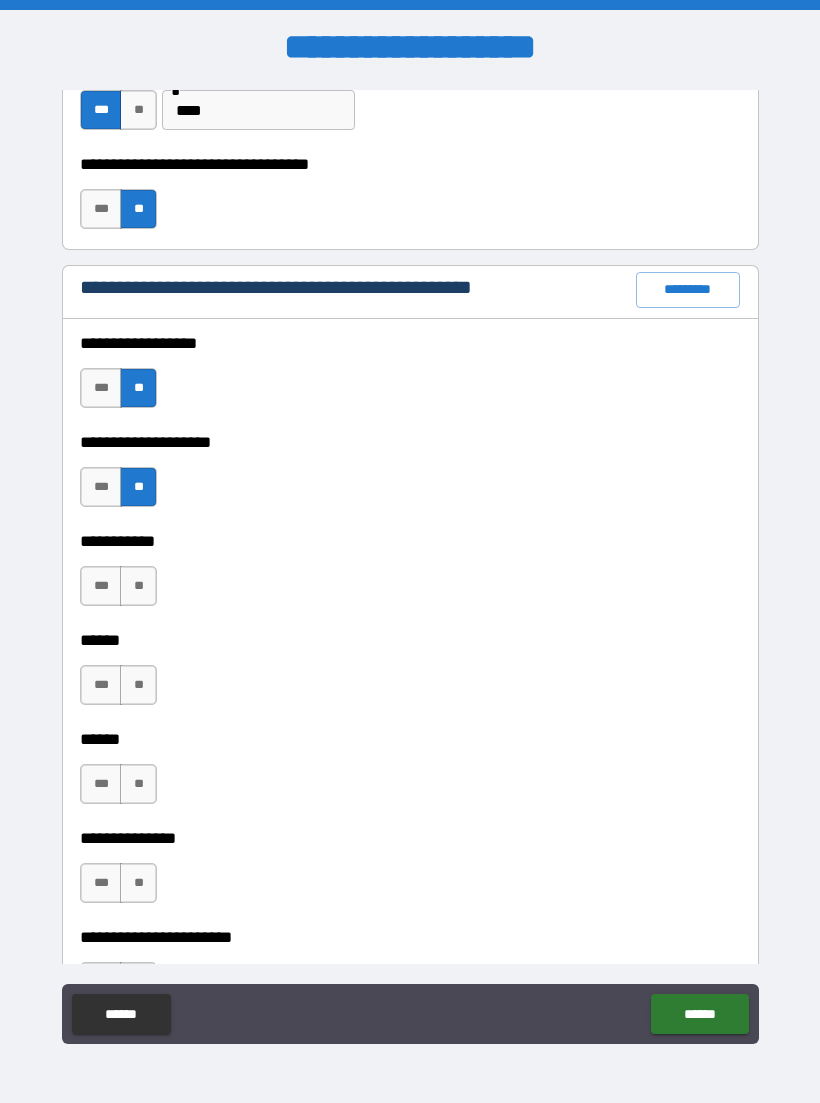 click on "***" at bounding box center (101, 586) 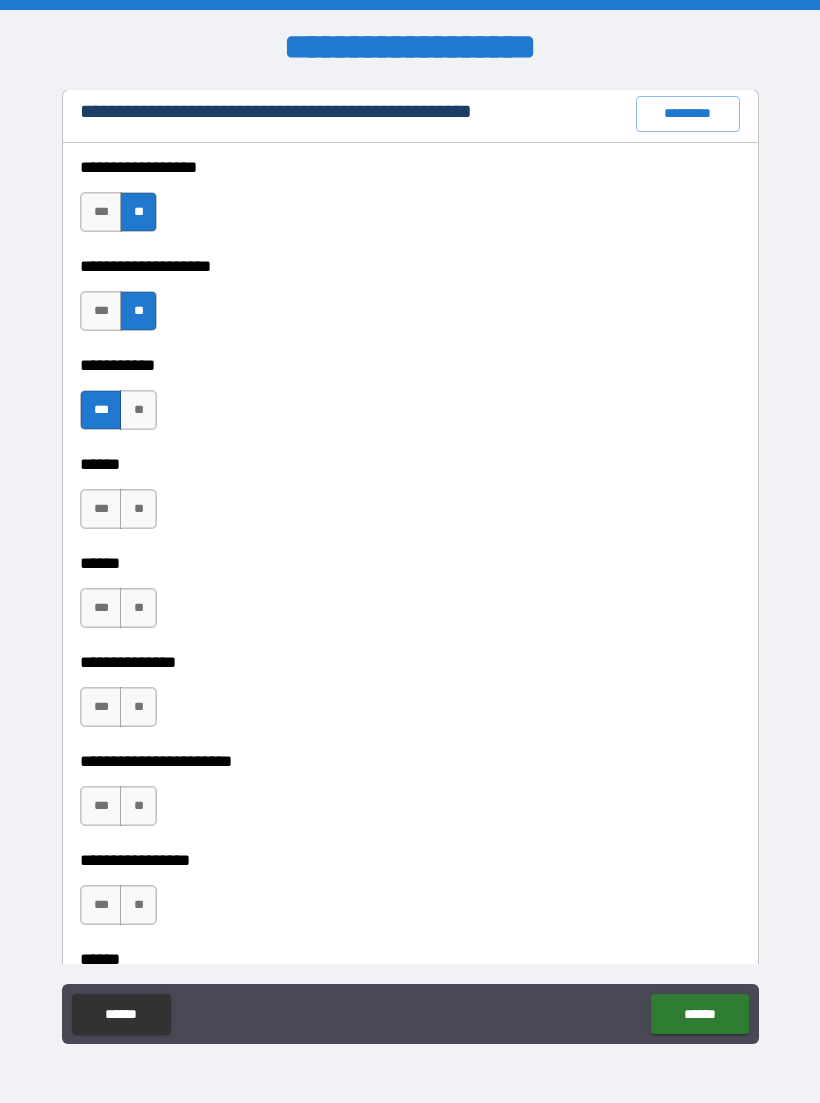 scroll, scrollTop: 2612, scrollLeft: 0, axis: vertical 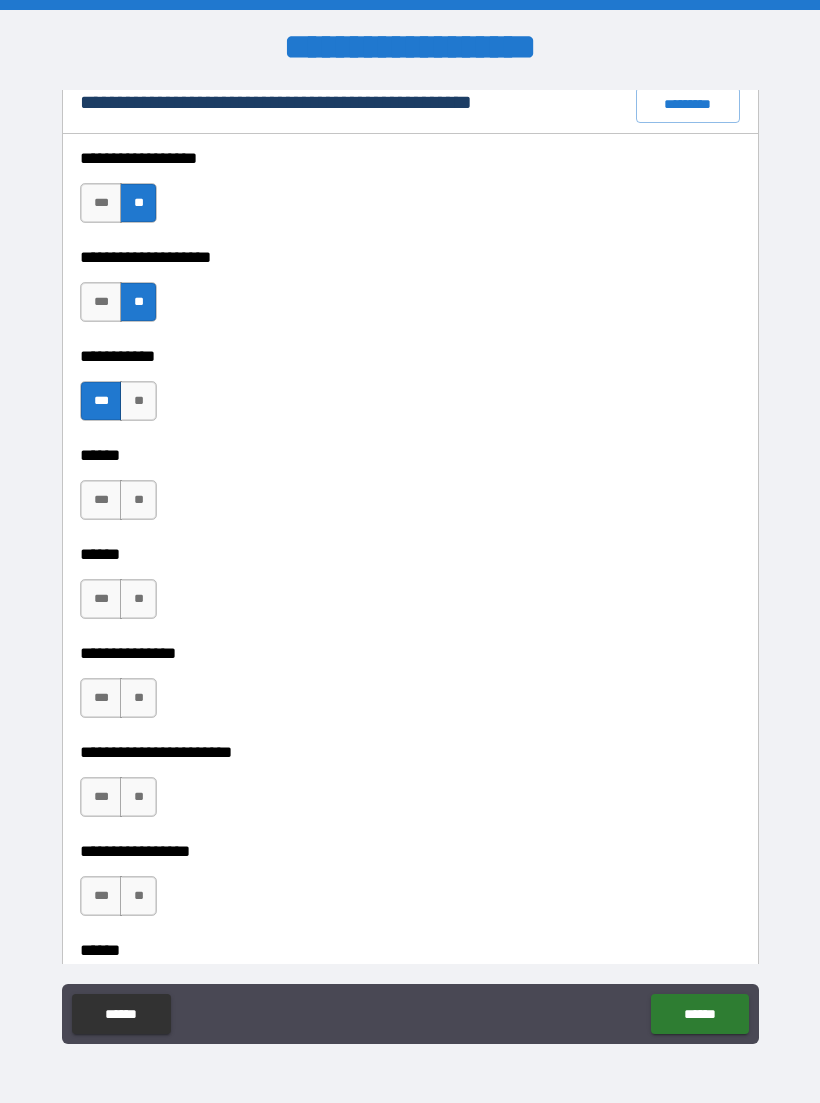 click on "**" at bounding box center [138, 500] 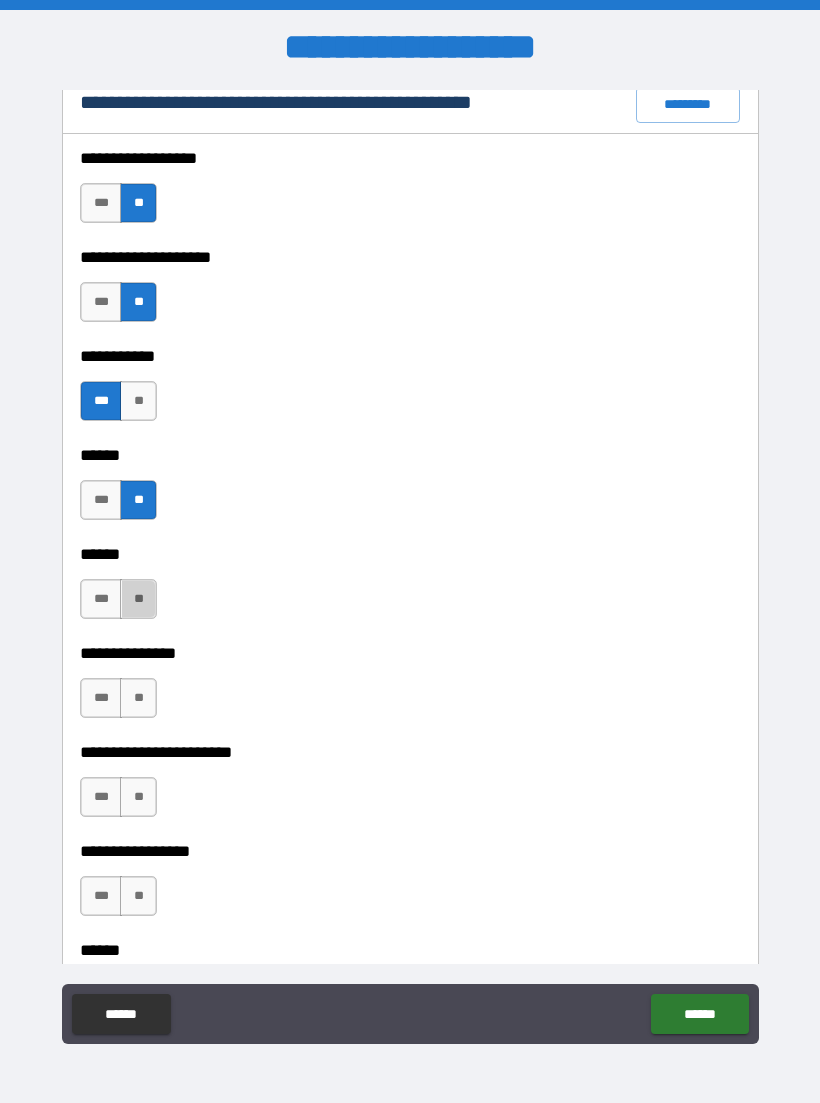 click on "**" at bounding box center (138, 599) 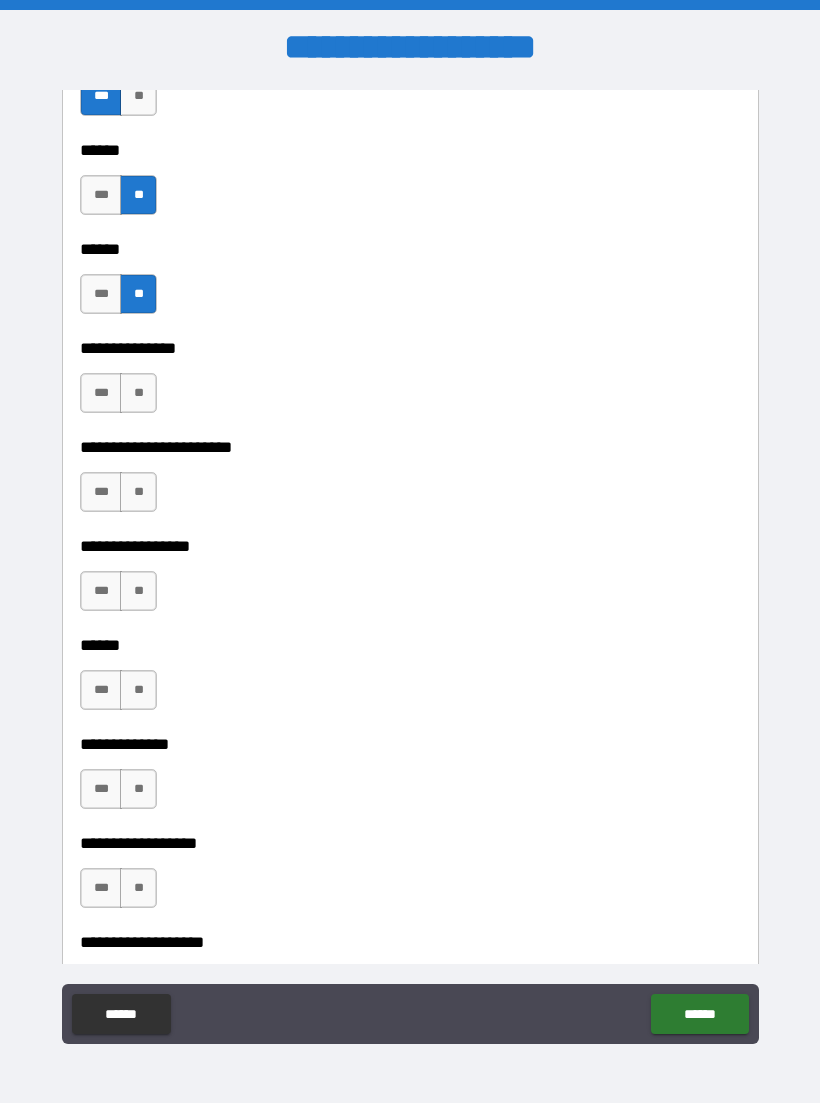 scroll, scrollTop: 2918, scrollLeft: 0, axis: vertical 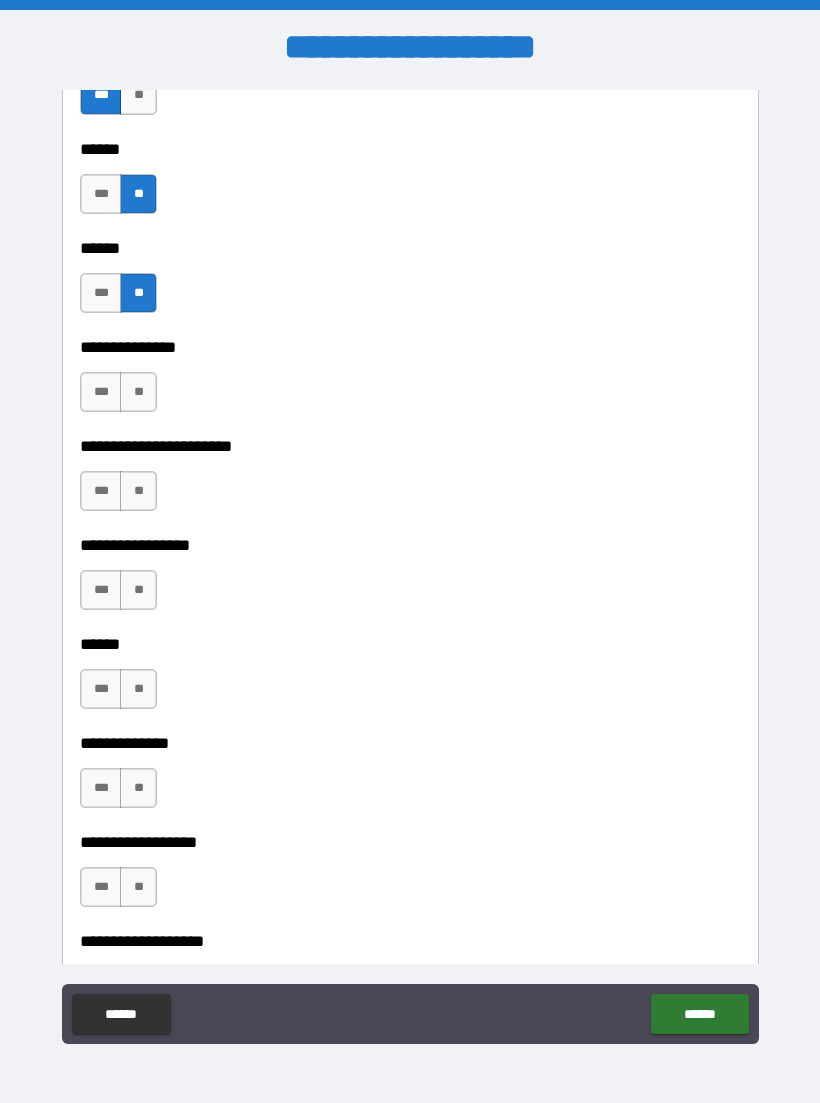 click on "**" at bounding box center [138, 392] 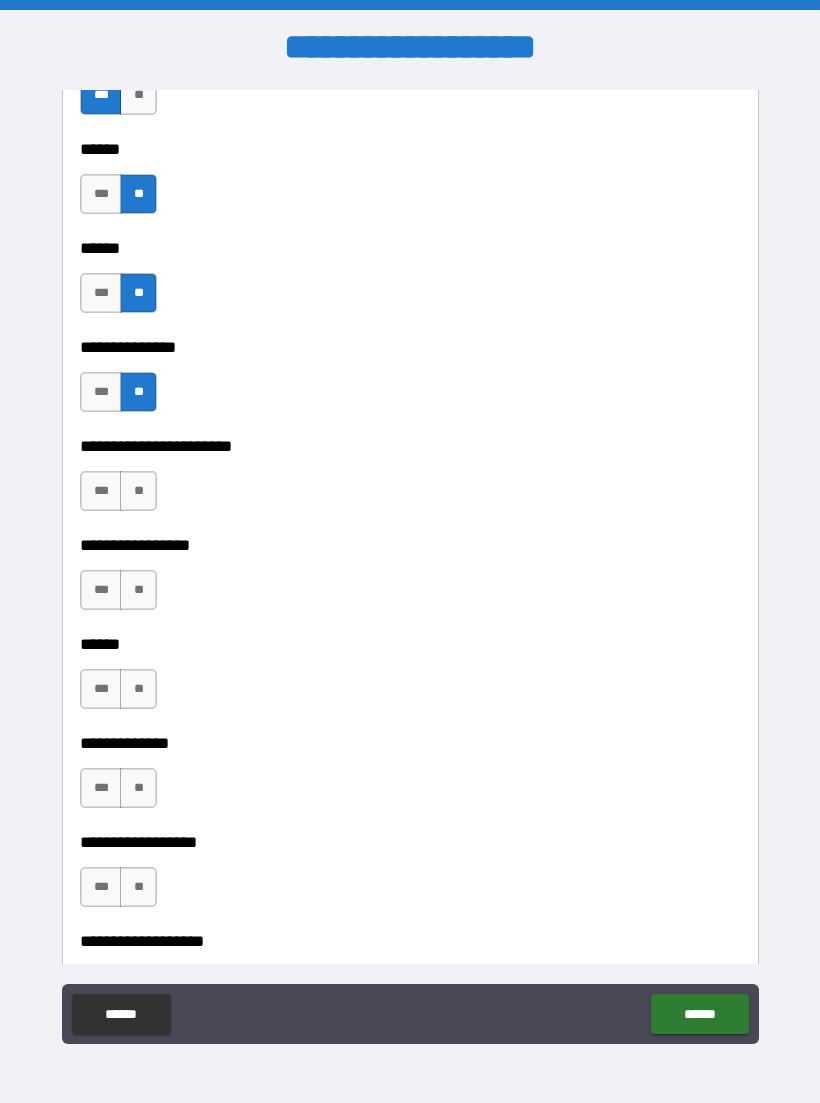 click on "**" at bounding box center (138, 491) 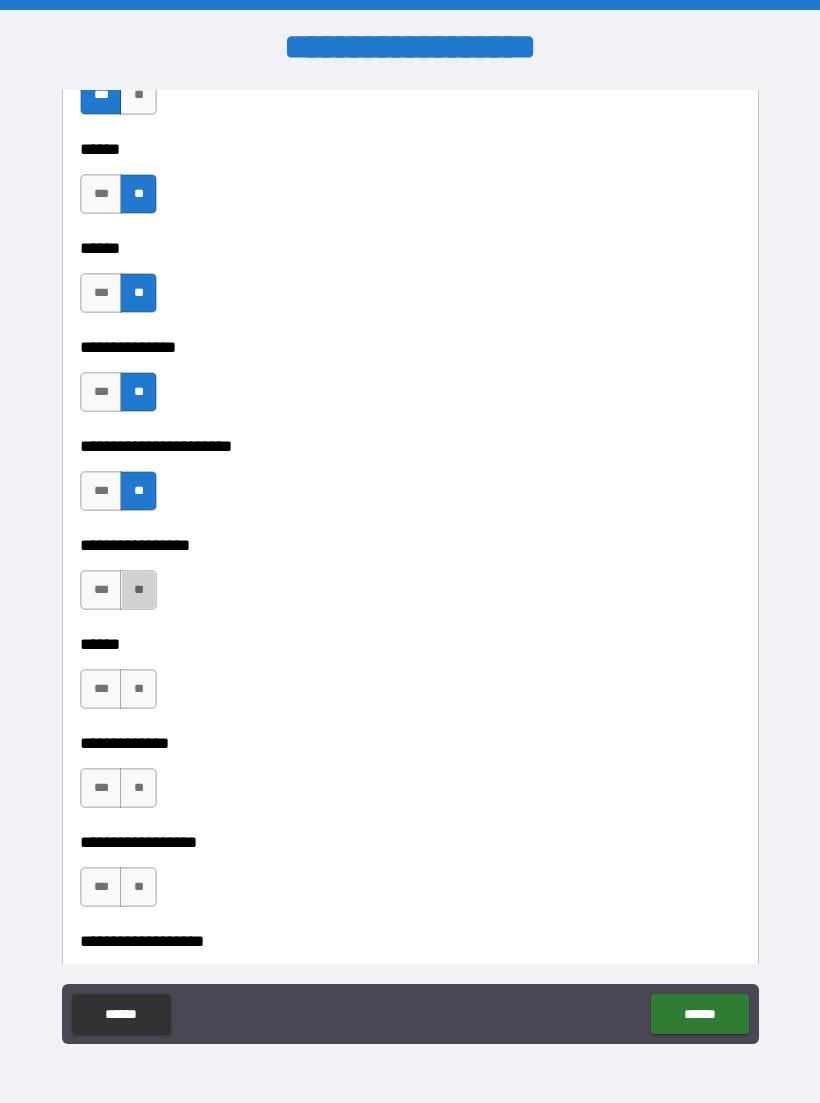 click on "**" at bounding box center [138, 590] 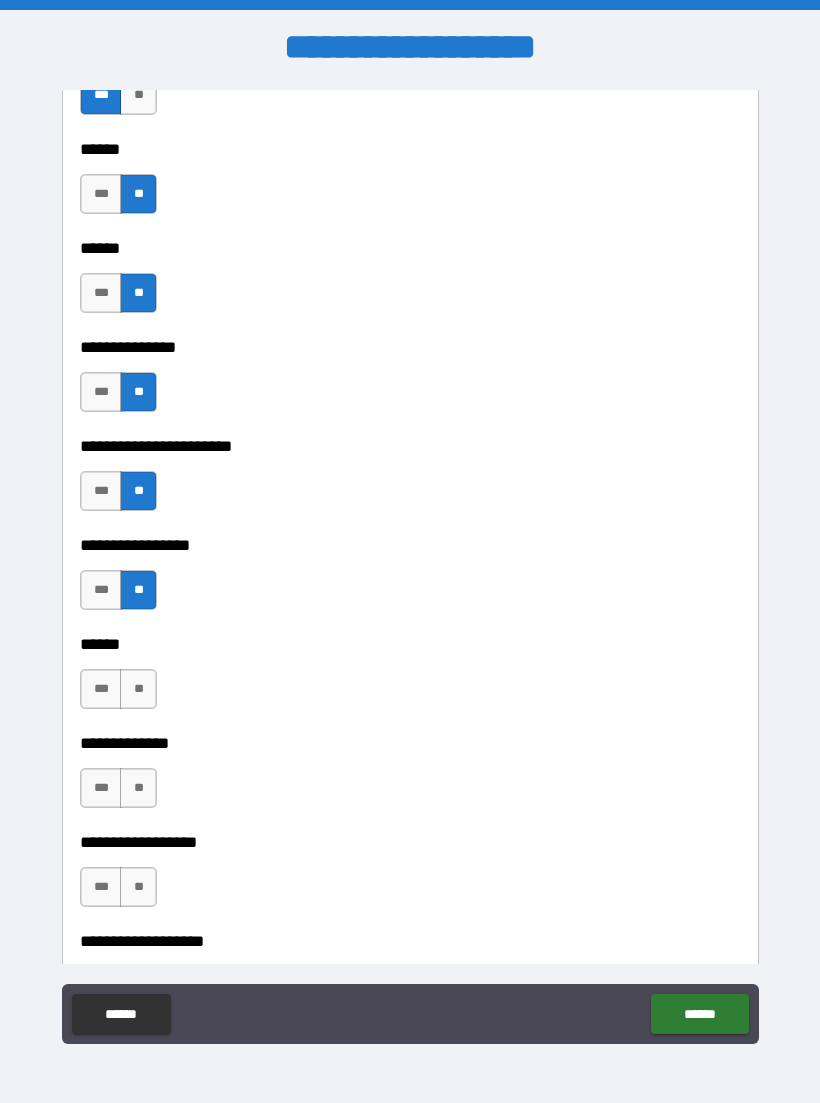 click on "**" at bounding box center [138, 689] 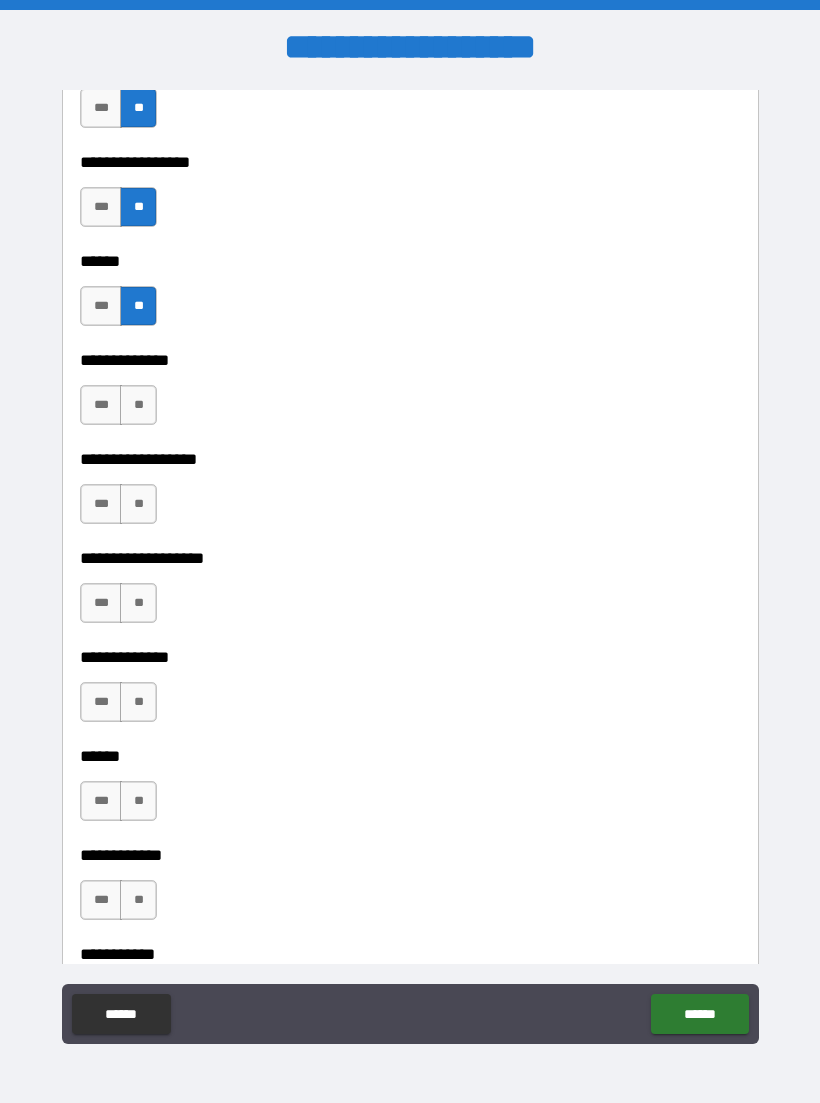 scroll, scrollTop: 3307, scrollLeft: 0, axis: vertical 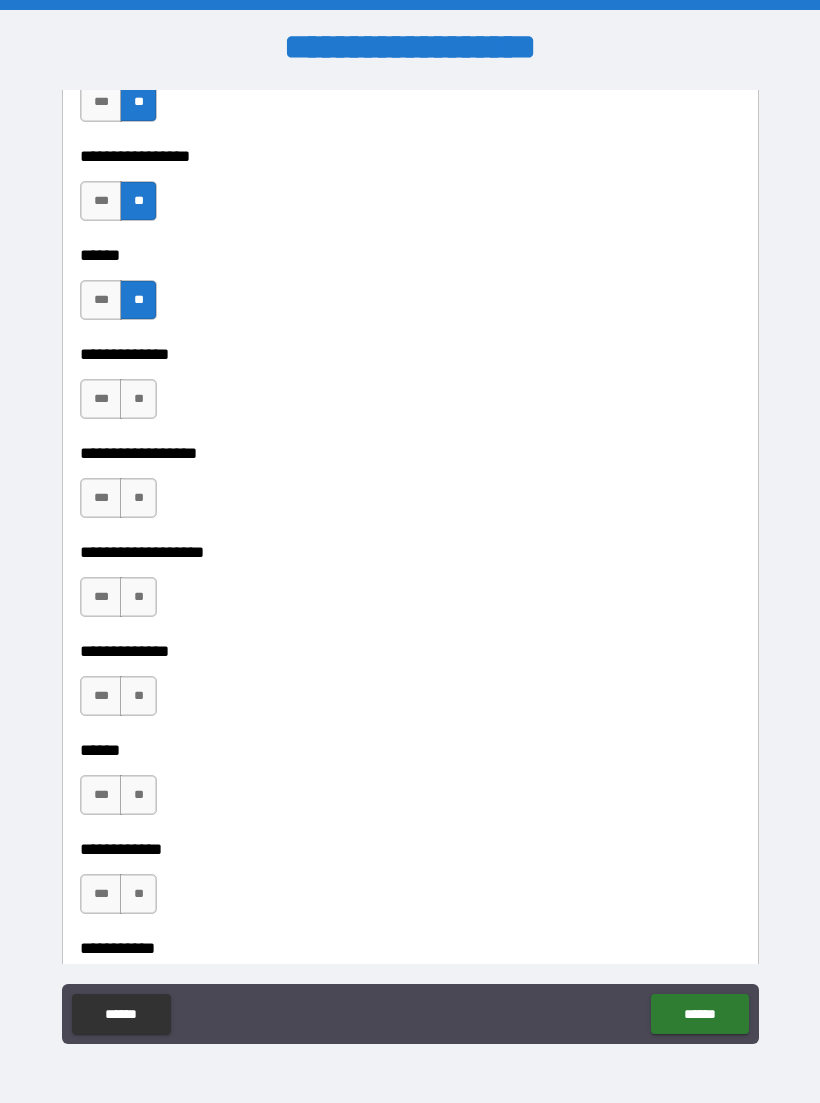 click on "**" at bounding box center [138, 399] 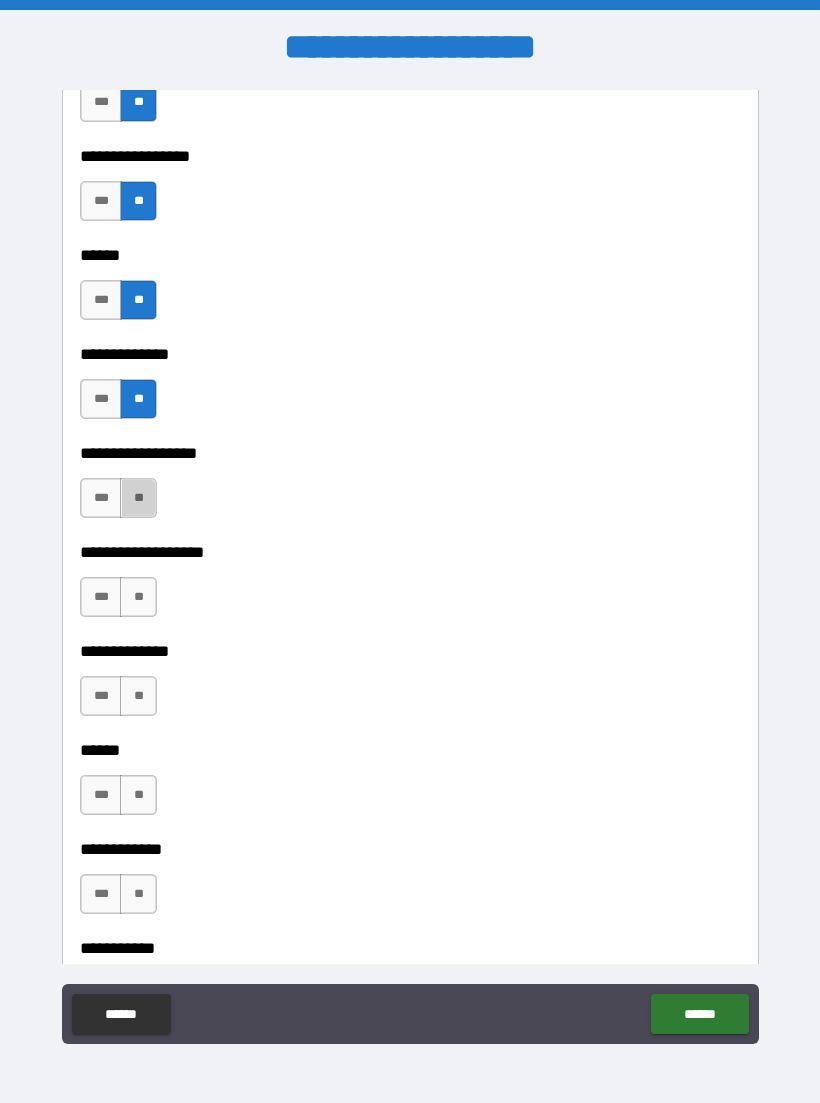 click on "**" at bounding box center [138, 498] 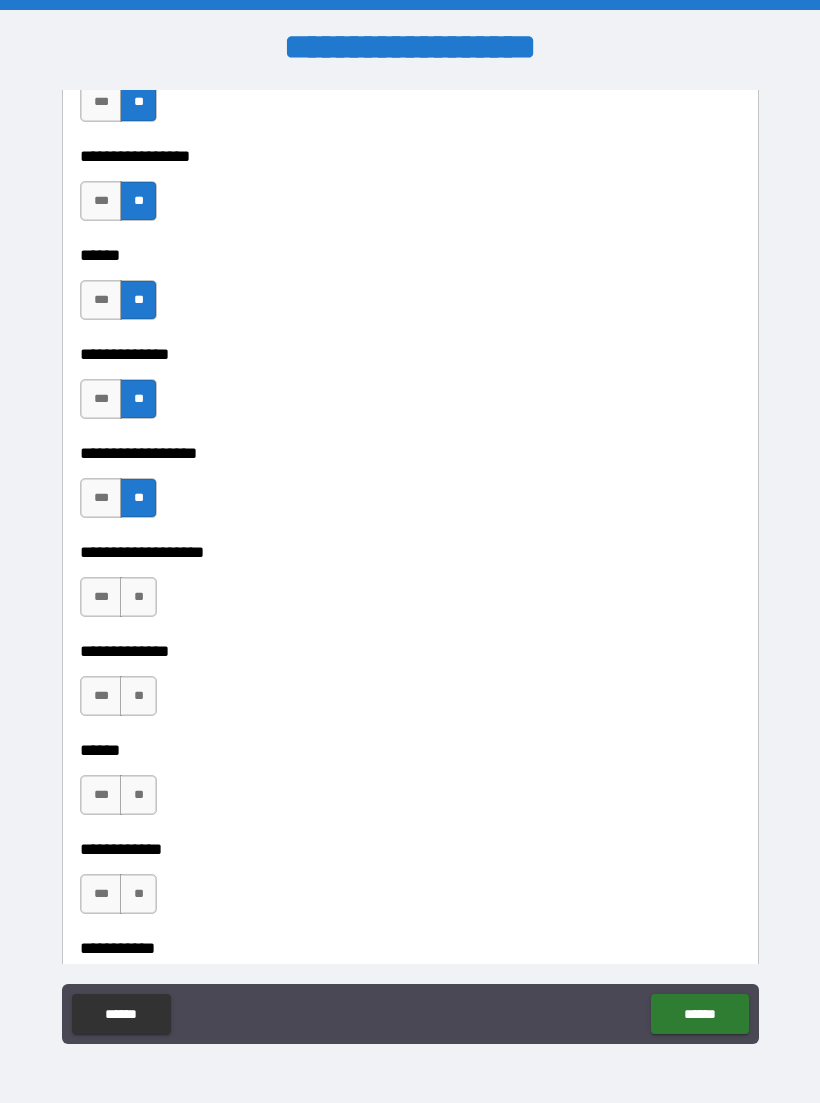 click on "**" at bounding box center (138, 597) 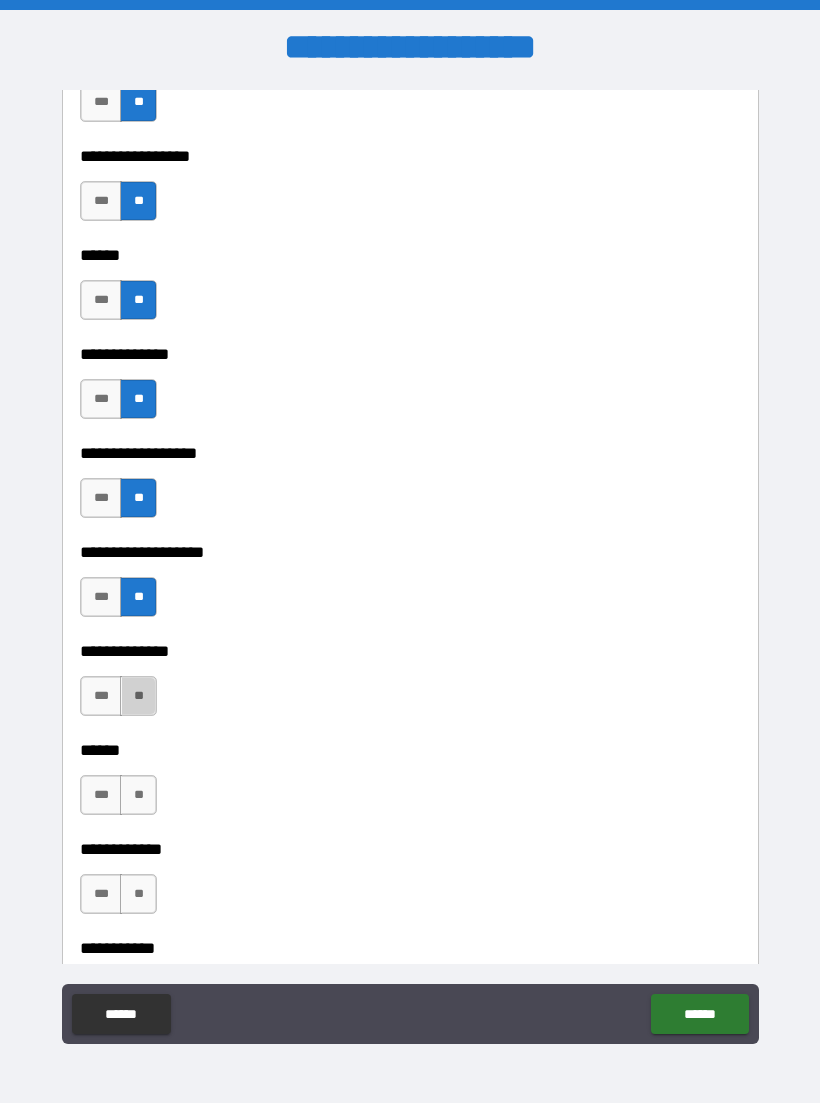click on "**" at bounding box center [138, 696] 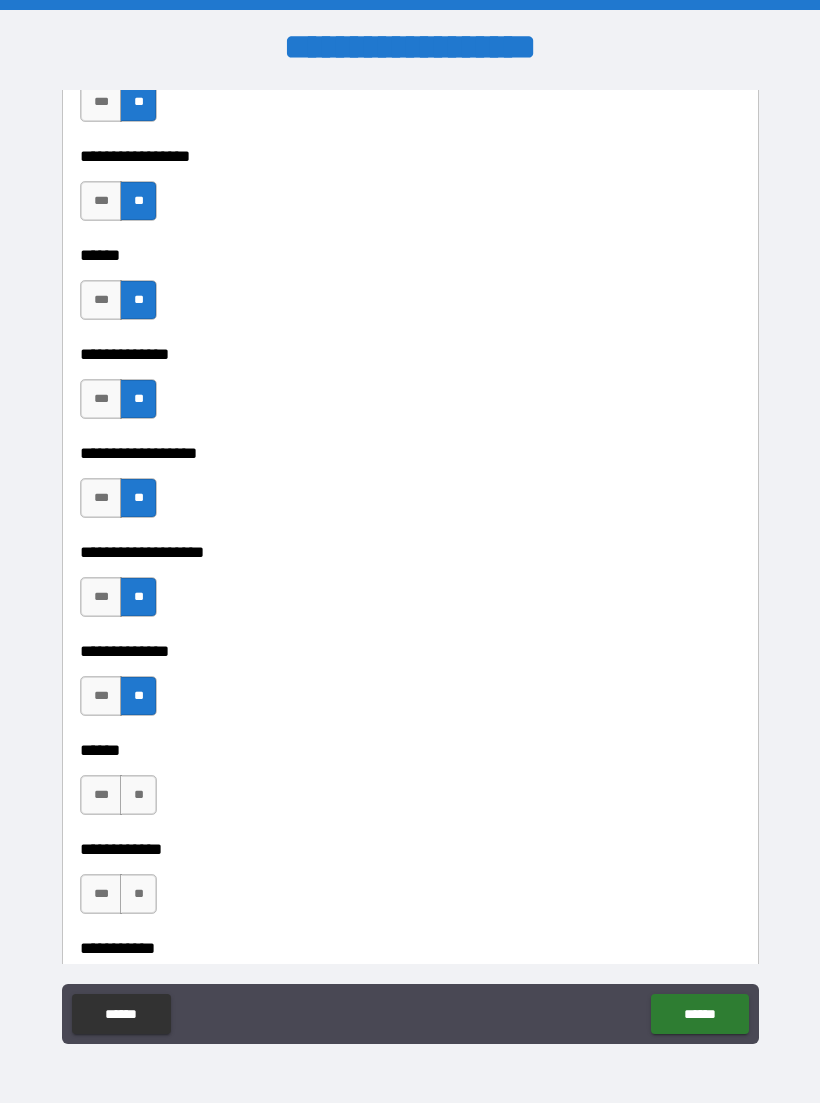click on "**" at bounding box center [138, 795] 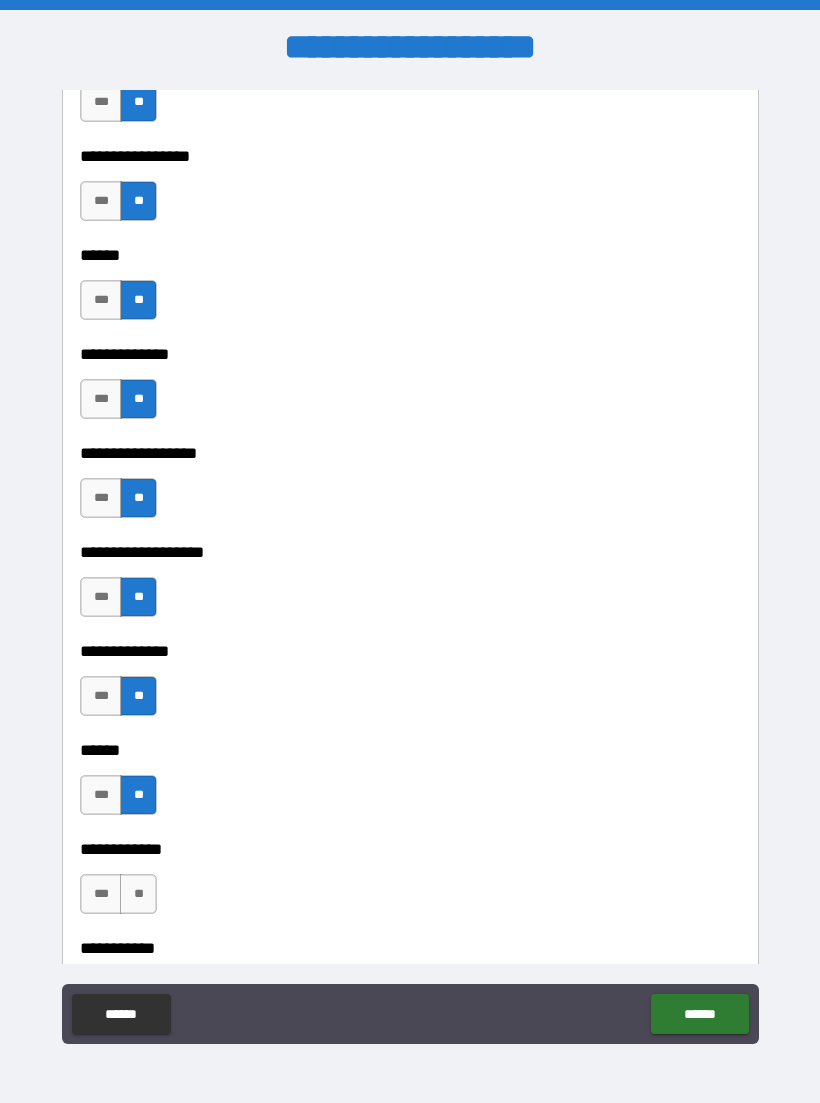click on "**" at bounding box center (138, 894) 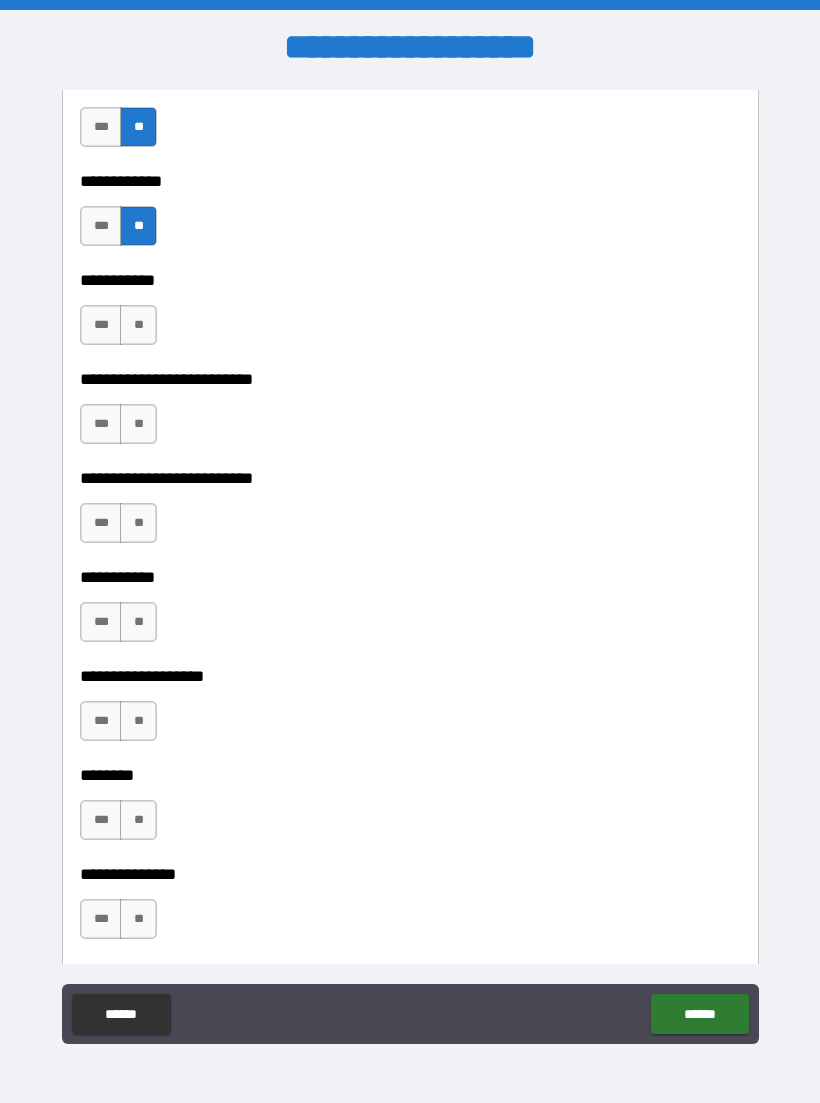 scroll, scrollTop: 3976, scrollLeft: 0, axis: vertical 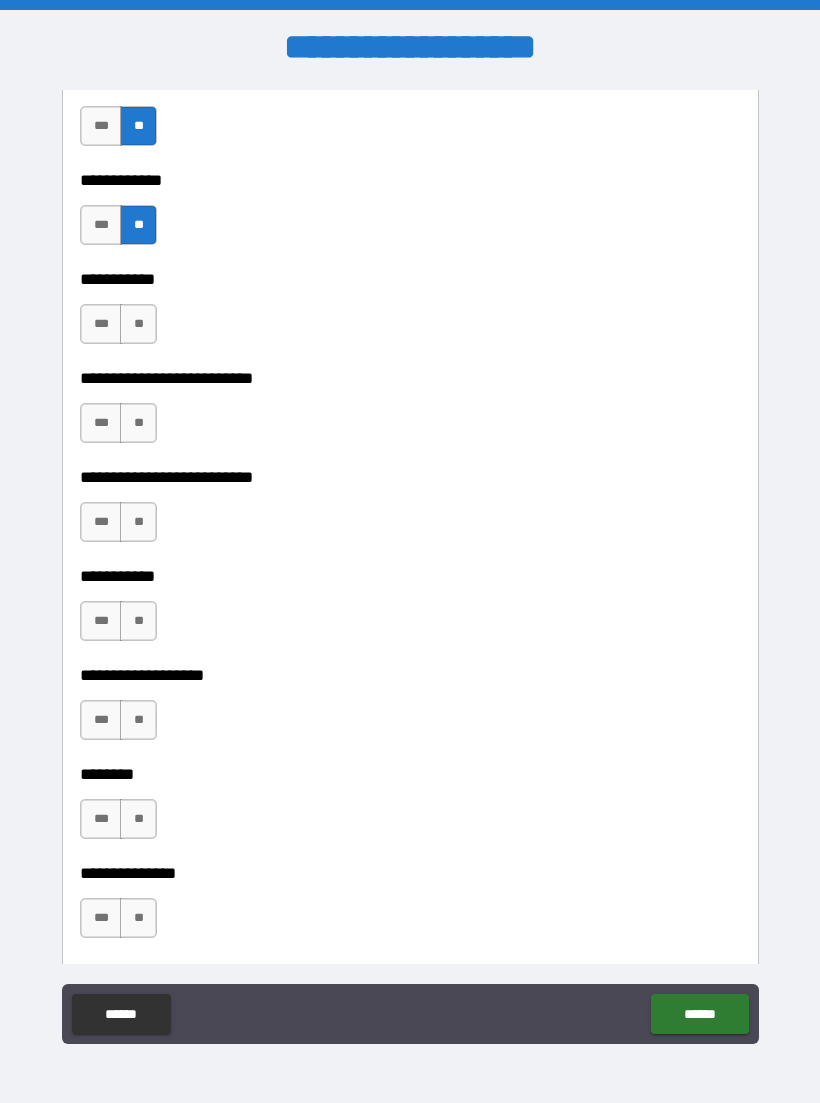 click on "**" at bounding box center [138, 324] 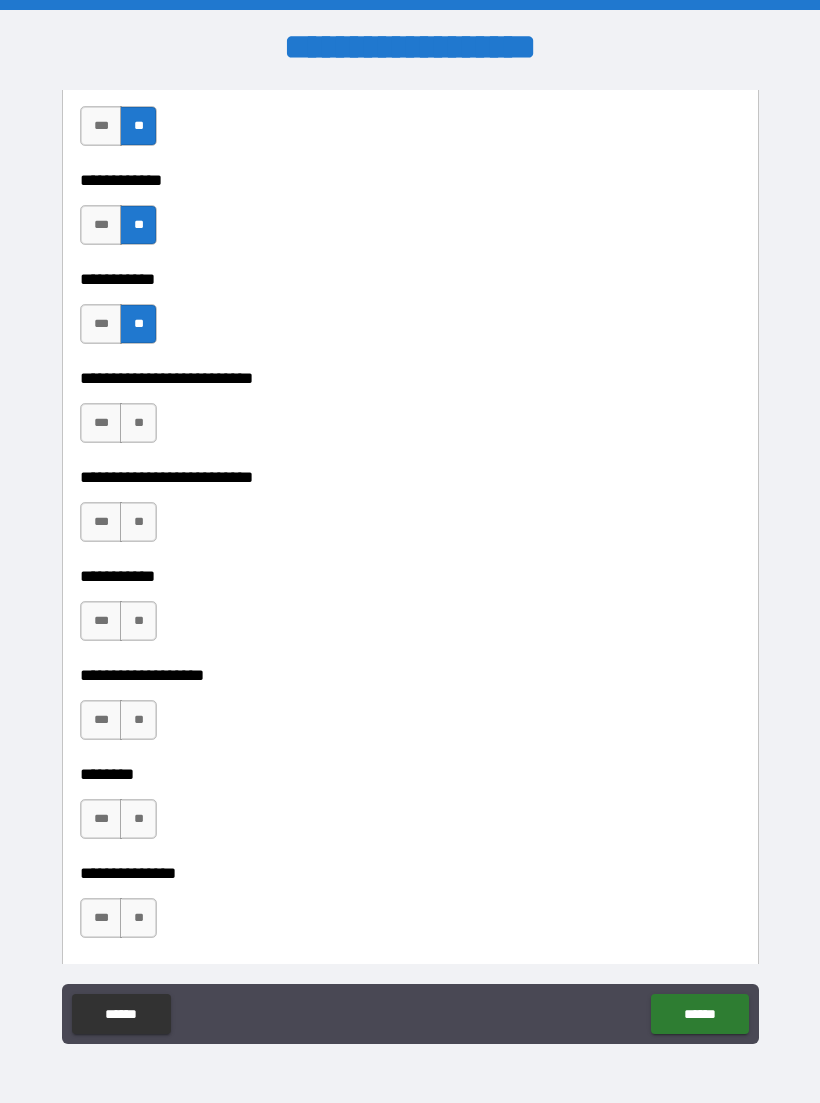 click on "**" at bounding box center (138, 423) 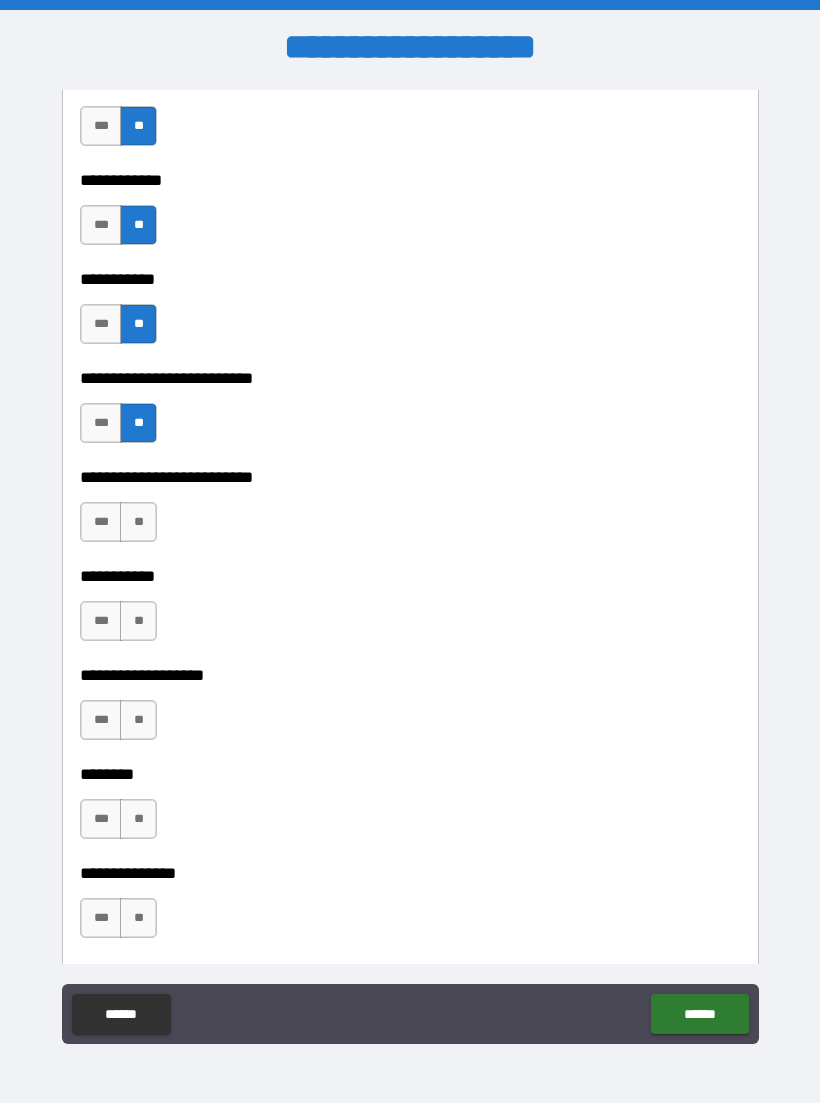 click on "**" at bounding box center [138, 522] 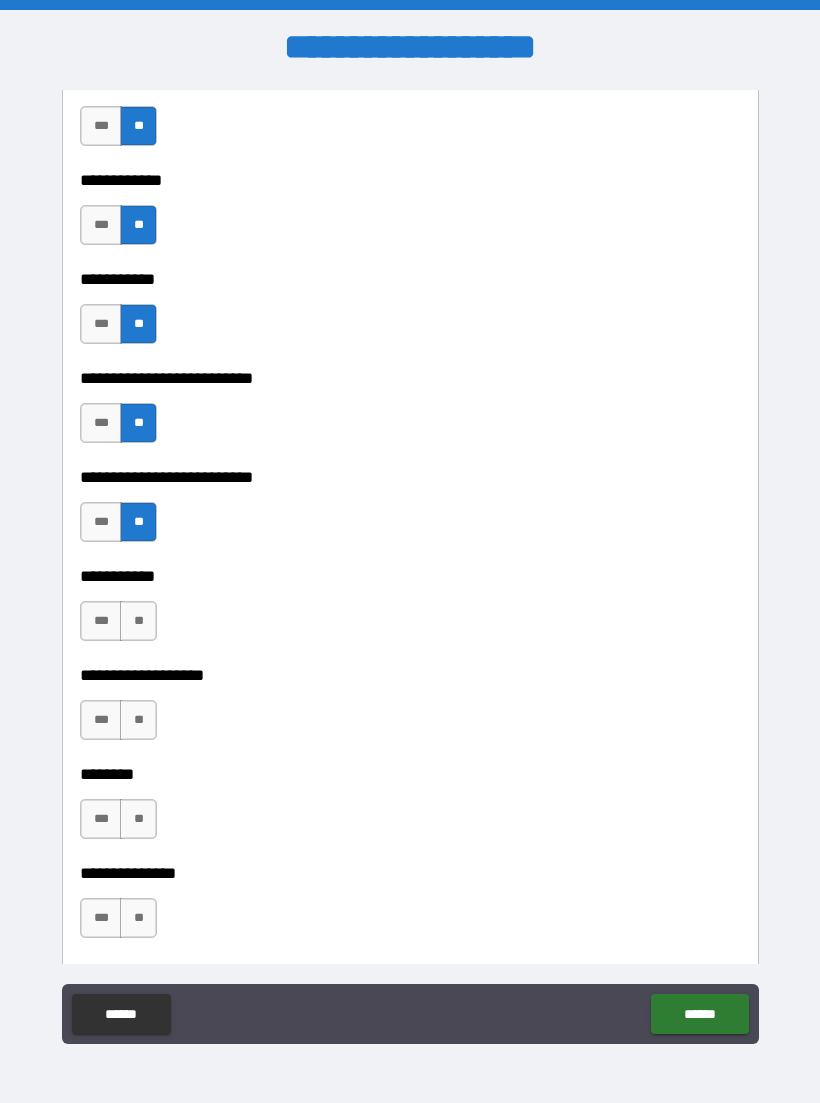 click on "**" at bounding box center [138, 621] 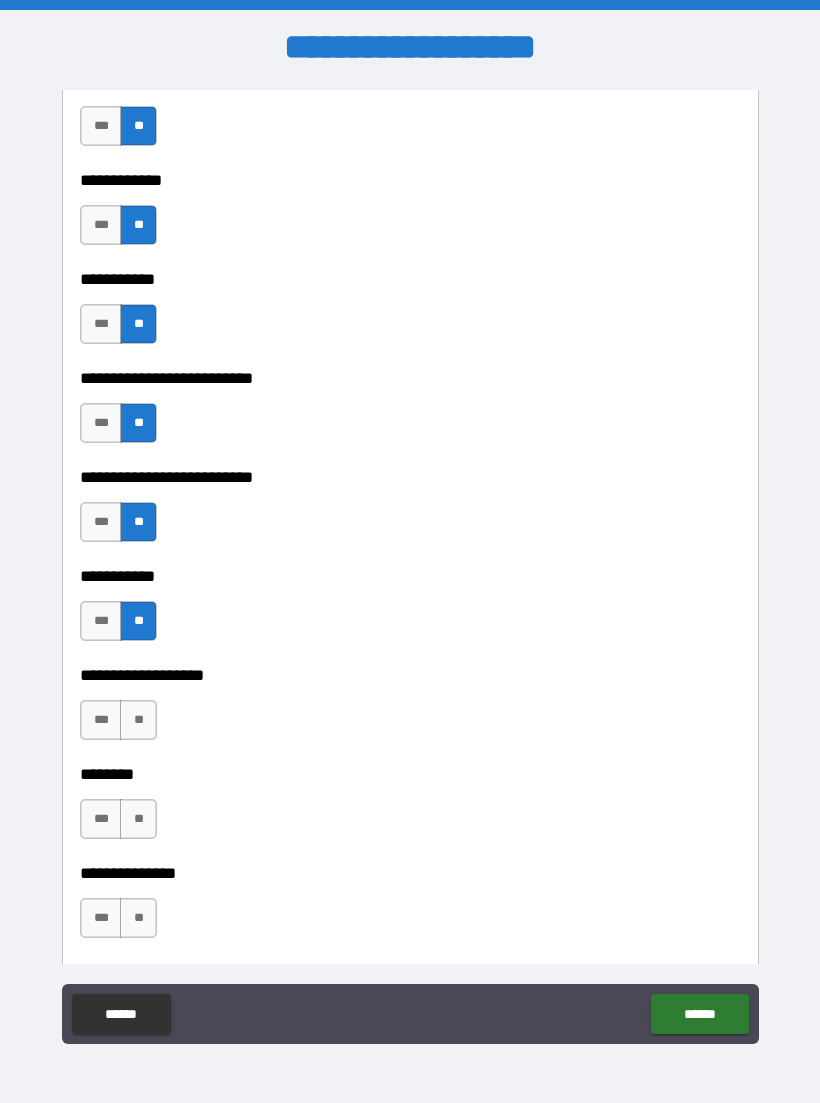 click on "**" at bounding box center (138, 720) 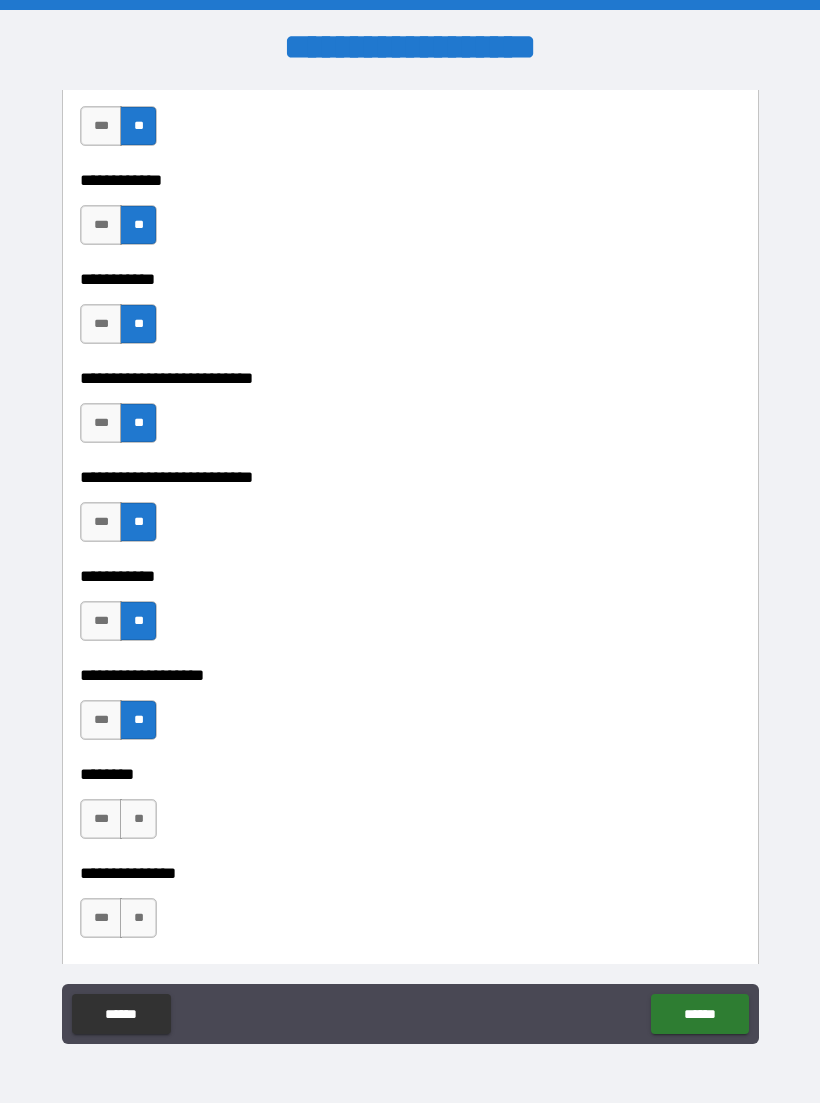 click on "**" at bounding box center [138, 819] 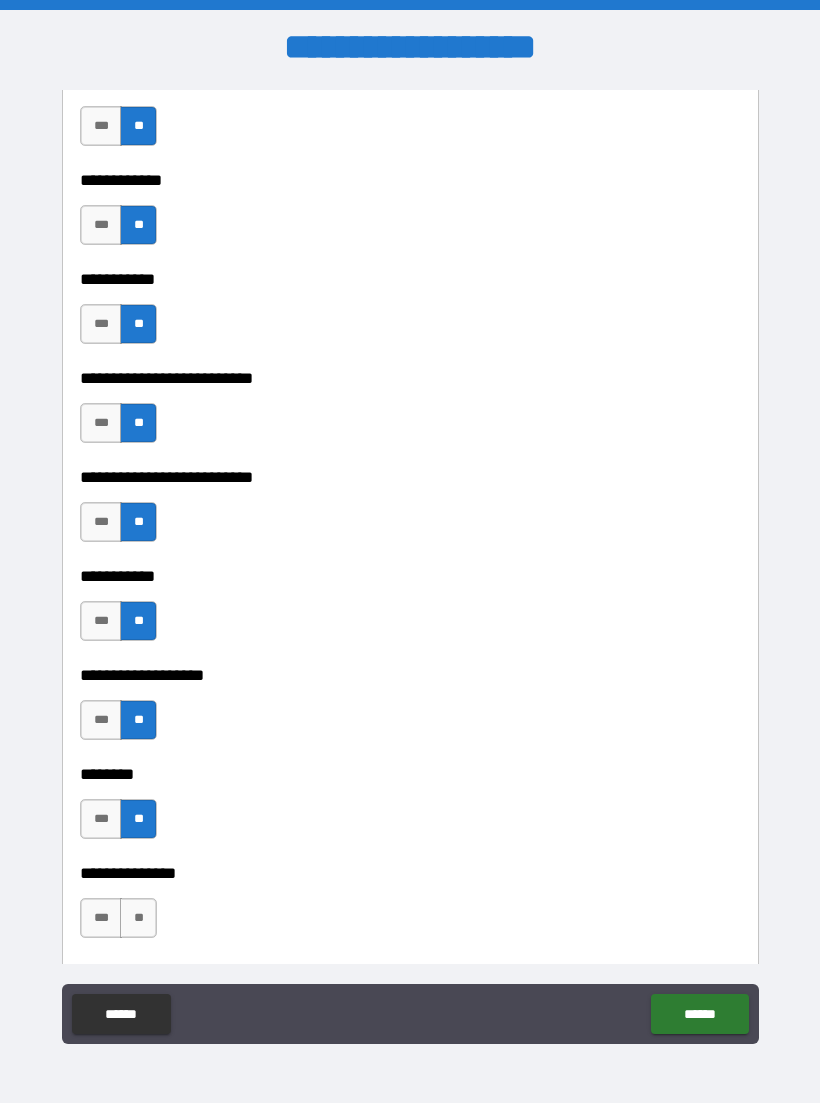 click on "**" at bounding box center (138, 918) 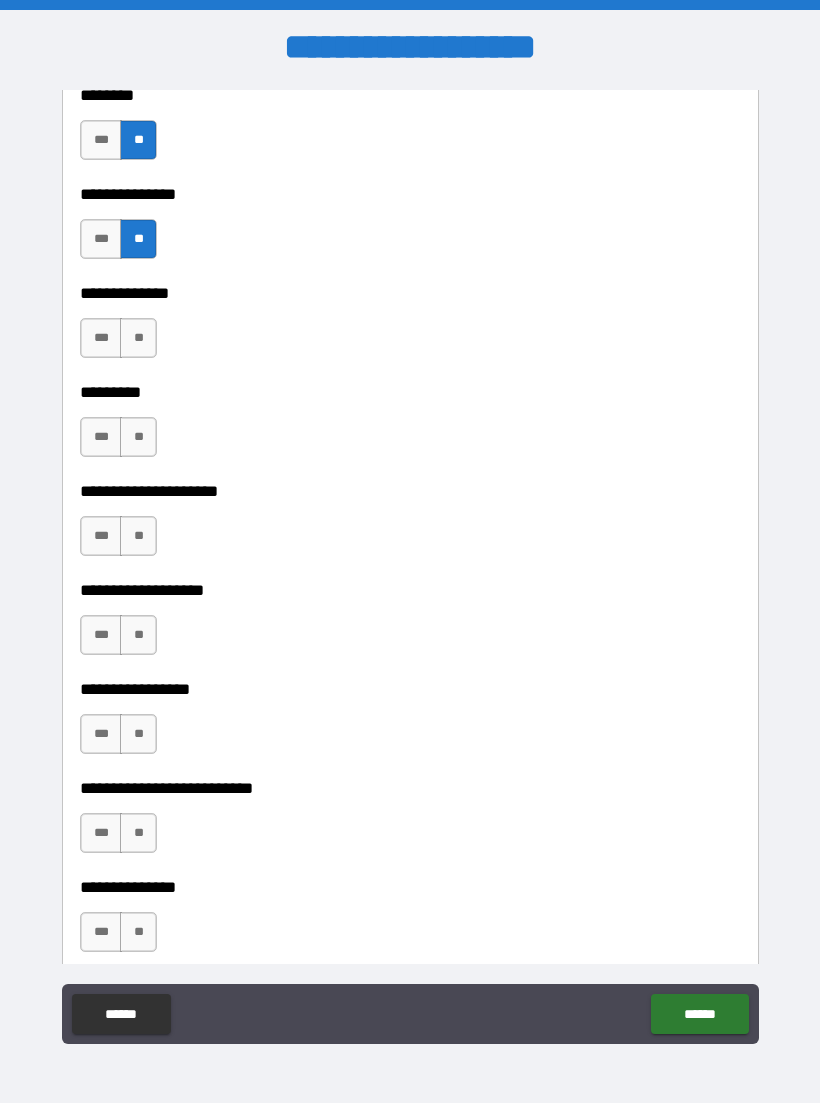 scroll, scrollTop: 4661, scrollLeft: 0, axis: vertical 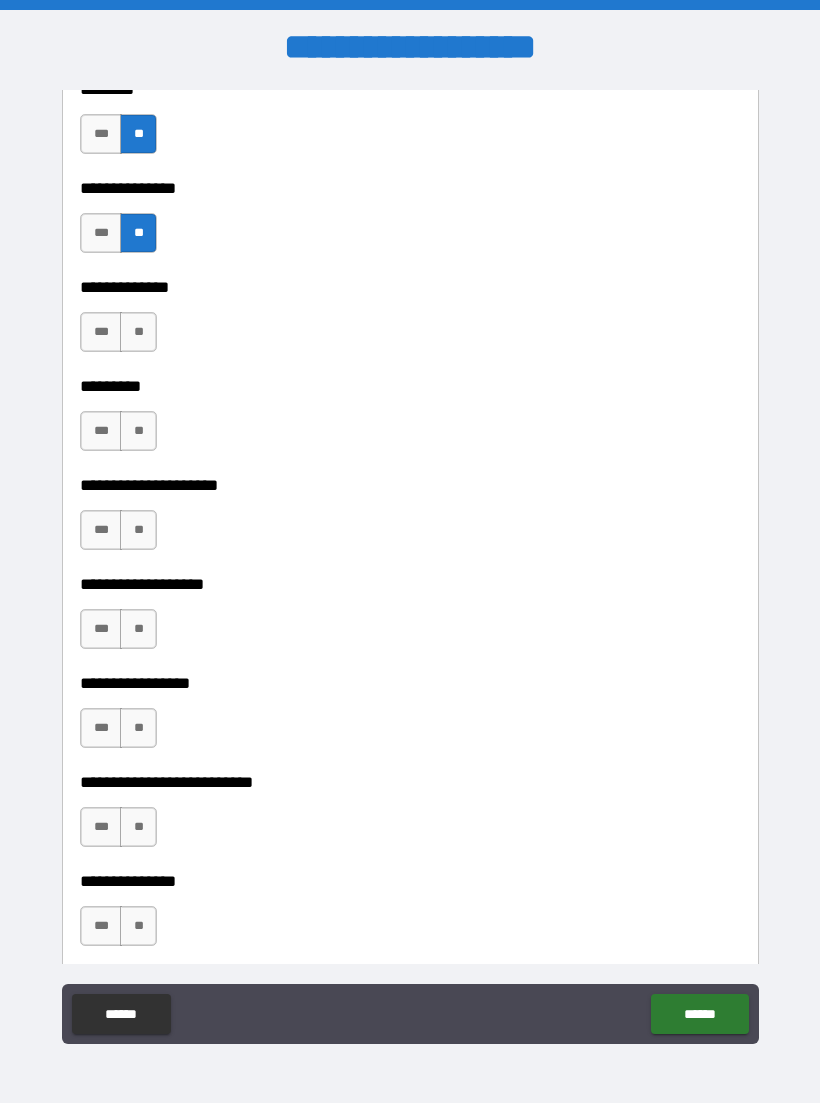 click on "**" at bounding box center [138, 332] 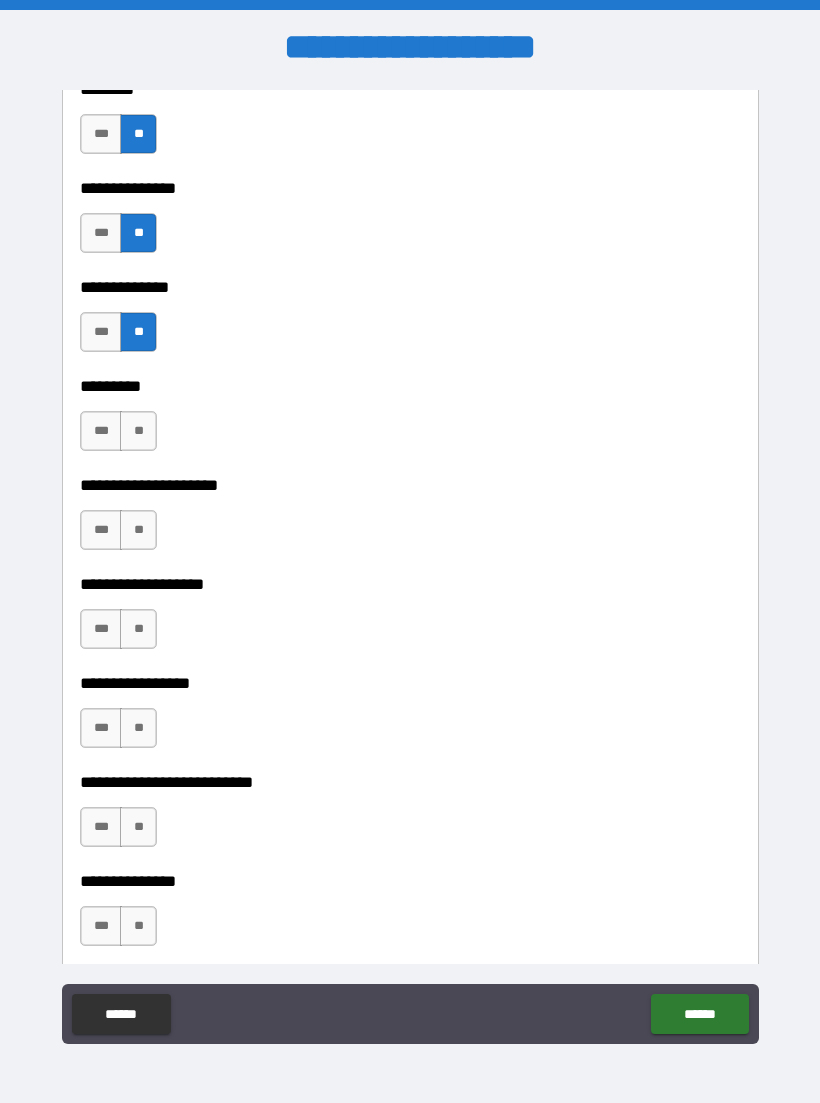 click on "**" at bounding box center [138, 431] 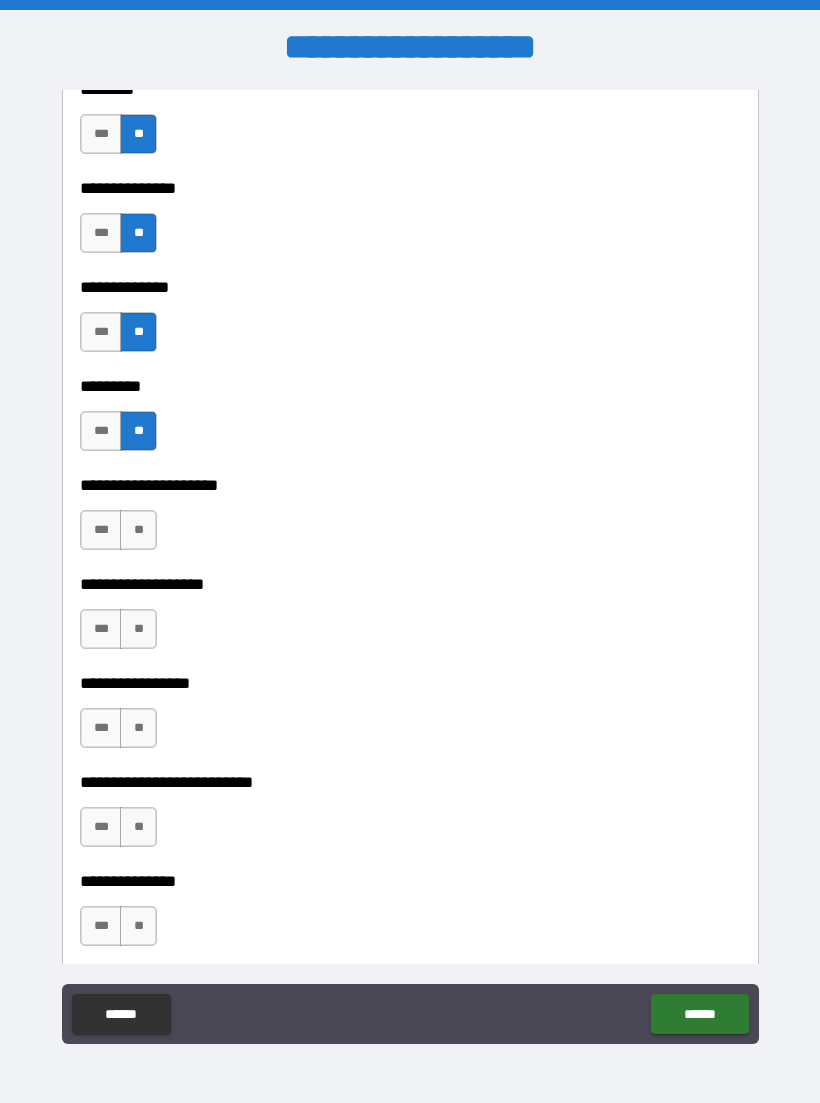 click on "**" at bounding box center (138, 530) 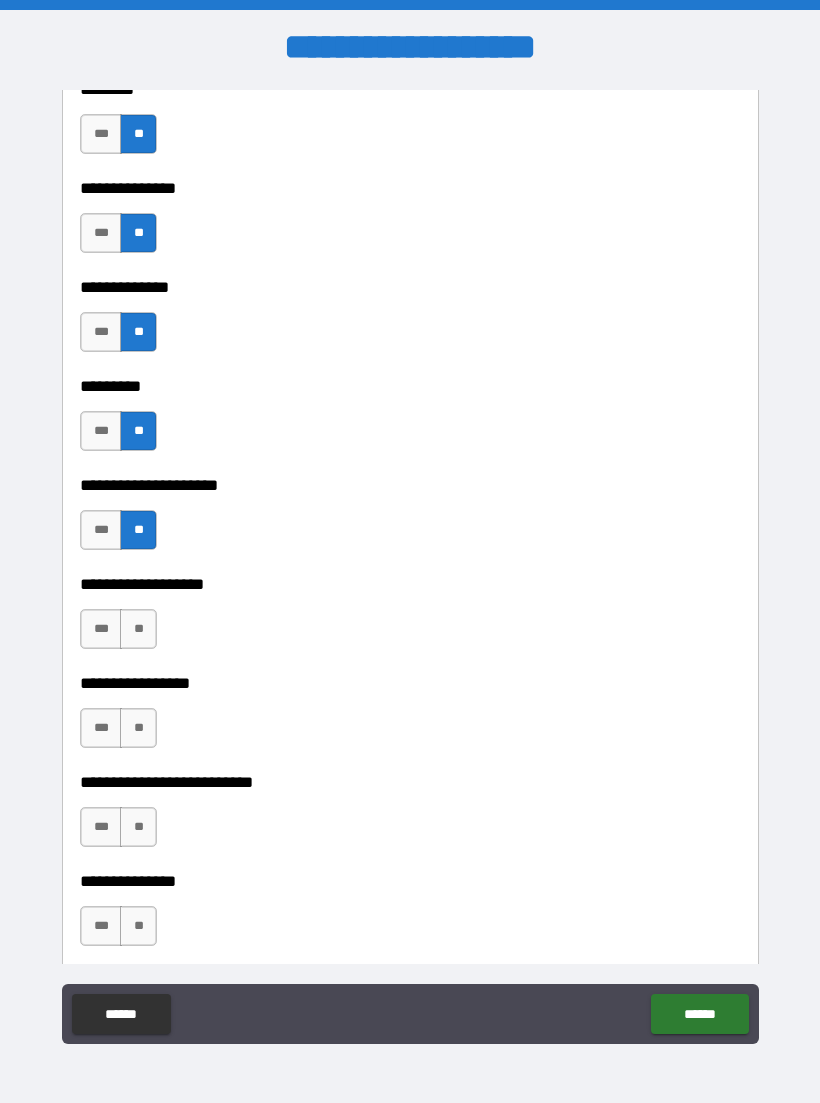 click on "**" at bounding box center (138, 629) 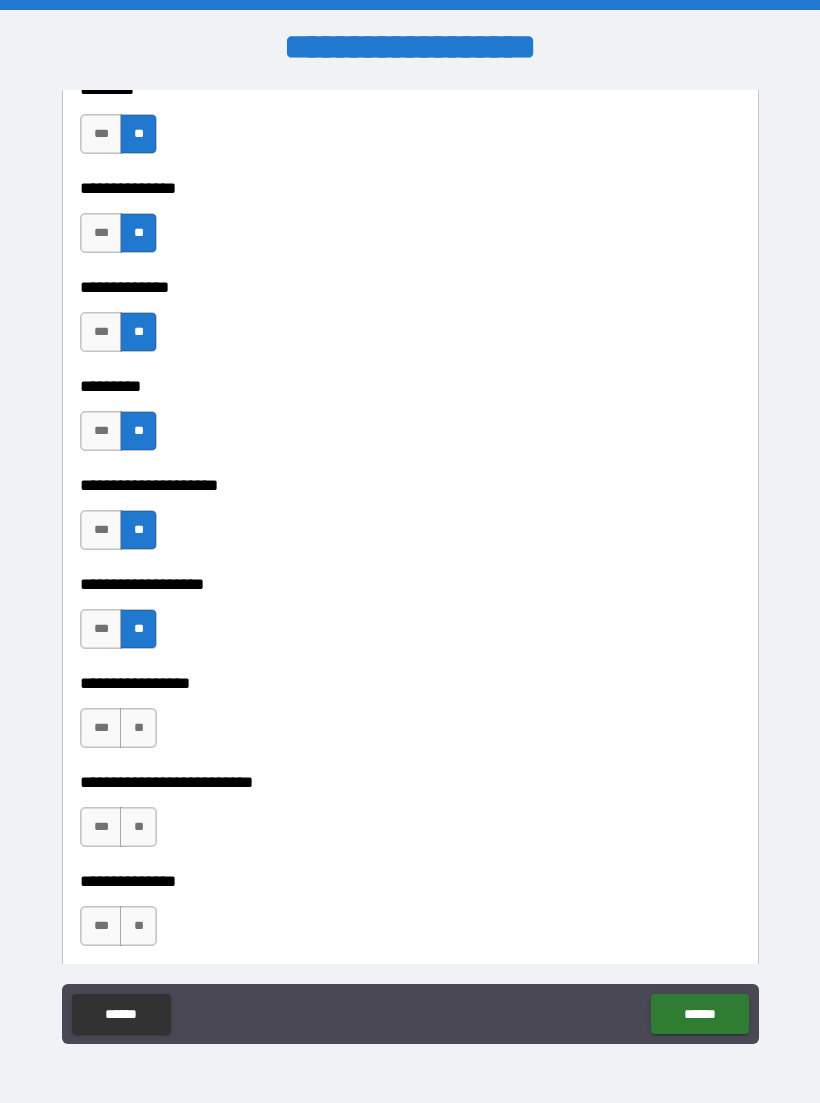 click on "**" at bounding box center (138, 728) 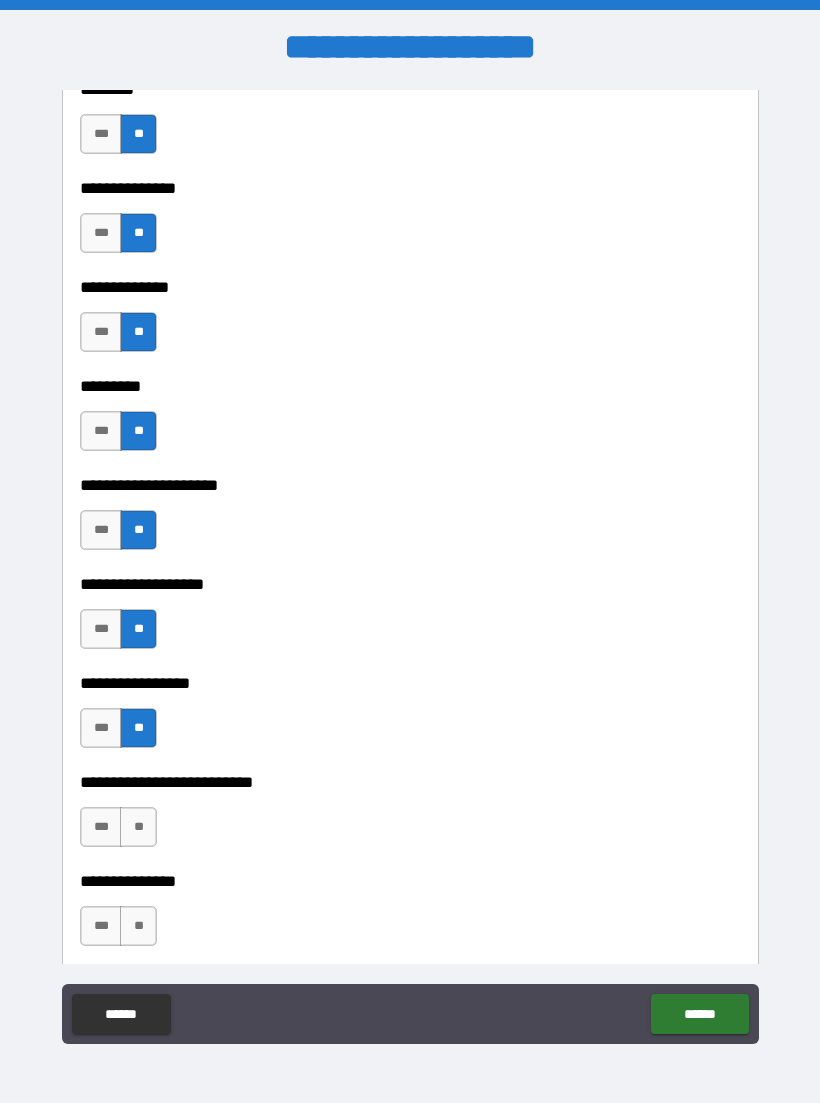 click on "**" at bounding box center [138, 827] 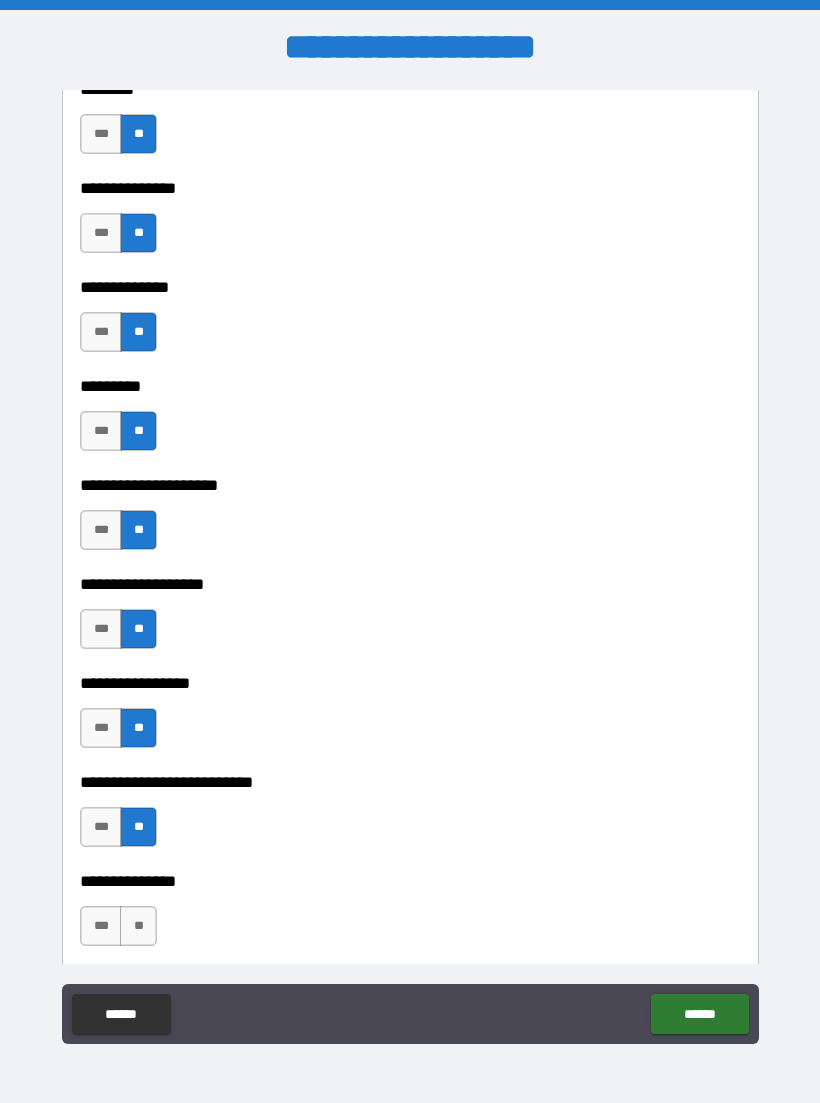 click on "**" at bounding box center [138, 926] 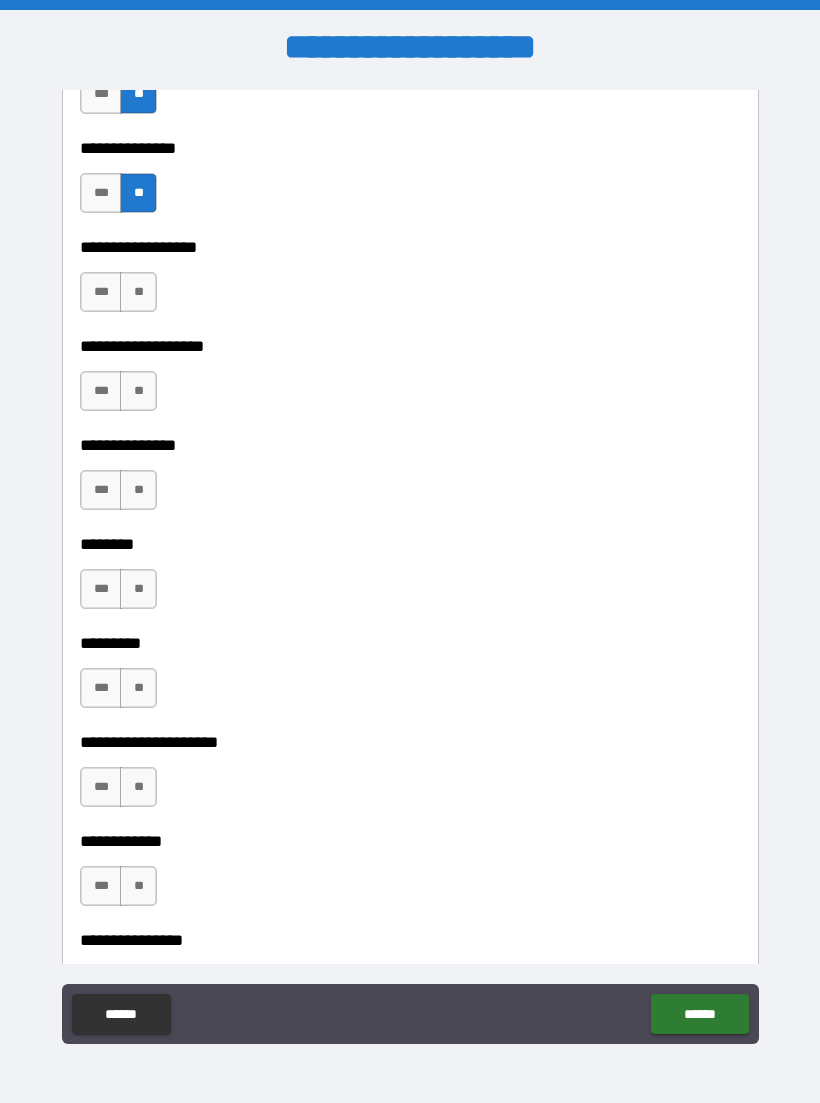 scroll, scrollTop: 5393, scrollLeft: 0, axis: vertical 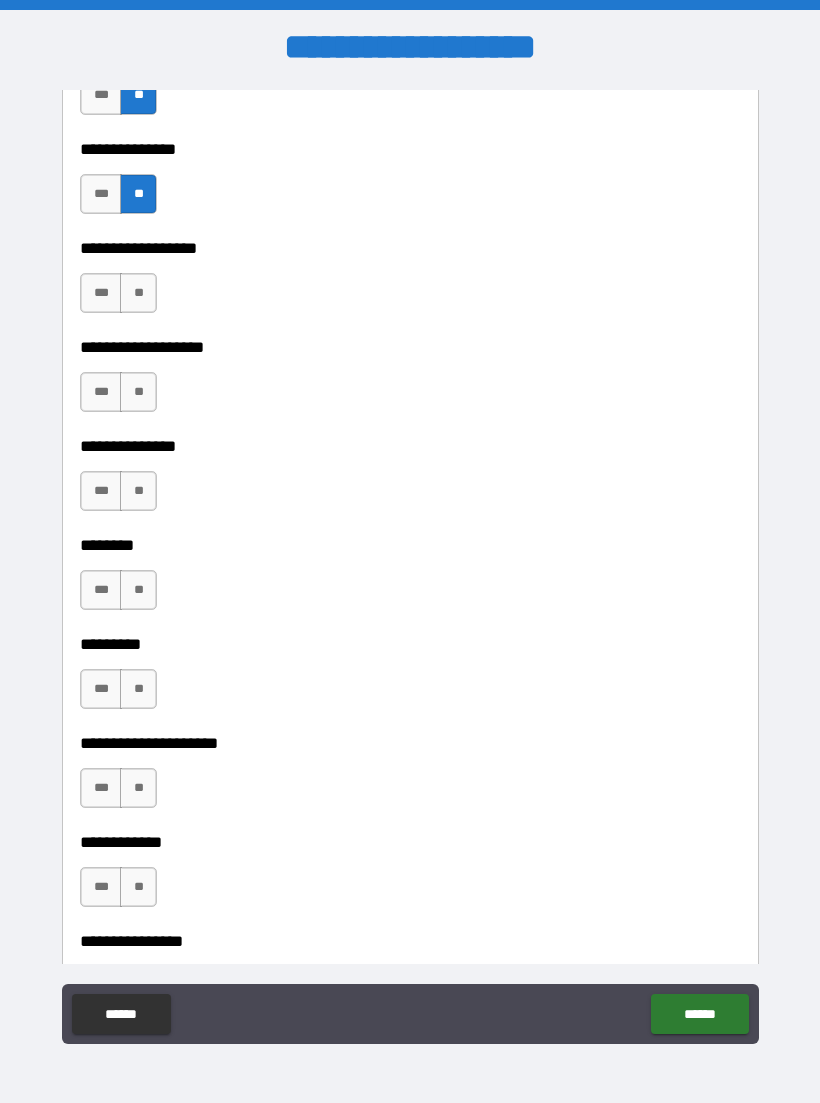 click on "**" at bounding box center [138, 293] 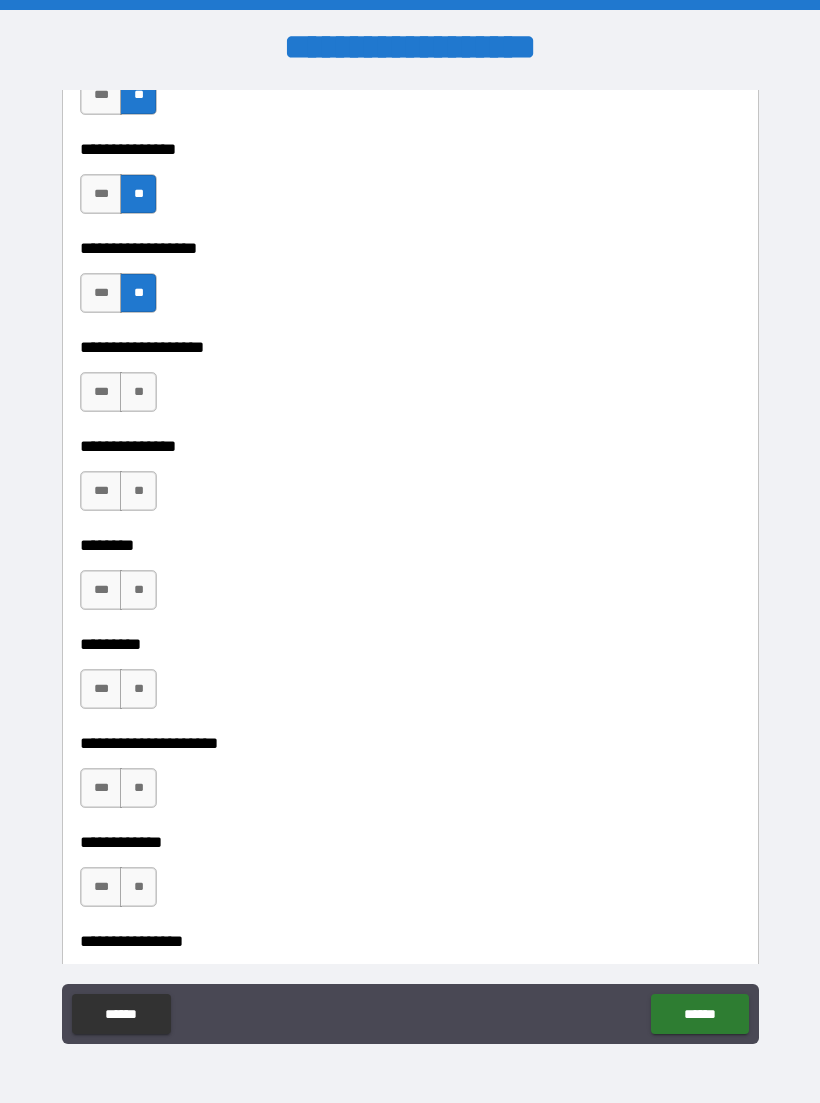 click on "**" at bounding box center (138, 392) 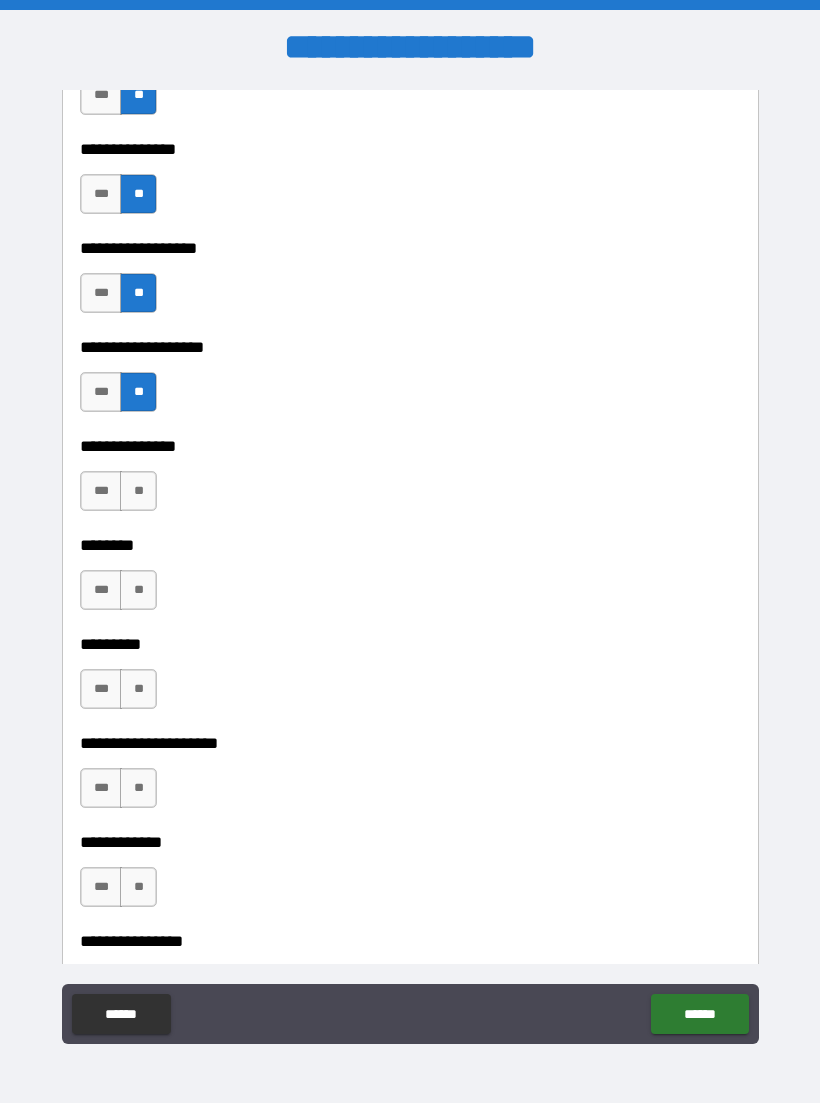 click on "**" at bounding box center (138, 491) 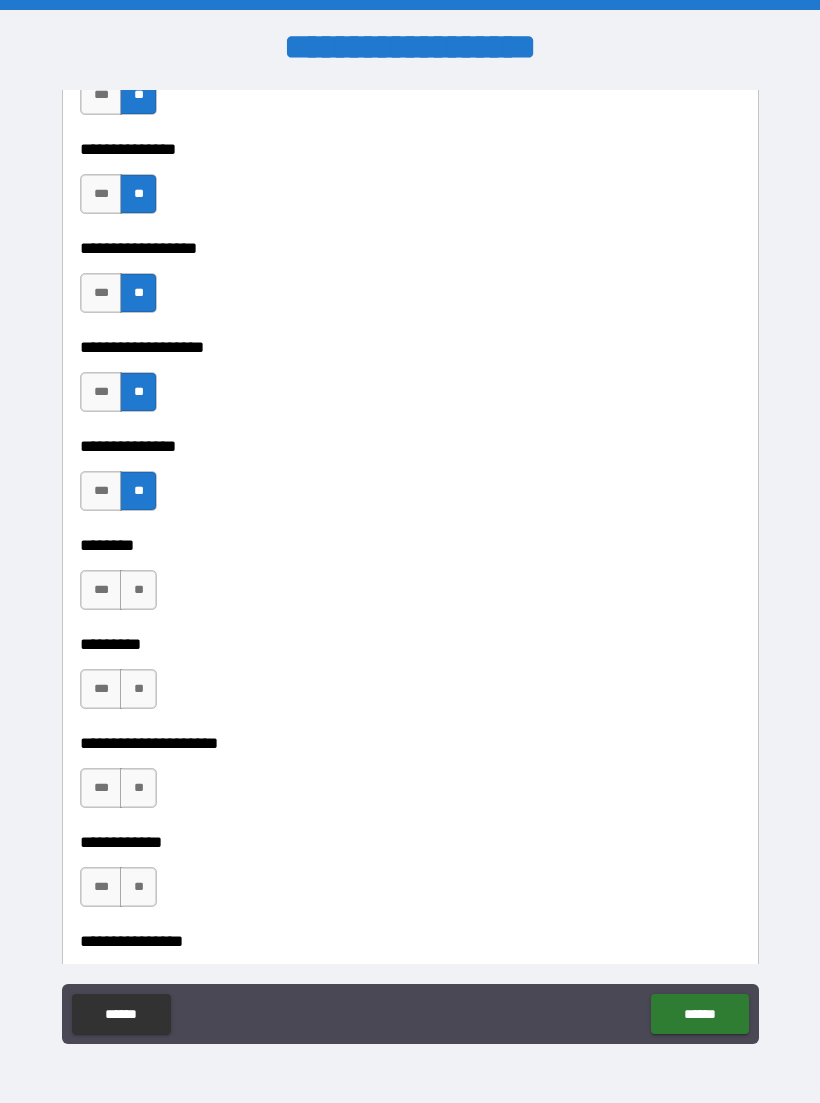 click on "**" at bounding box center [138, 590] 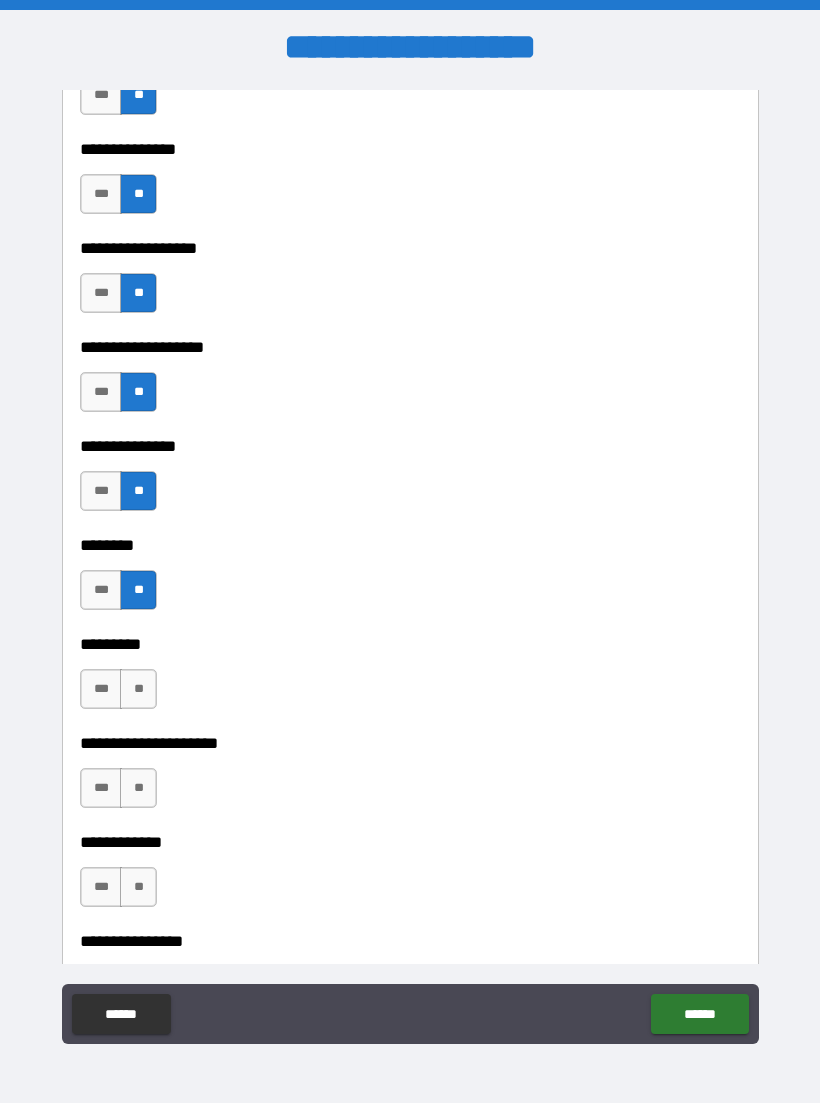 click on "**" at bounding box center (138, 689) 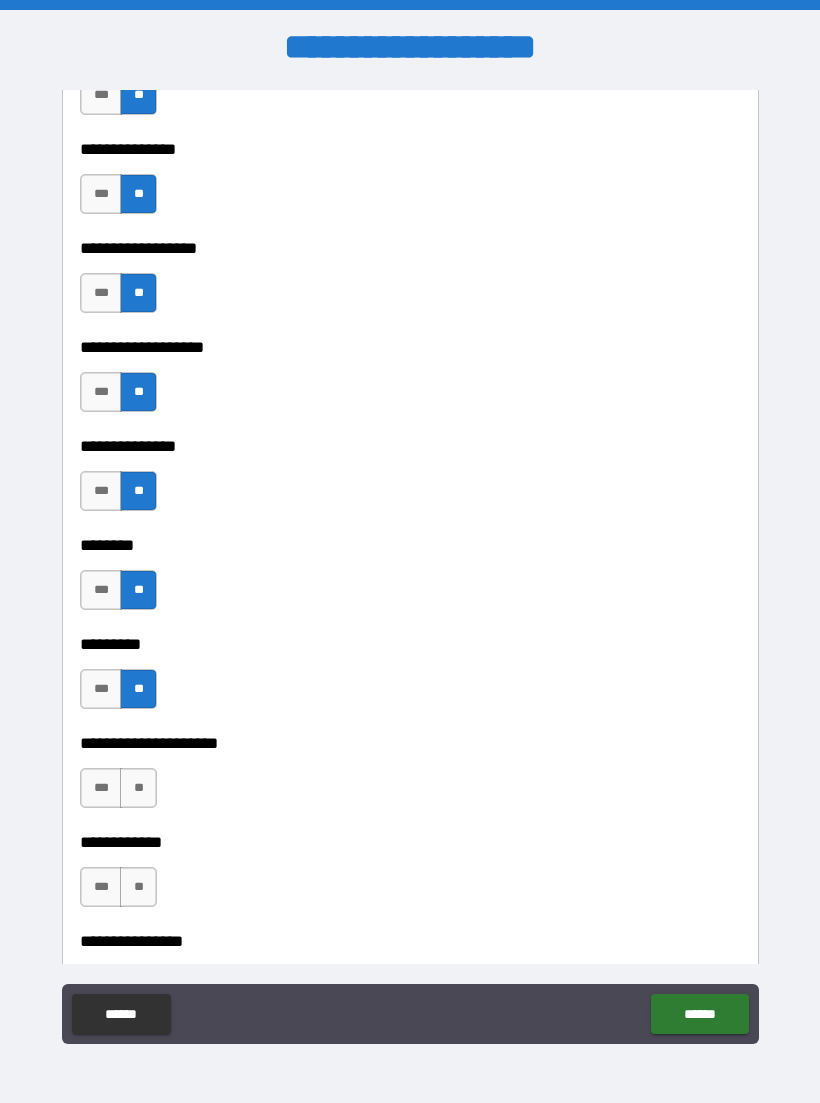 click on "**" at bounding box center [138, 788] 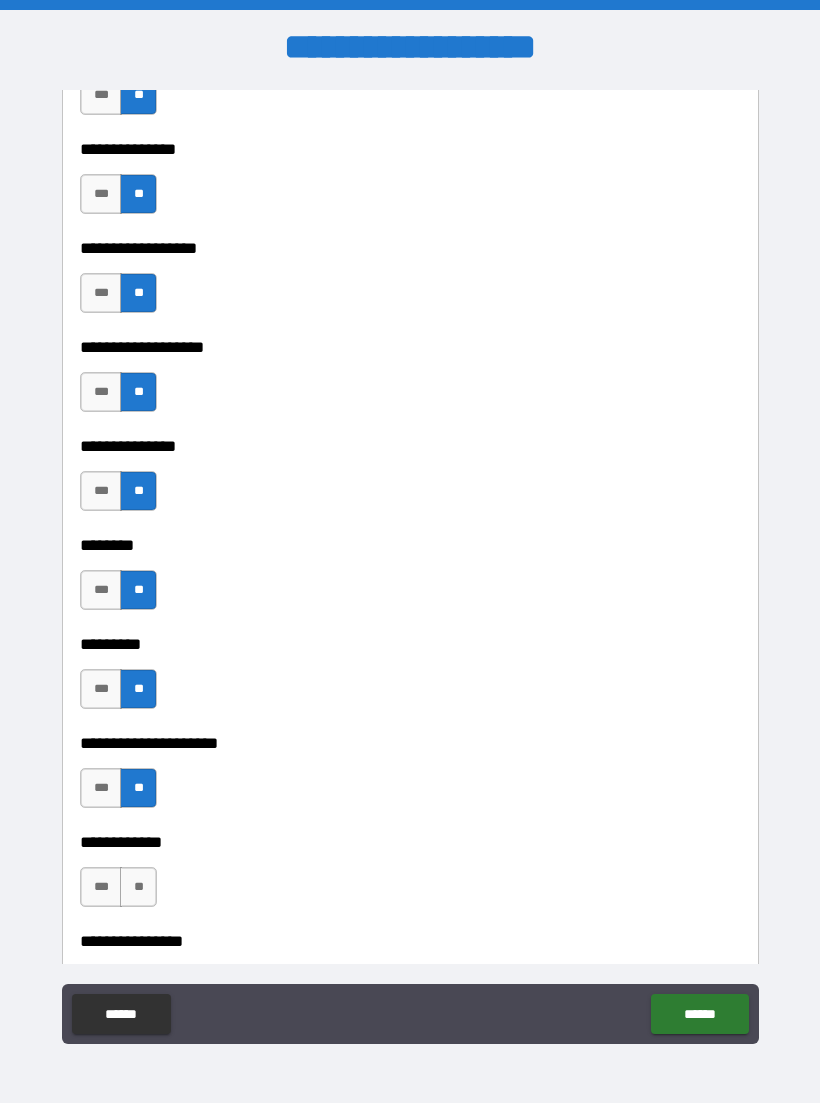 click on "**" at bounding box center (138, 887) 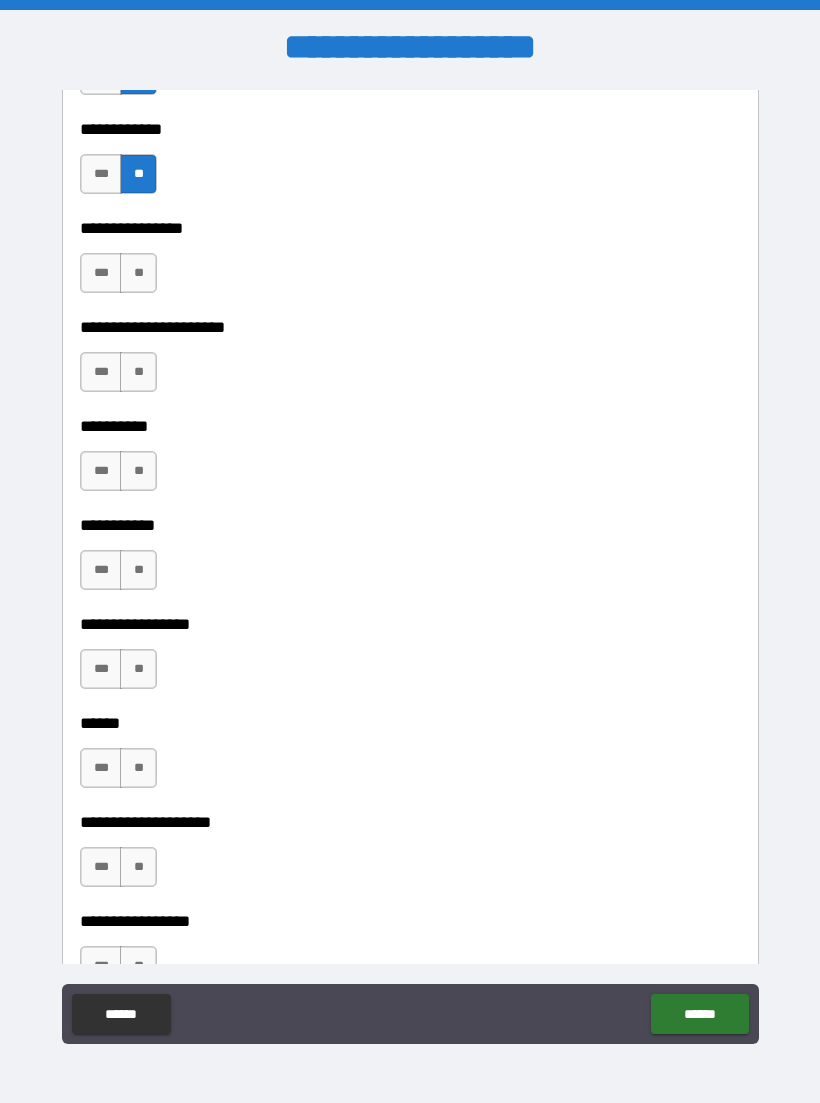 scroll, scrollTop: 6115, scrollLeft: 0, axis: vertical 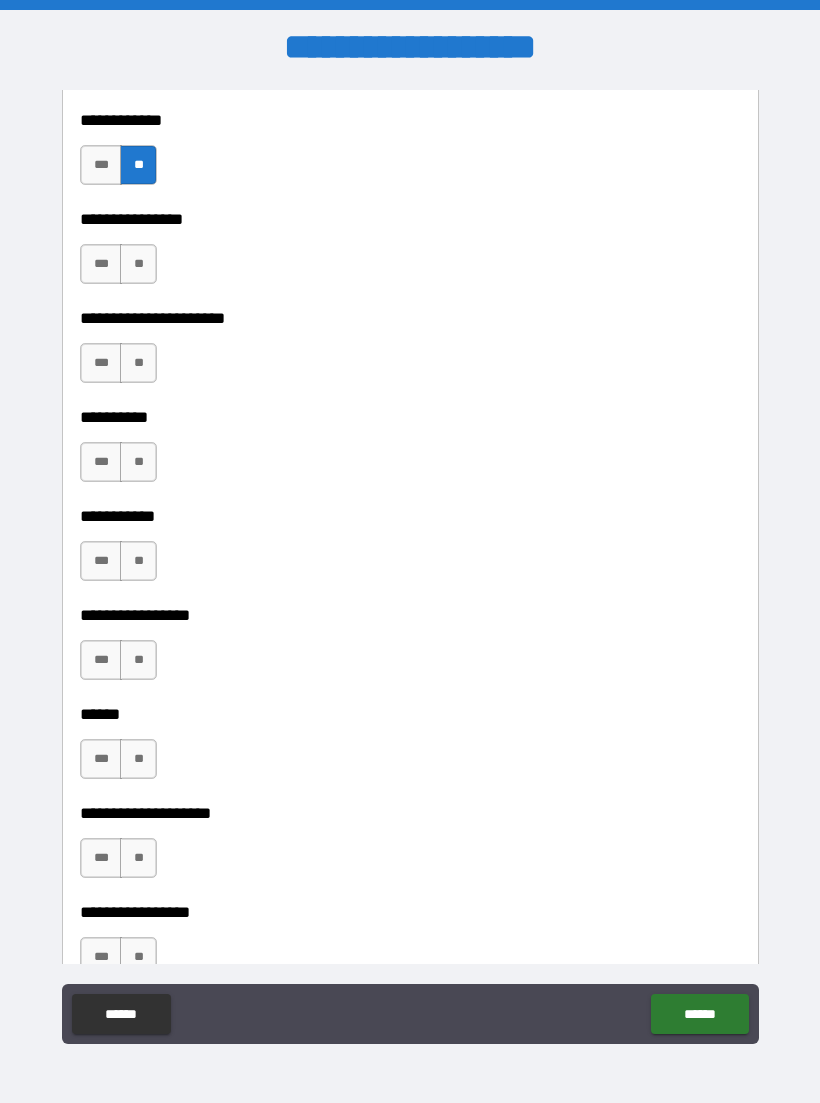 click on "**" at bounding box center (138, 264) 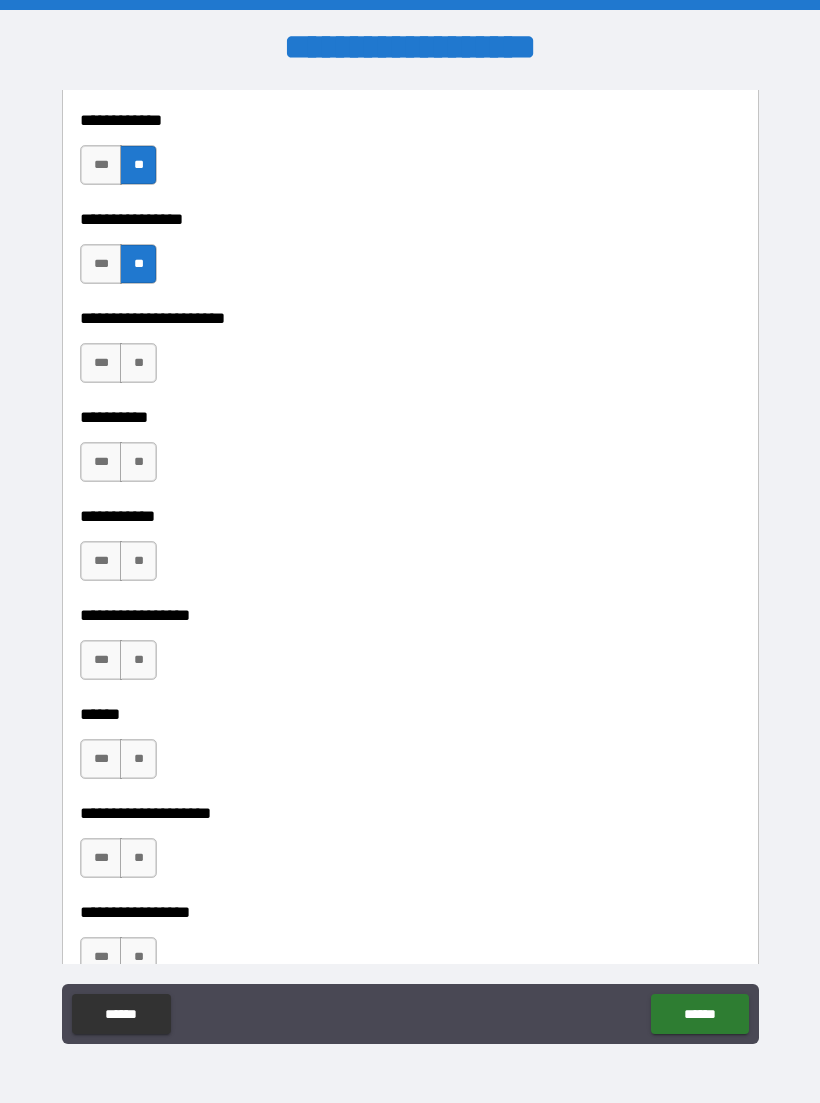 click on "**" at bounding box center [138, 363] 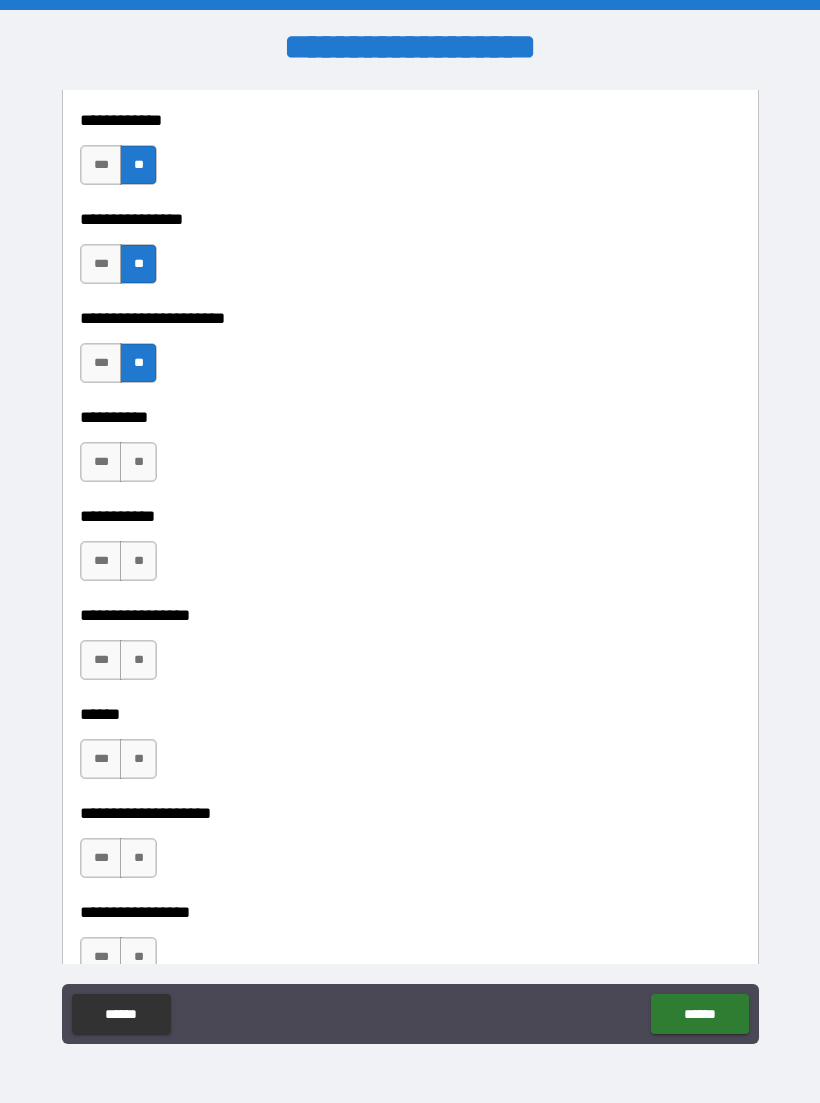 click on "**" at bounding box center [138, 462] 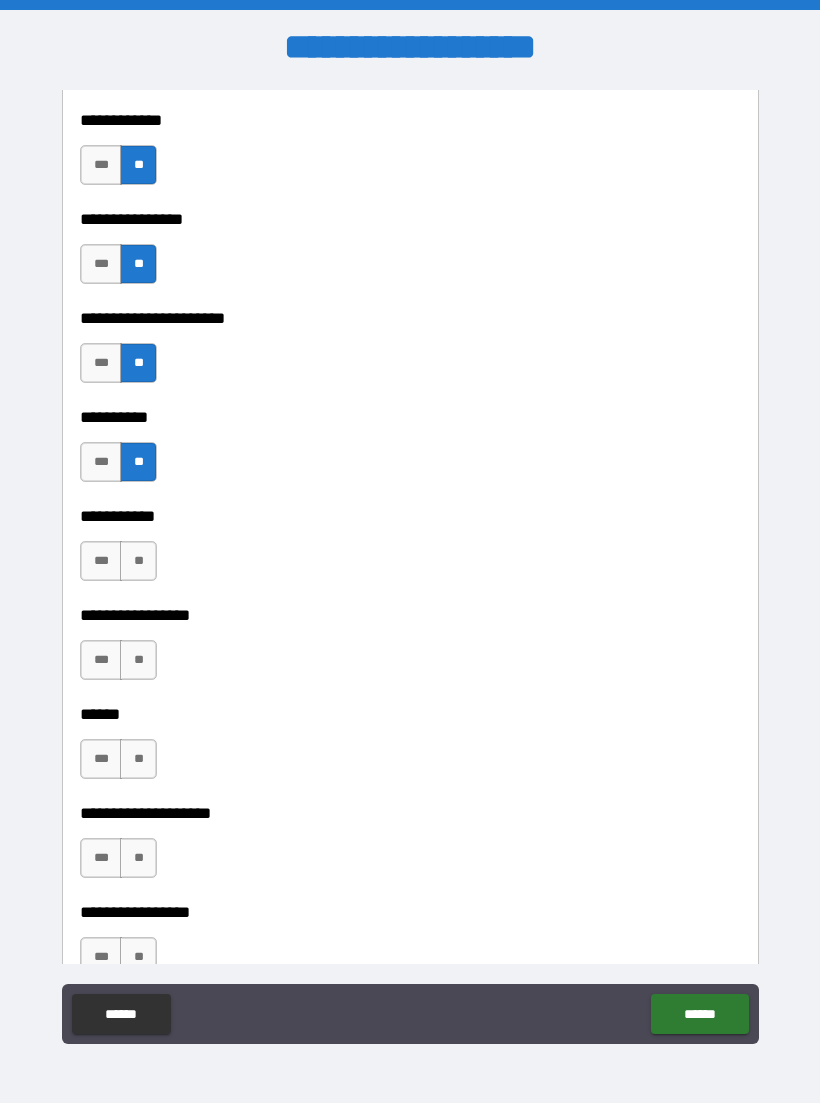 click on "**" at bounding box center (138, 561) 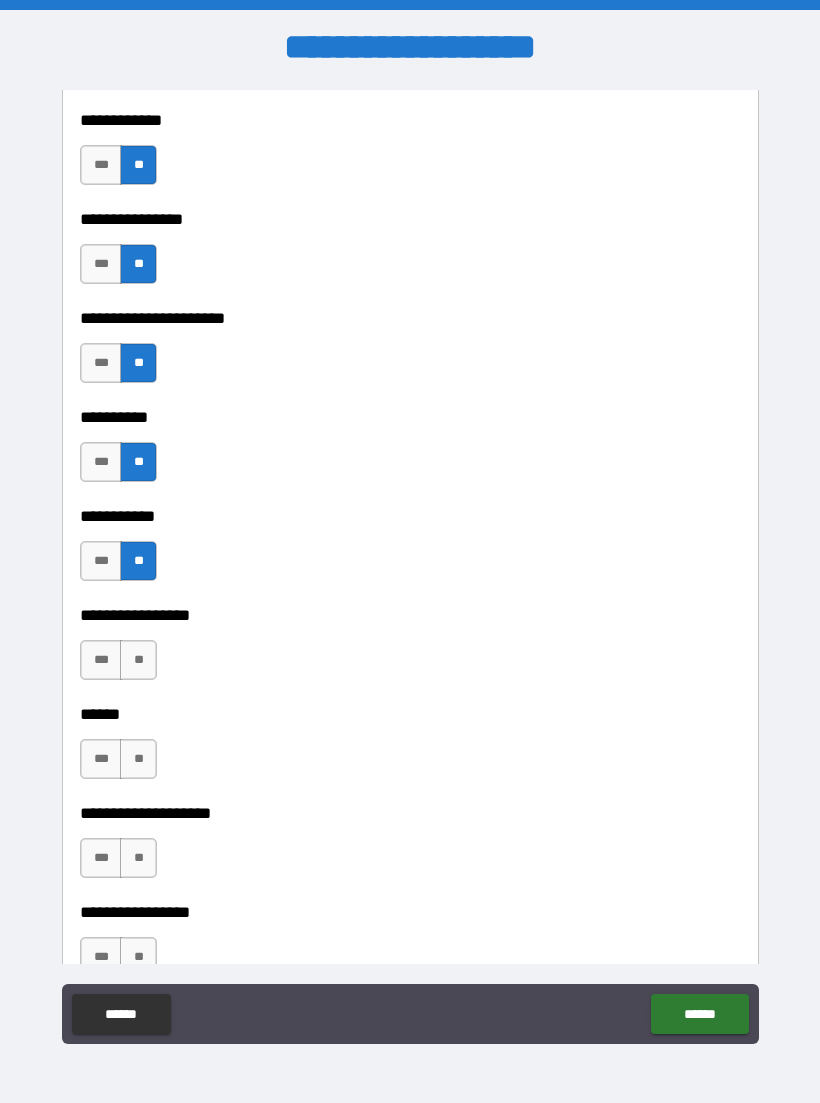 click on "**" at bounding box center (138, 660) 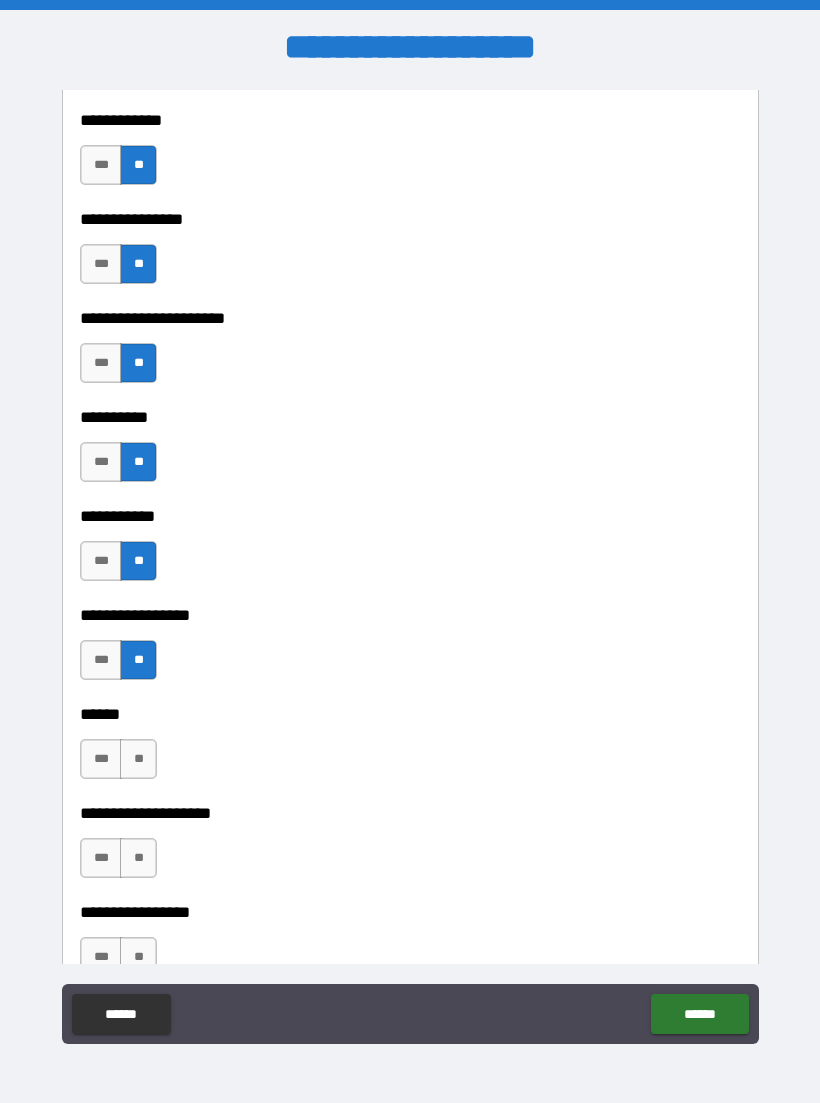 click on "**" at bounding box center [138, 759] 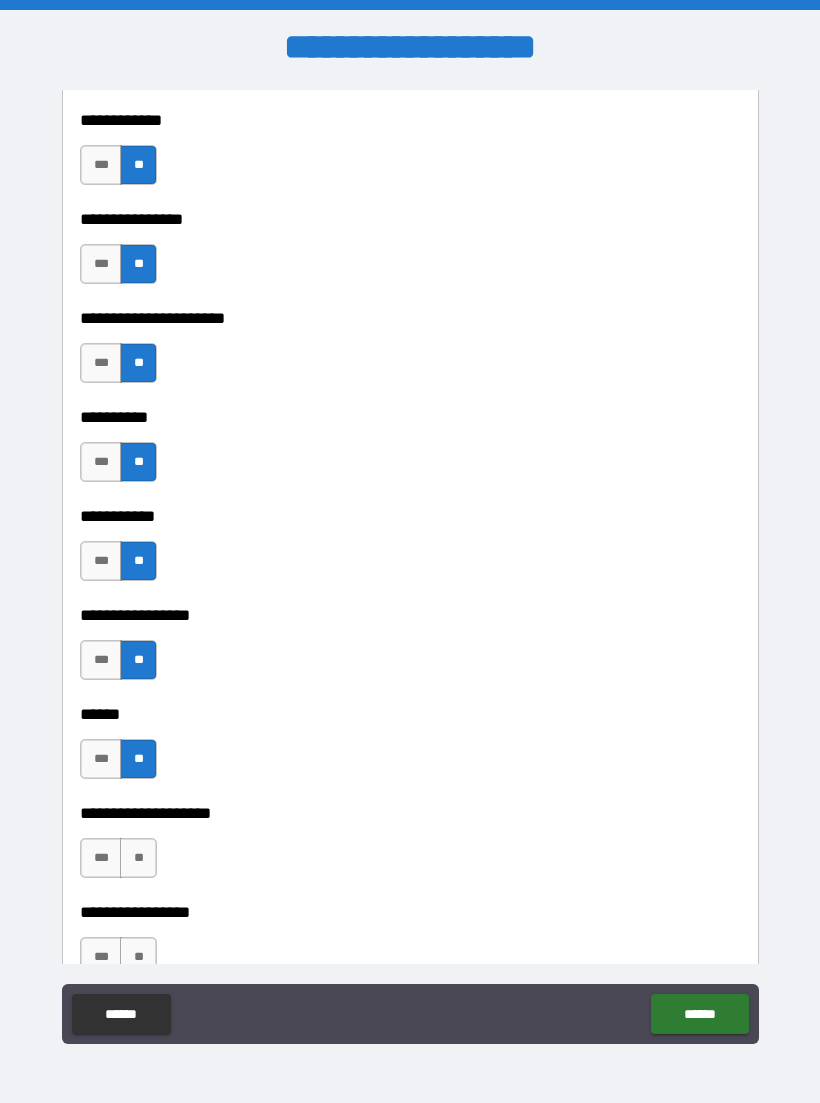 click on "**" at bounding box center (138, 858) 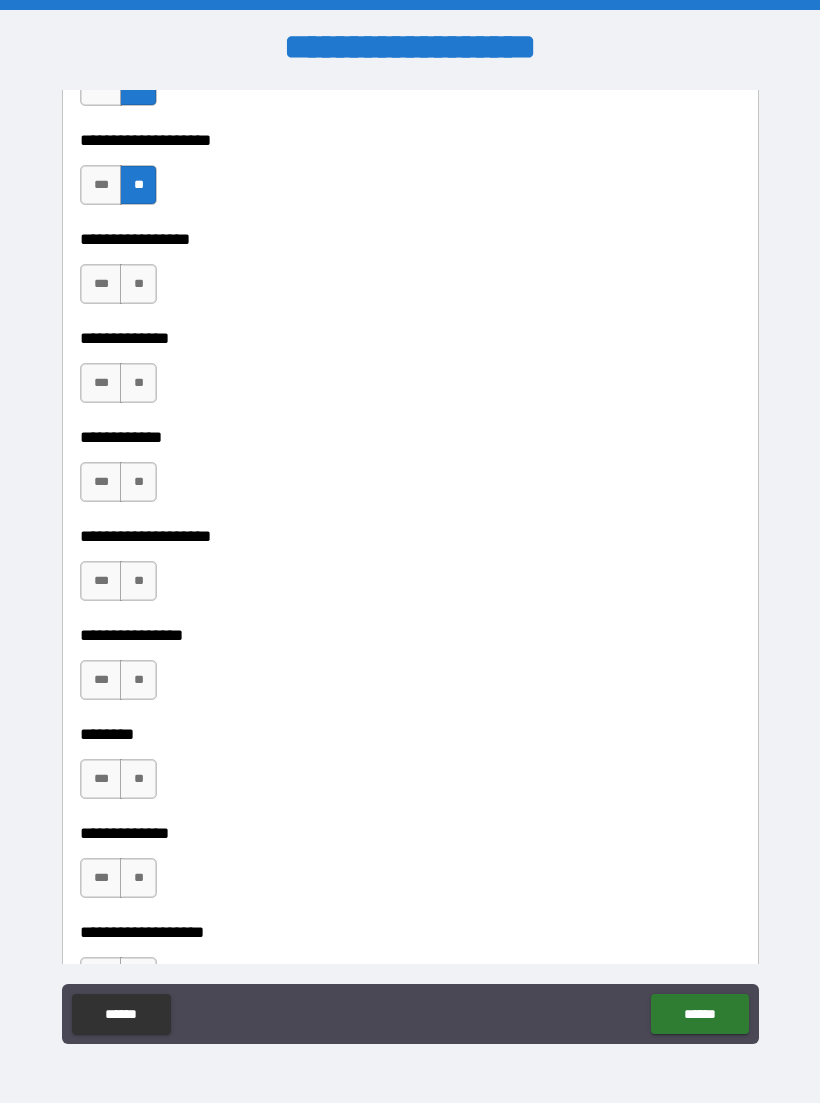 scroll, scrollTop: 6793, scrollLeft: 0, axis: vertical 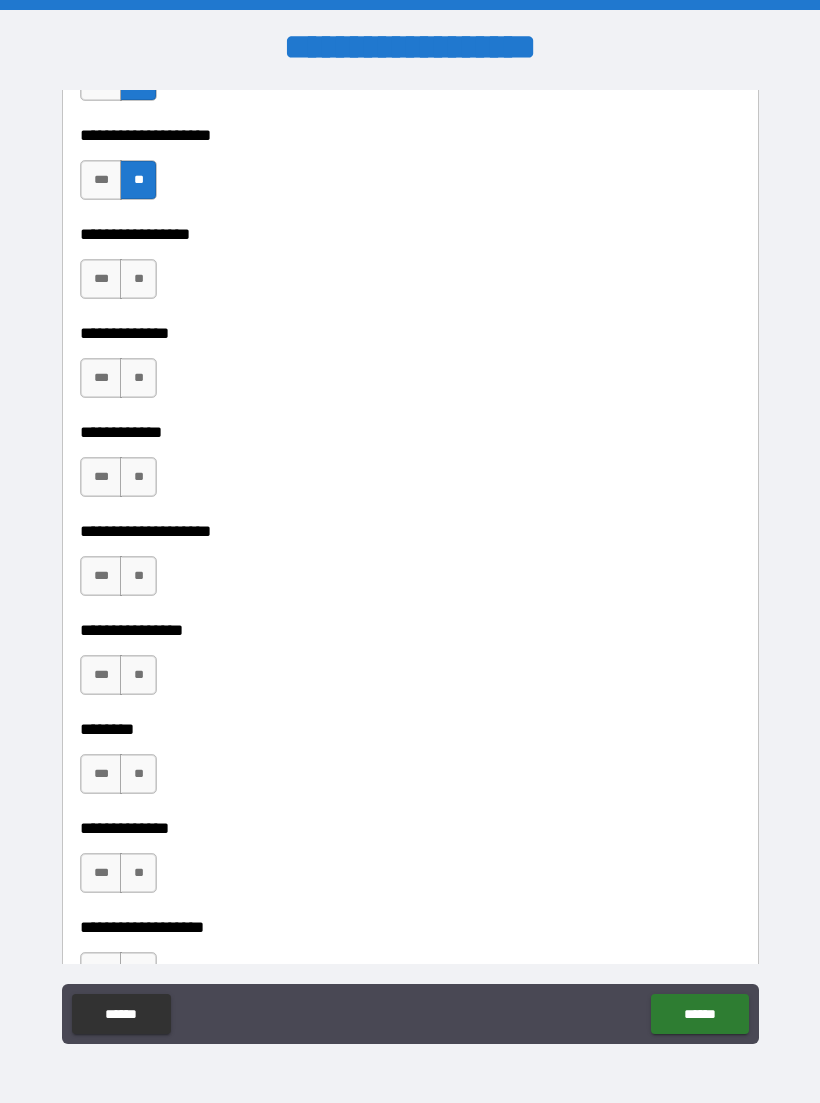 click on "**" at bounding box center (138, 279) 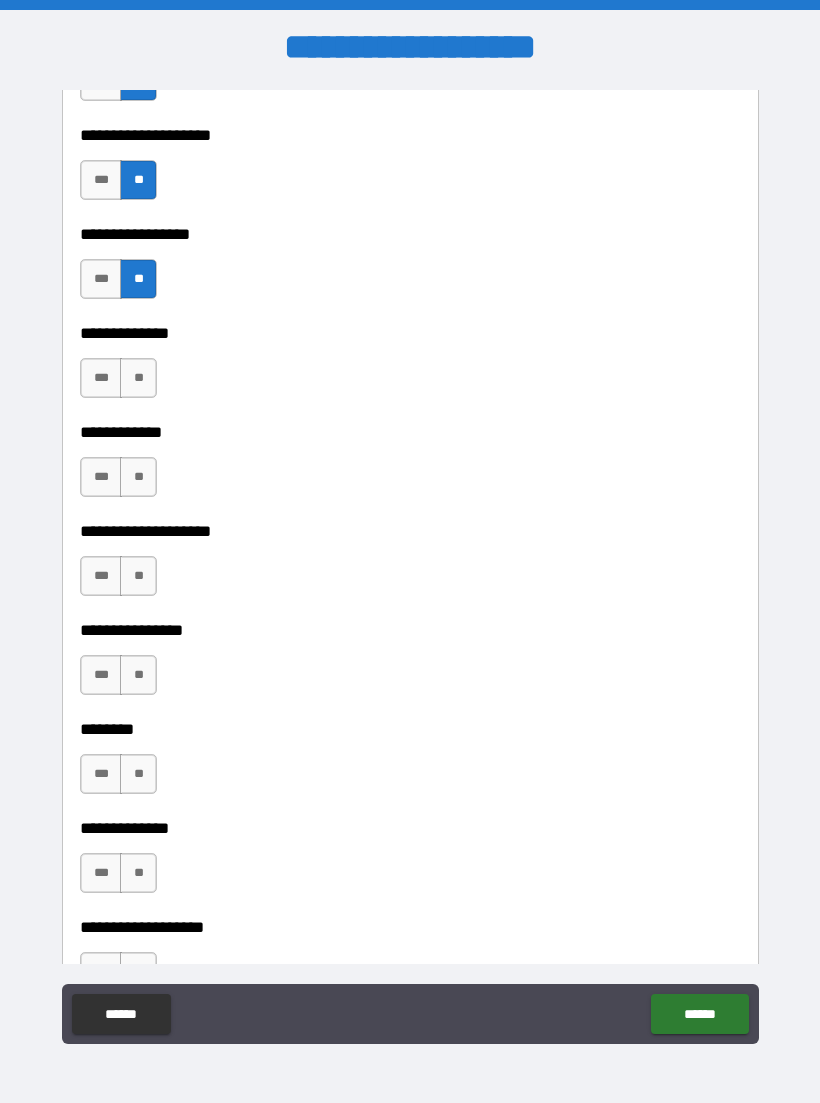 click on "**" at bounding box center [138, 378] 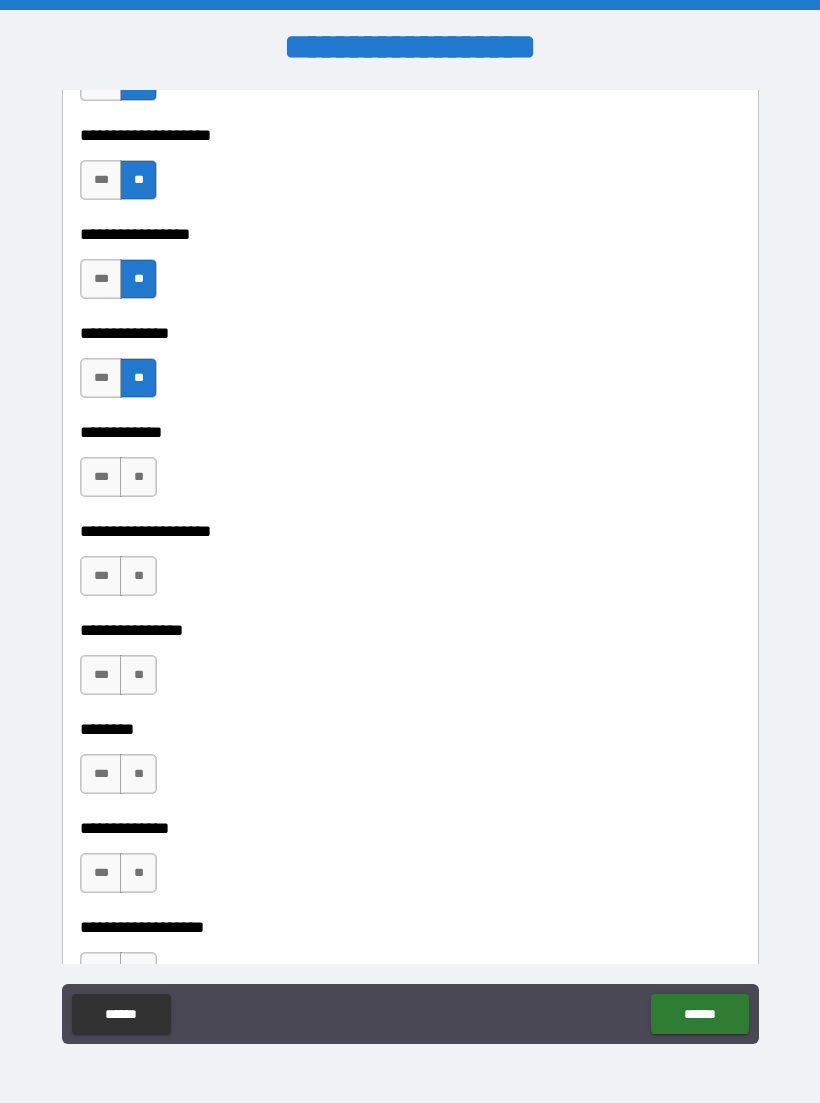 click on "**" at bounding box center (138, 477) 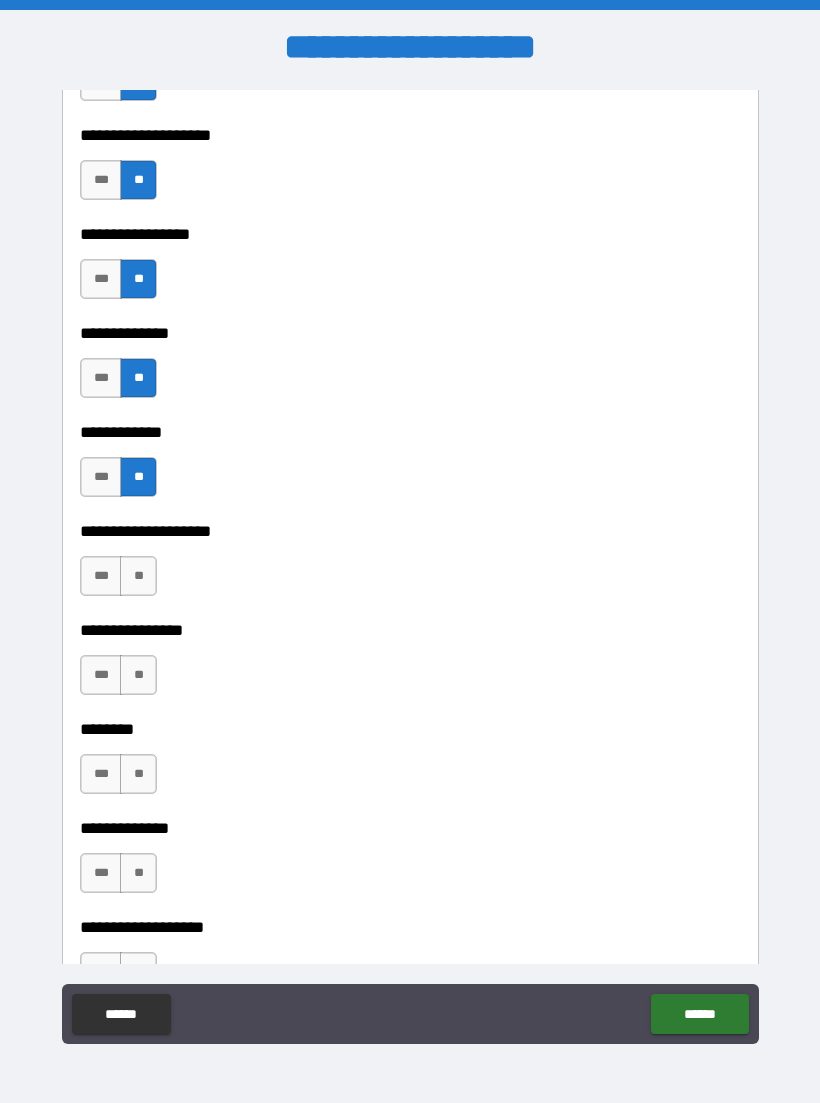 click on "**" at bounding box center [138, 576] 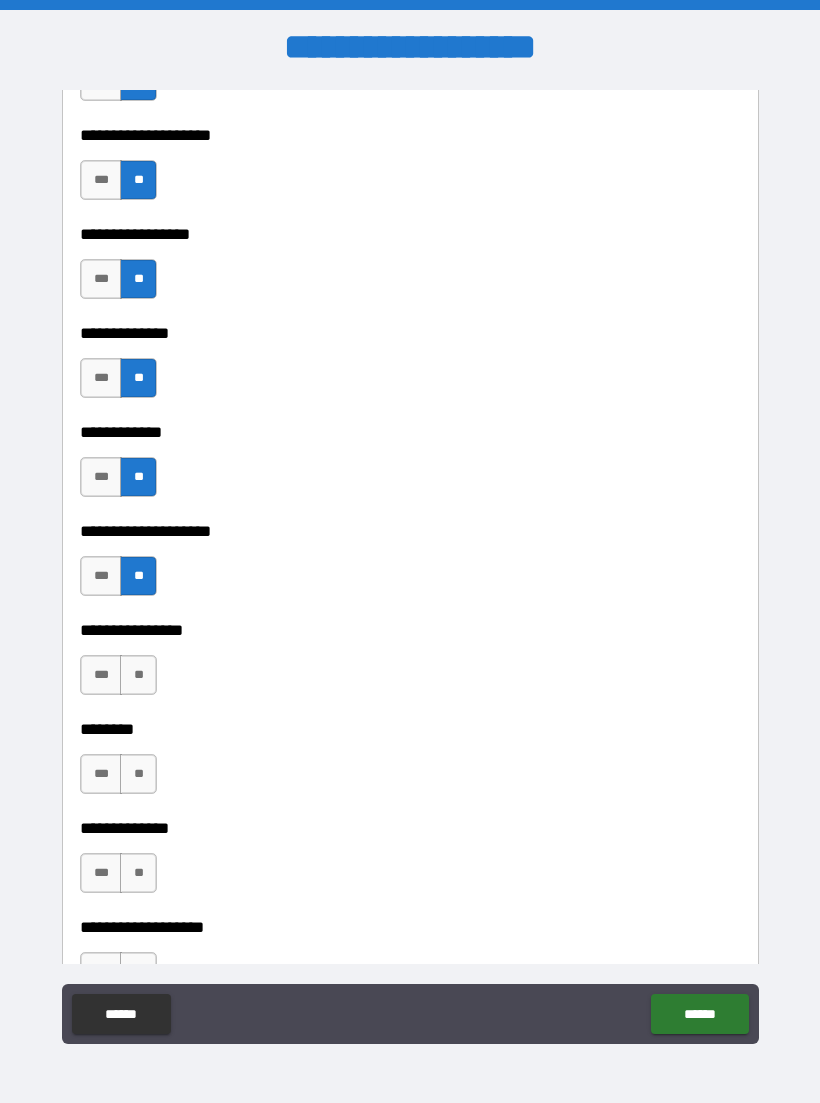 click on "**" at bounding box center (138, 675) 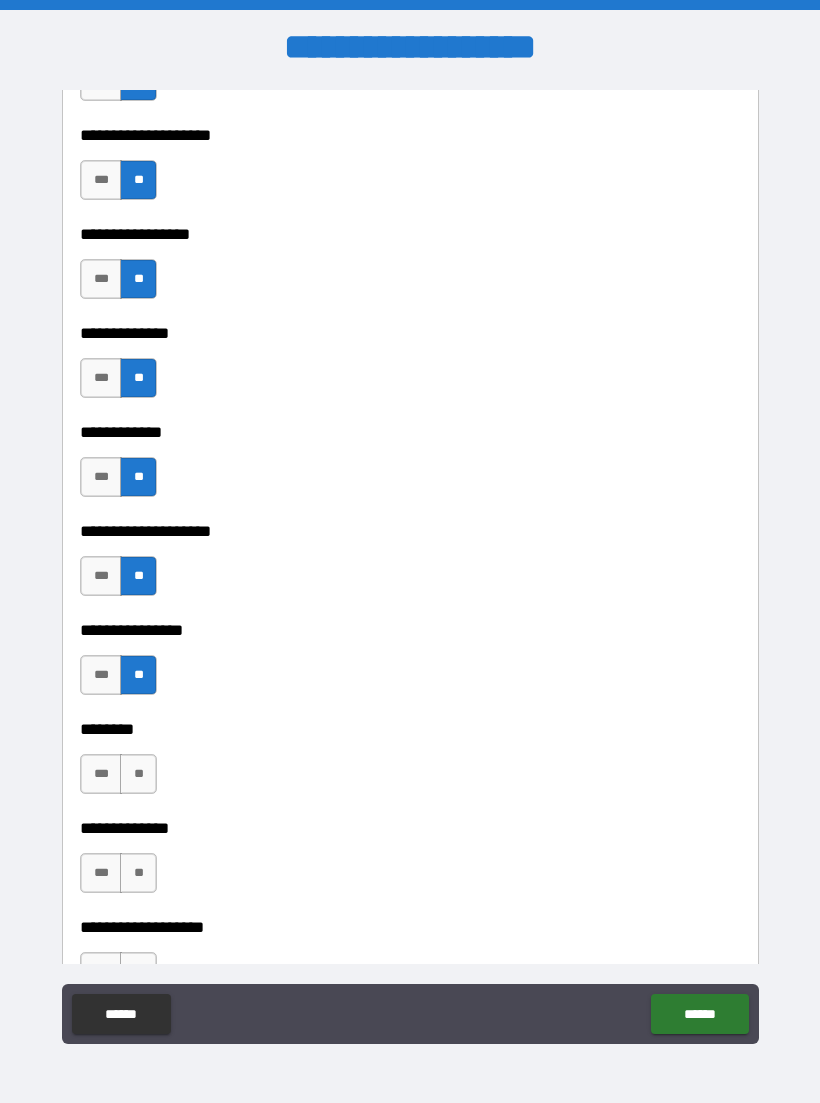 click on "**" at bounding box center (138, 774) 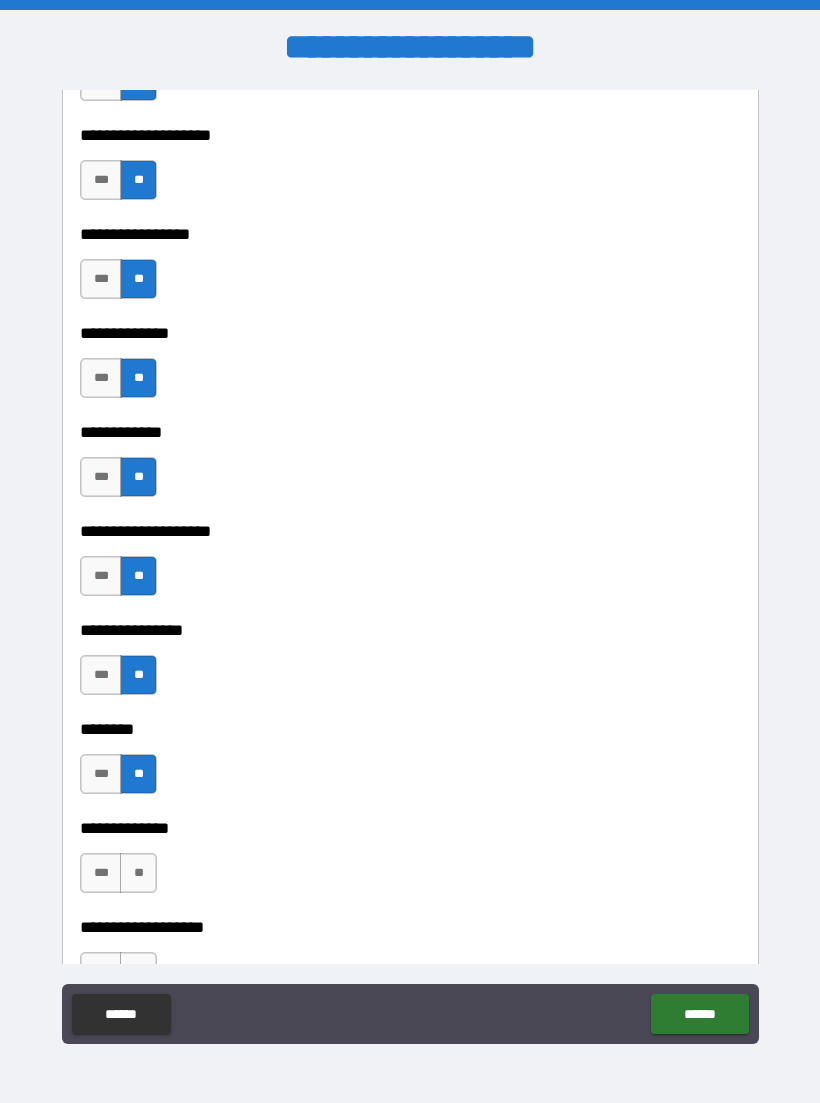 click on "**" at bounding box center [138, 873] 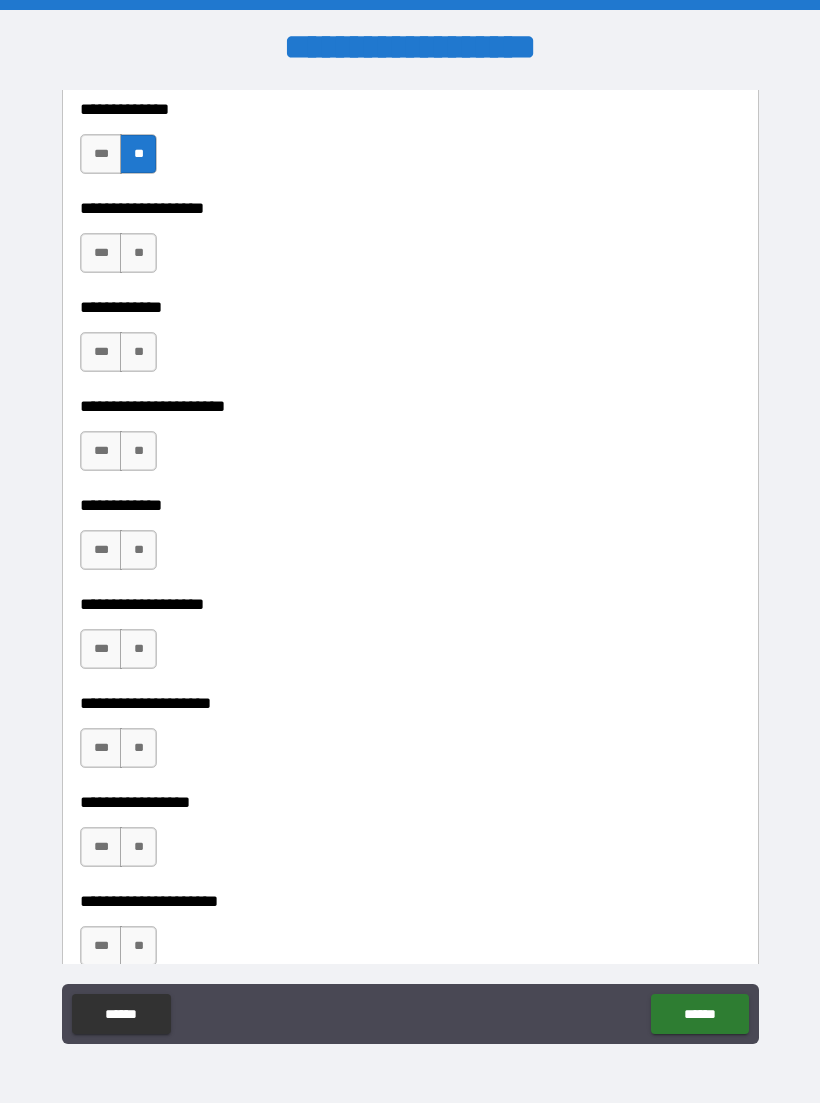 scroll, scrollTop: 7511, scrollLeft: 0, axis: vertical 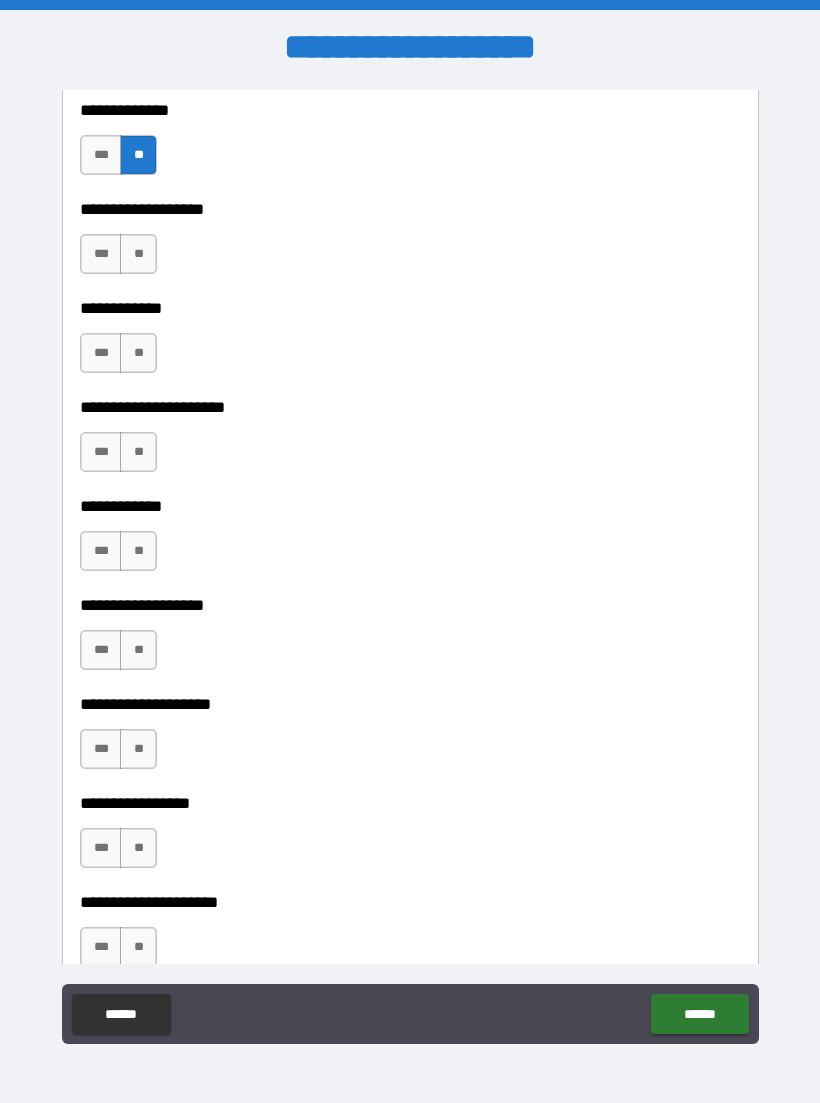 click on "**" at bounding box center [138, 254] 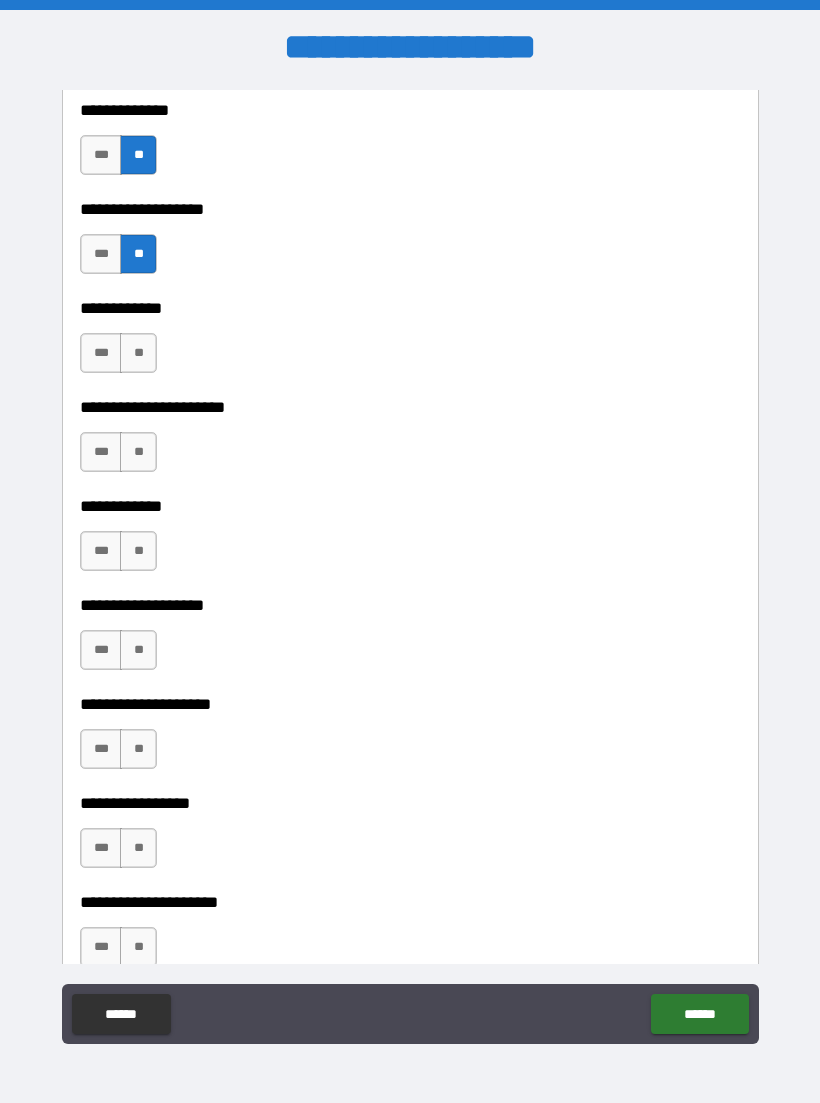 click on "**" at bounding box center (138, 353) 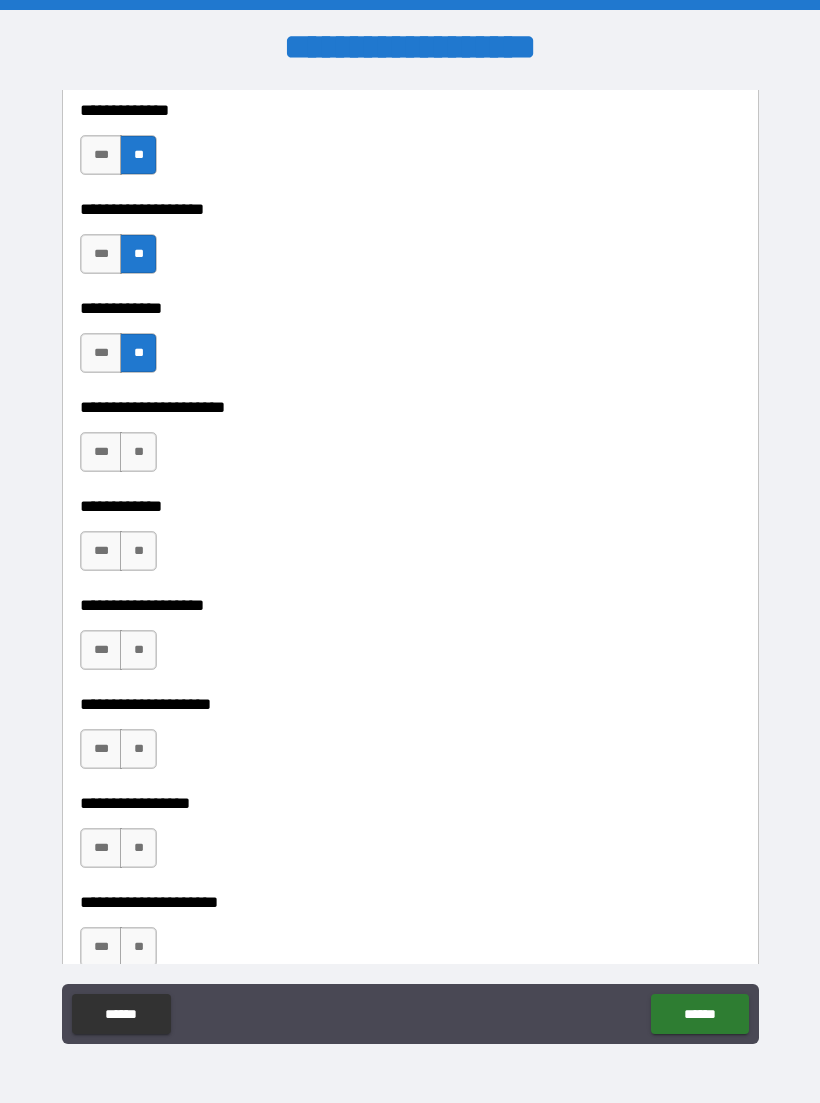 click on "**" at bounding box center [138, 452] 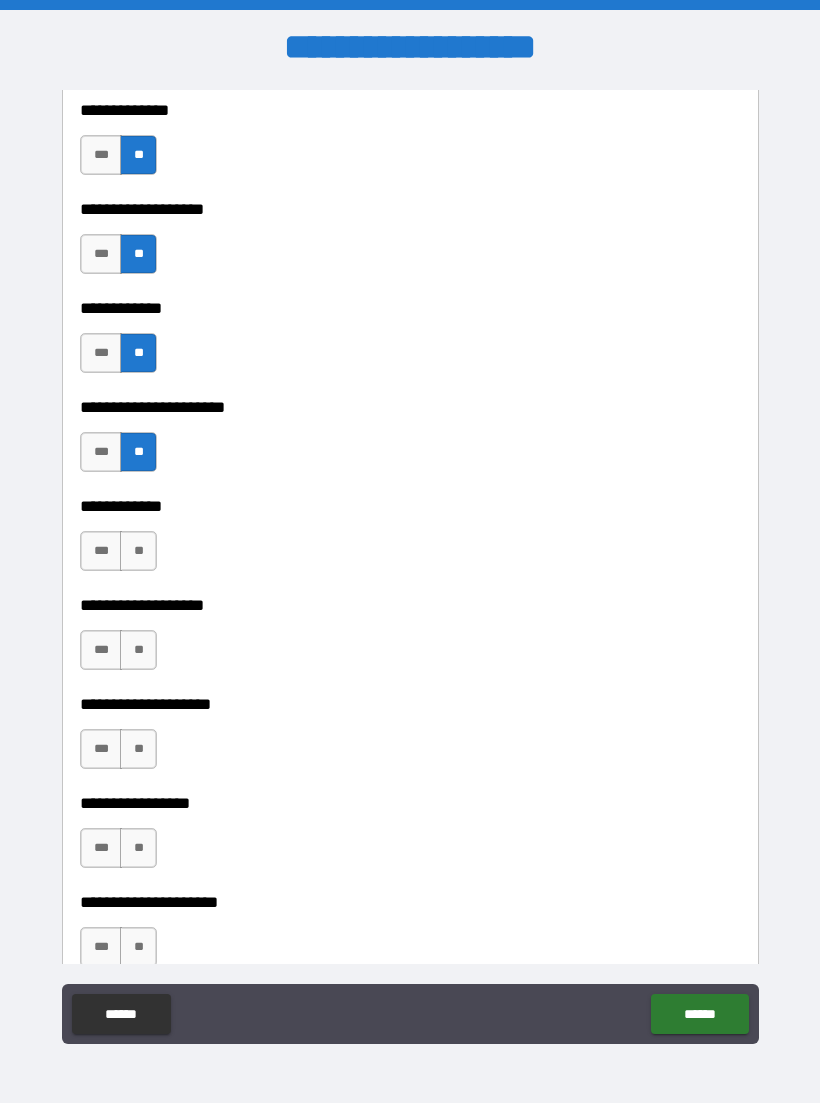 click on "**" at bounding box center (138, 551) 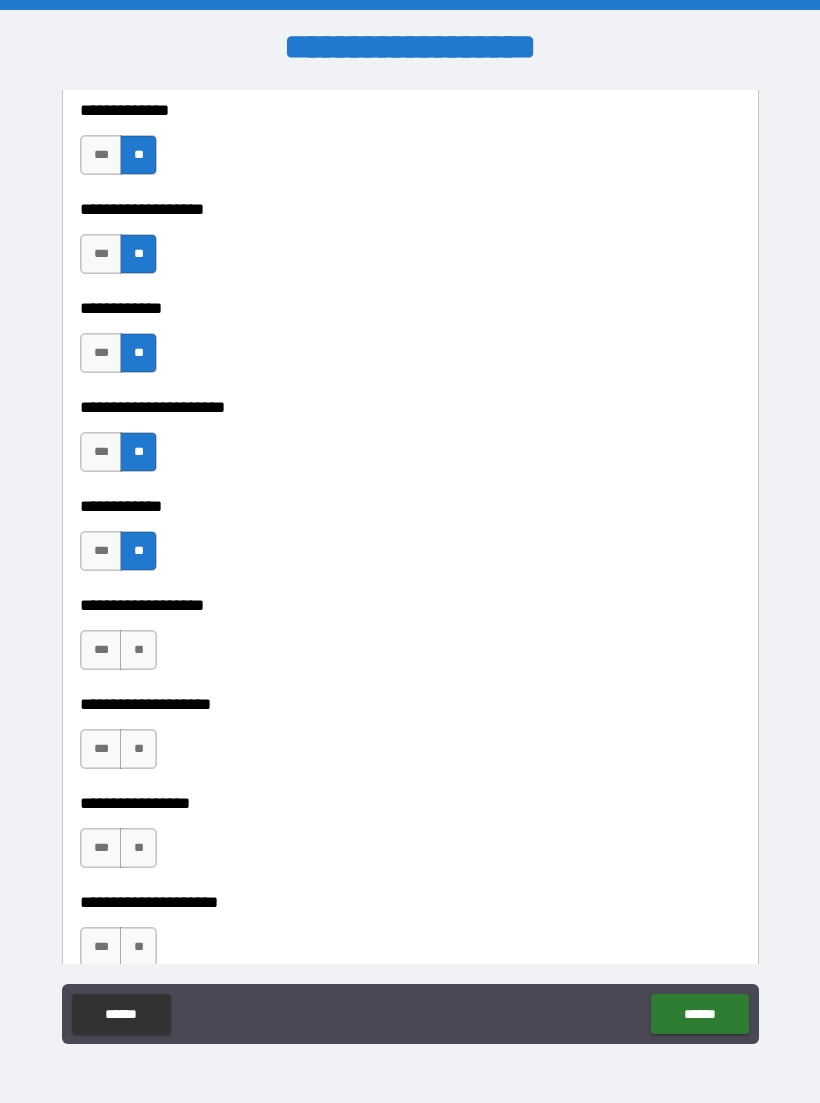 click on "**" at bounding box center [138, 650] 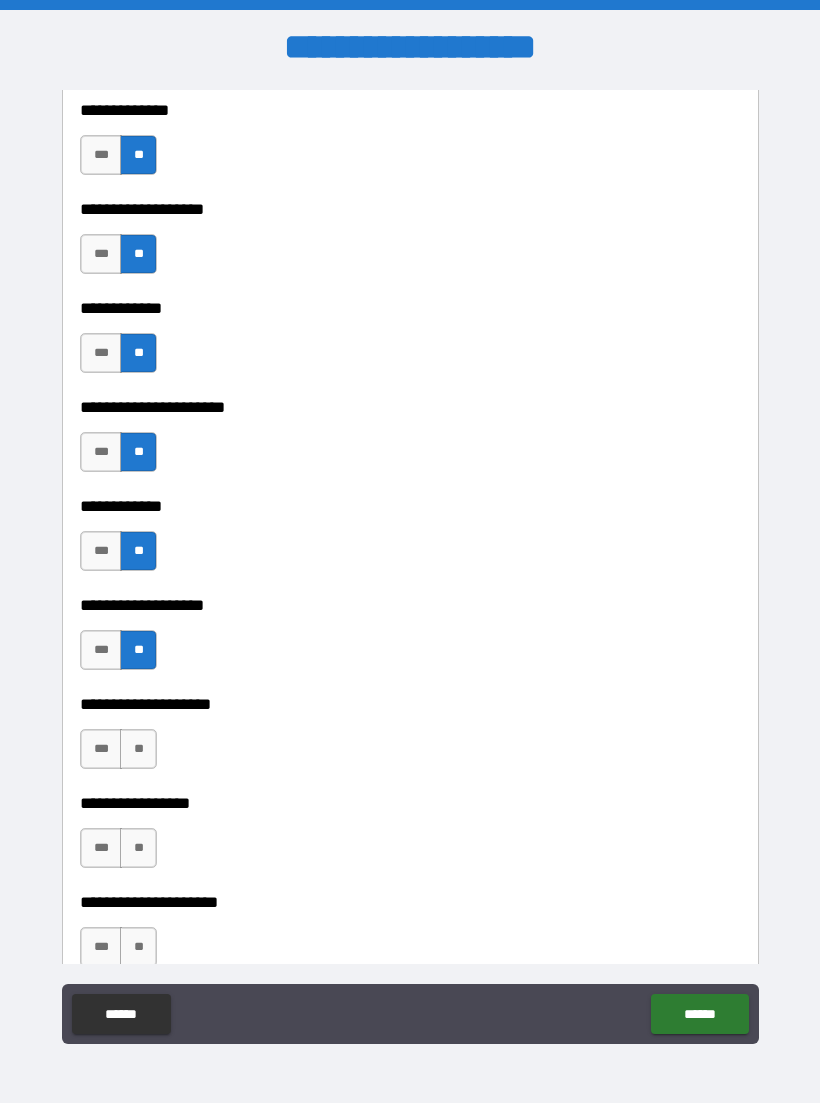 click on "**" at bounding box center [138, 749] 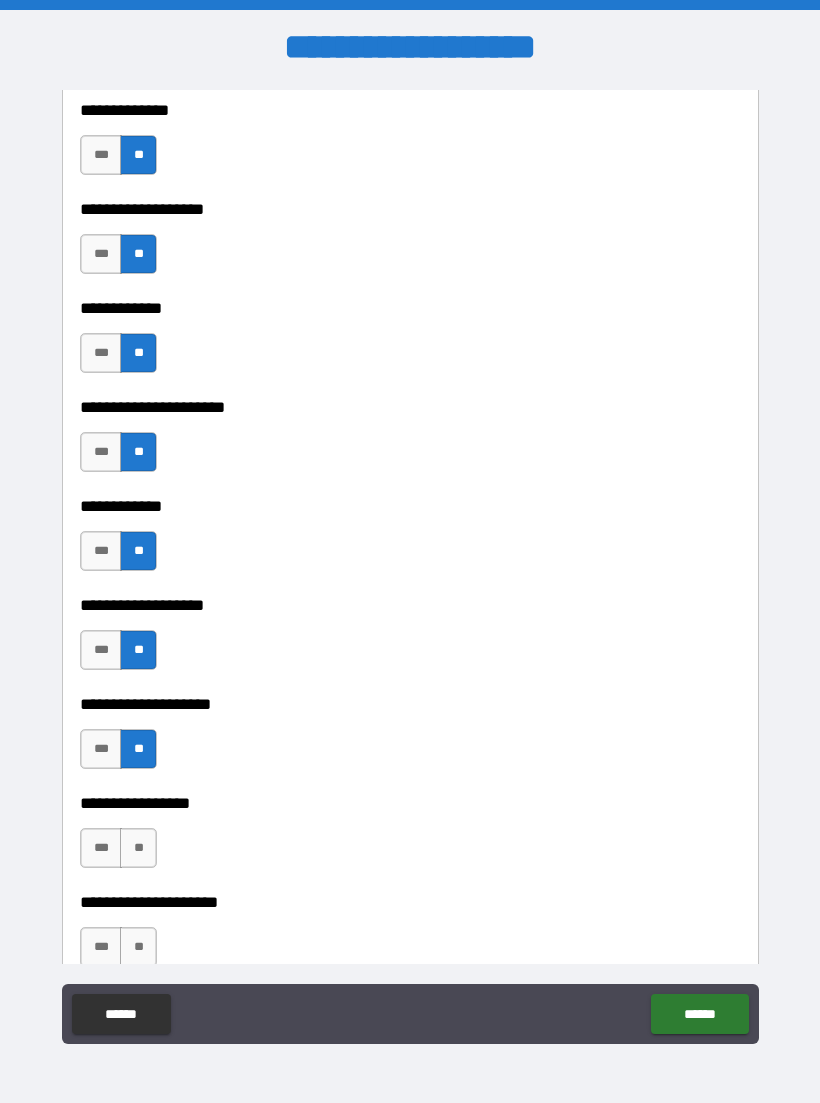 click on "**" at bounding box center (138, 848) 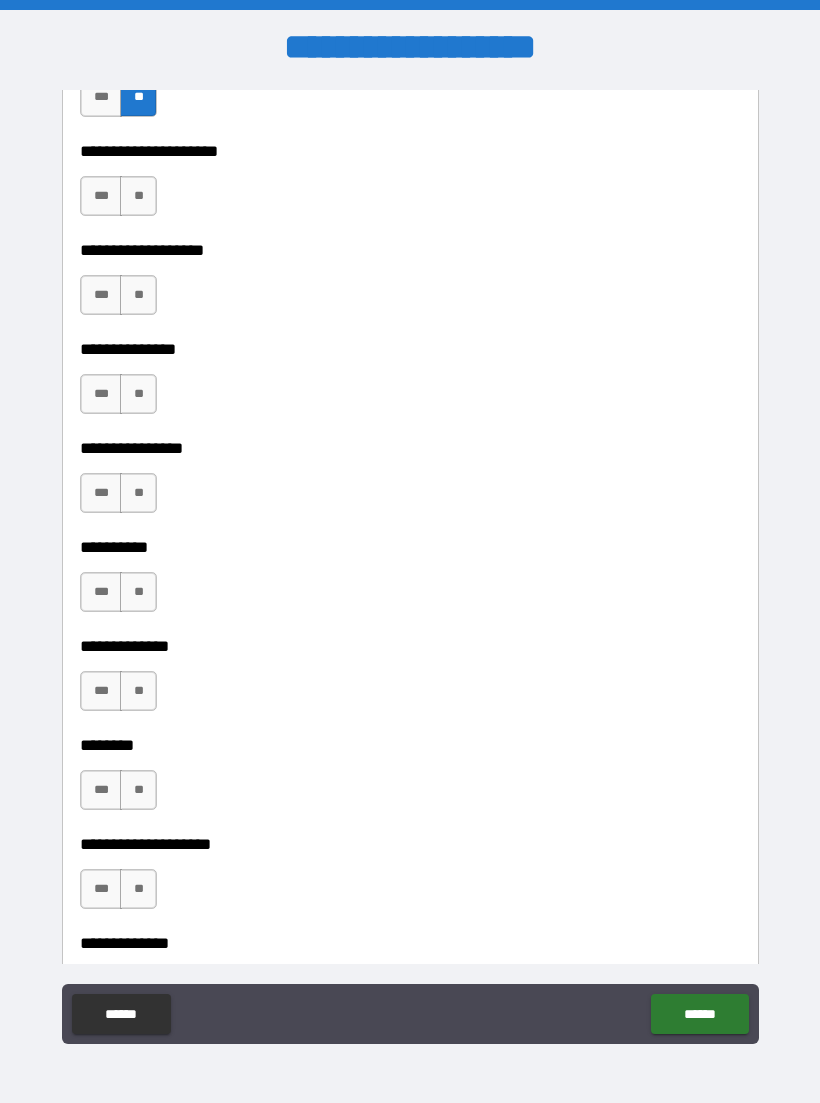 scroll, scrollTop: 8273, scrollLeft: 0, axis: vertical 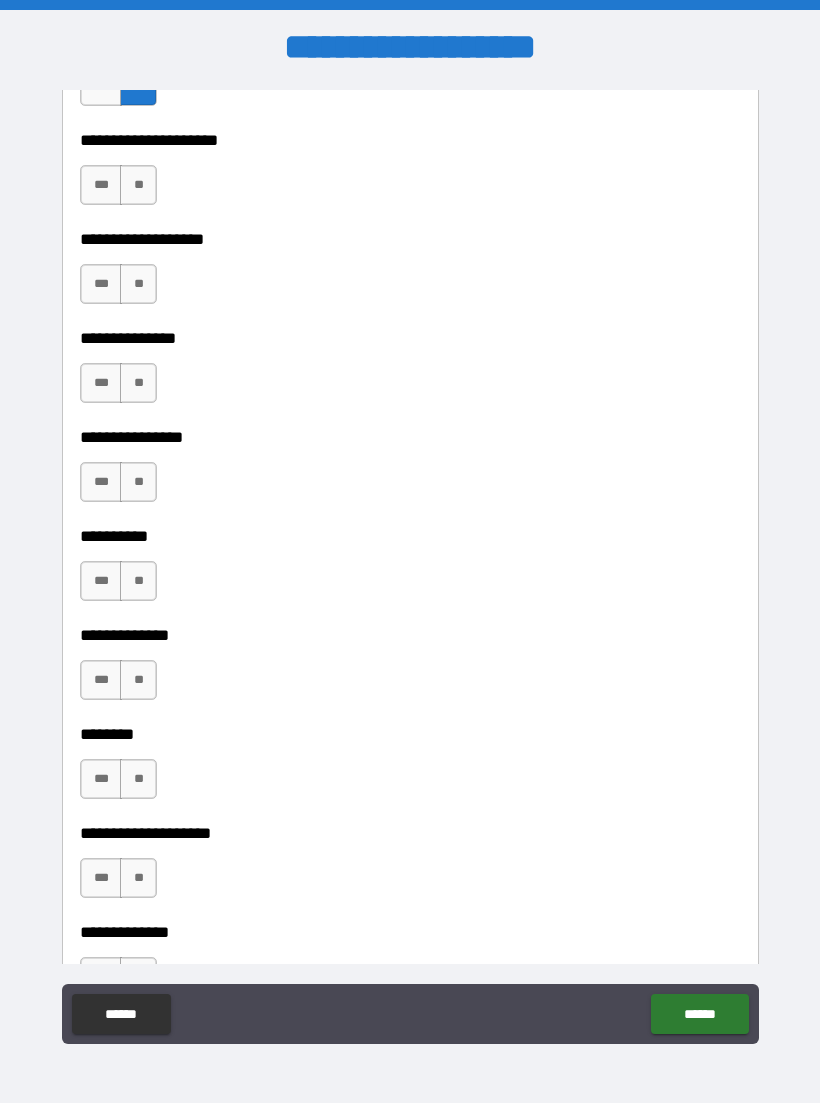 click on "**" at bounding box center (138, 185) 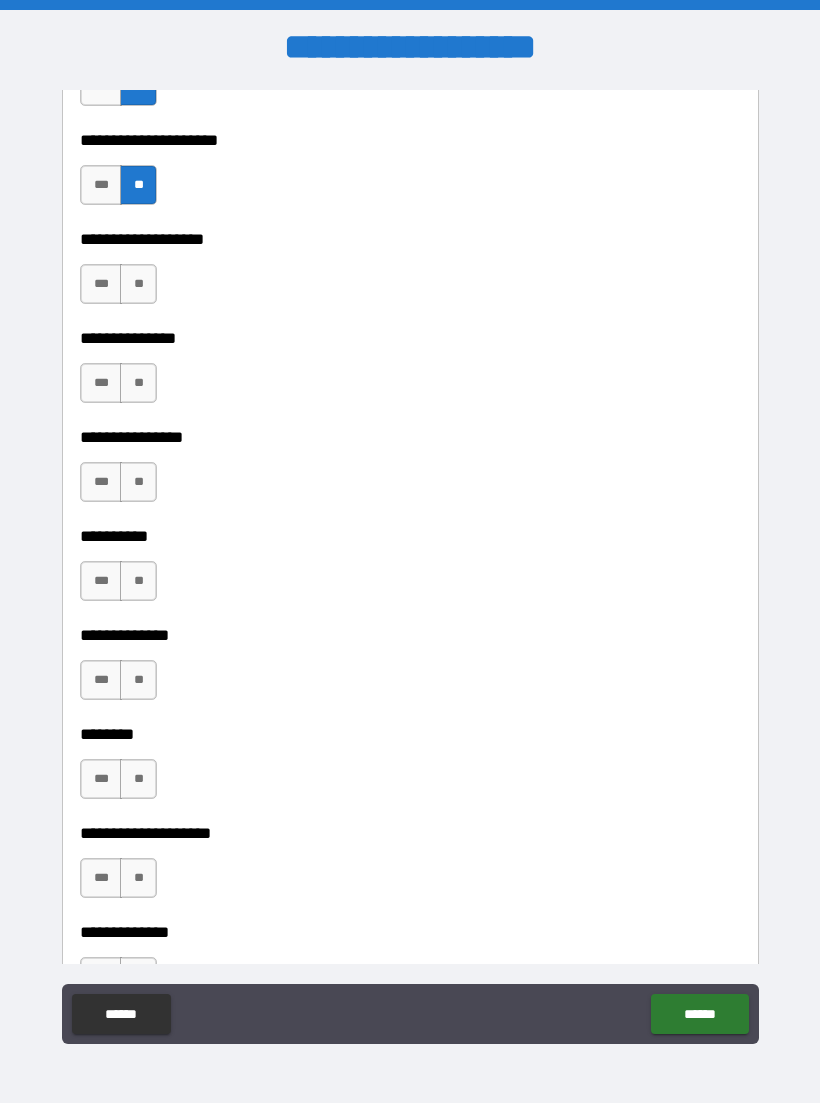 click on "**" at bounding box center (138, 284) 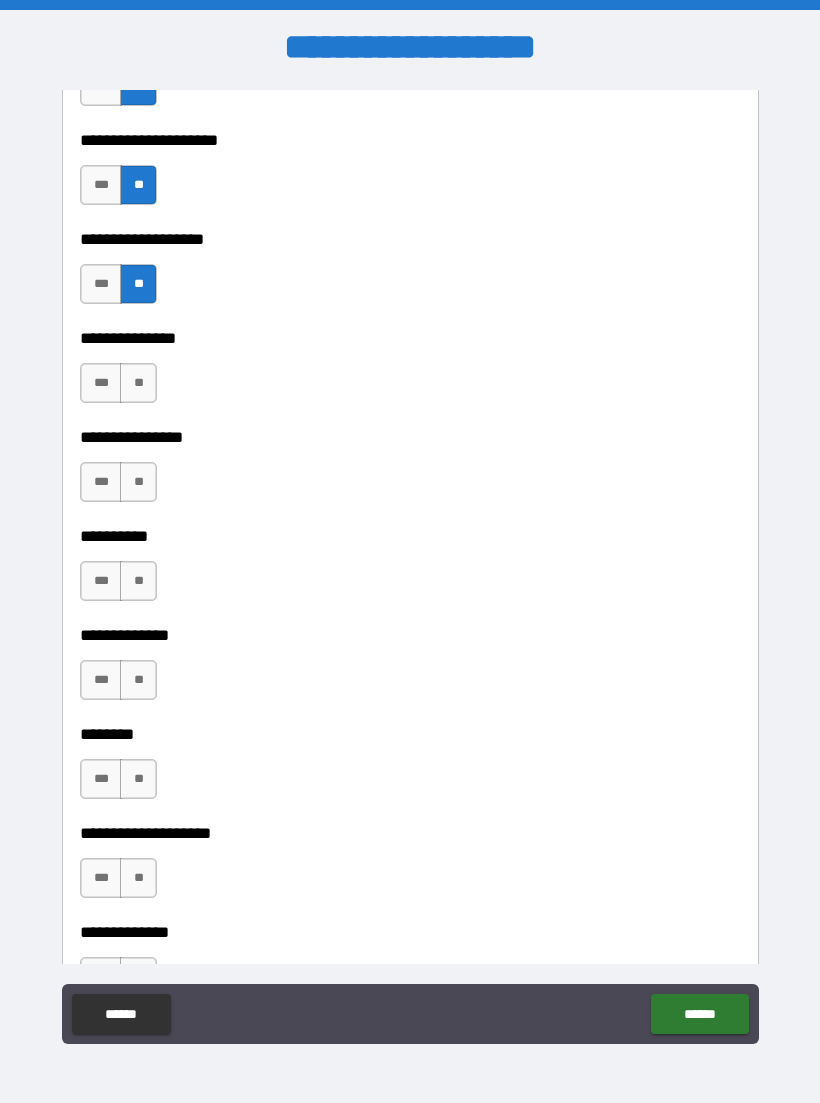 click on "**" at bounding box center (138, 383) 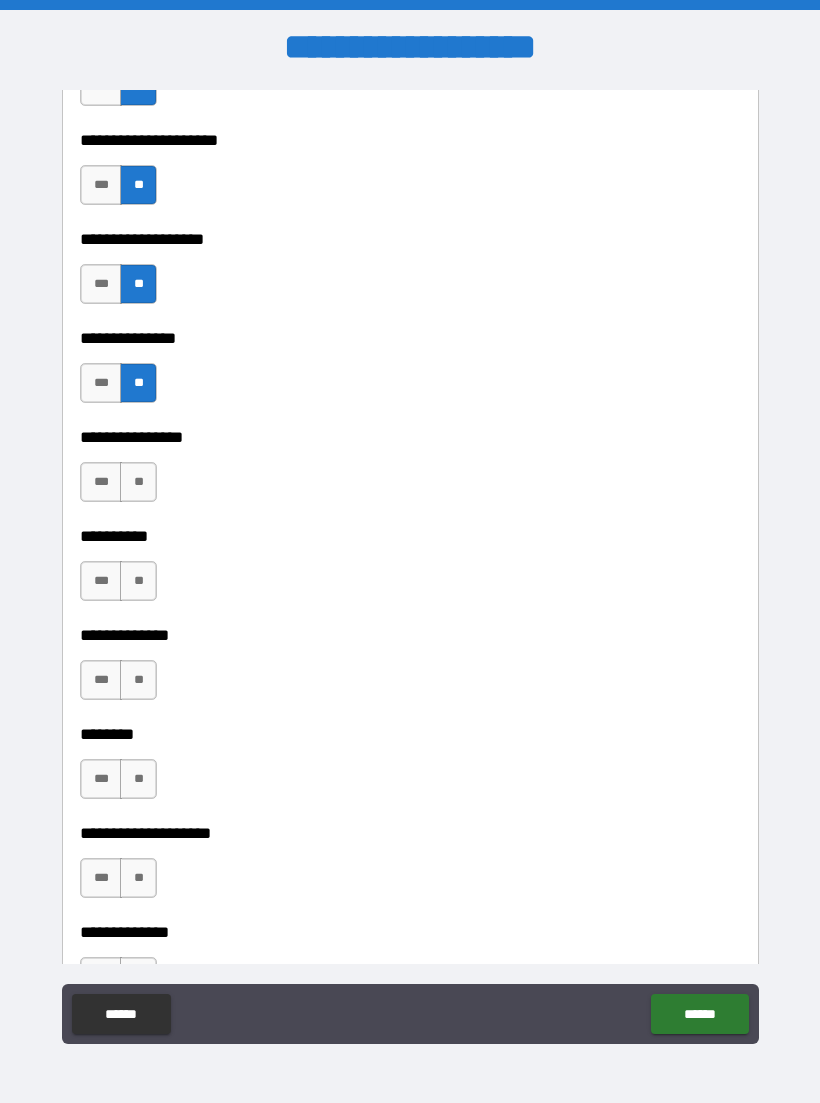 click on "**" at bounding box center (138, 482) 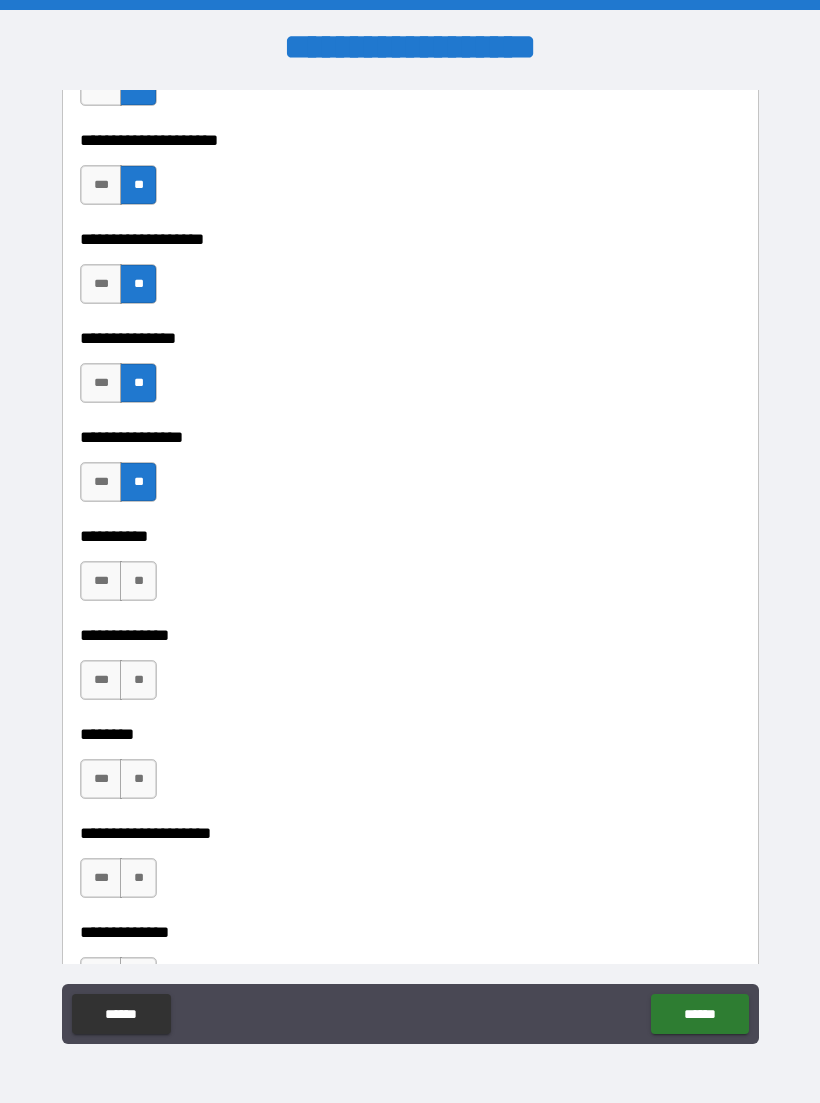 click on "**" at bounding box center (138, 581) 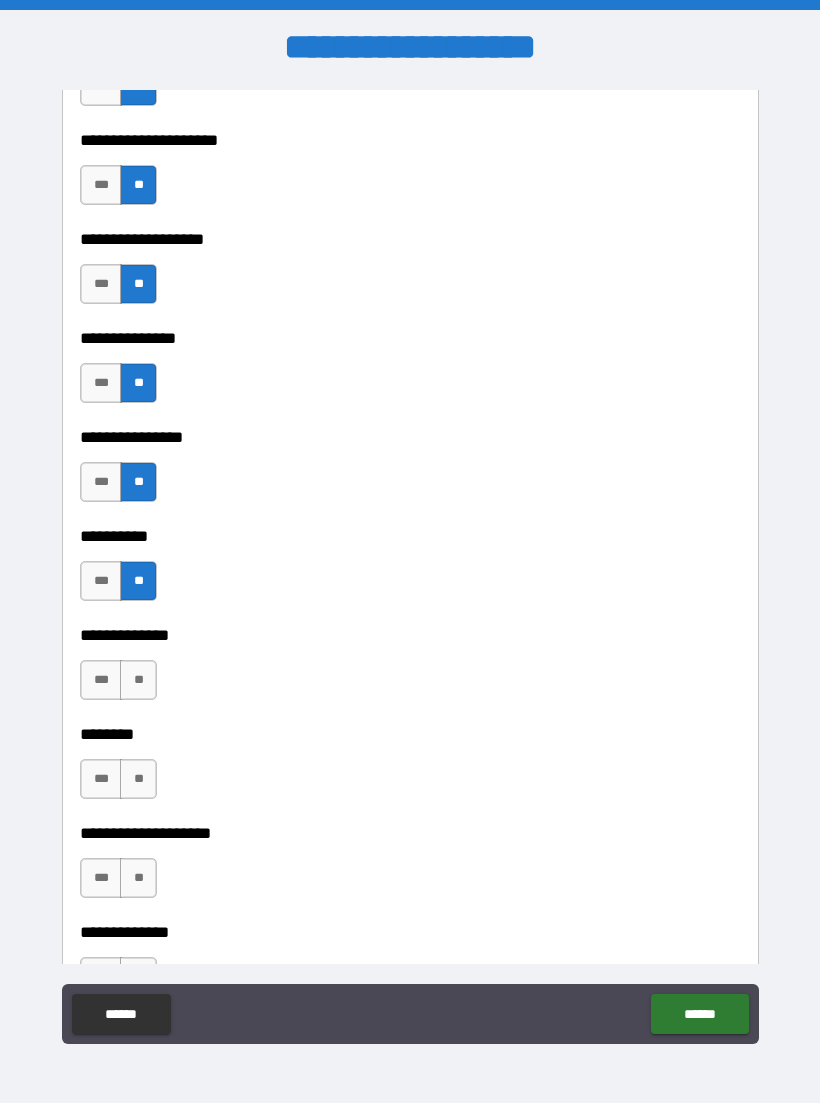 click on "**" at bounding box center (138, 680) 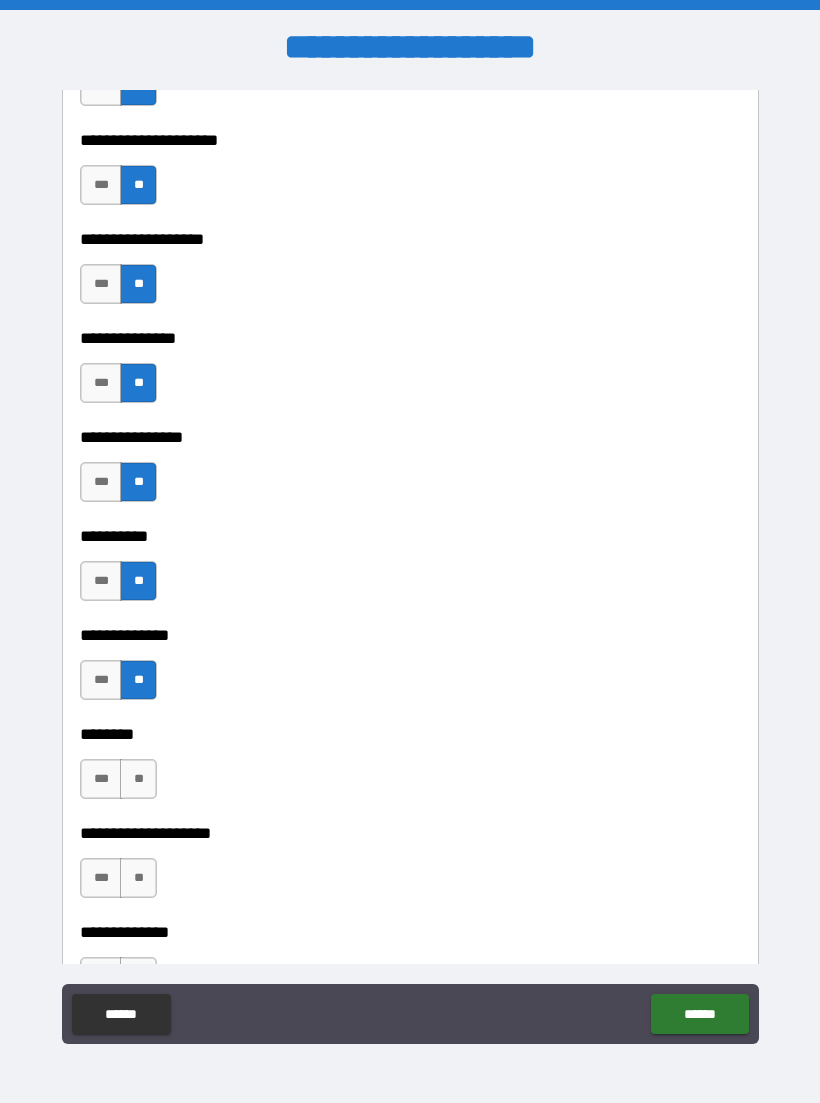 click on "**" at bounding box center [138, 779] 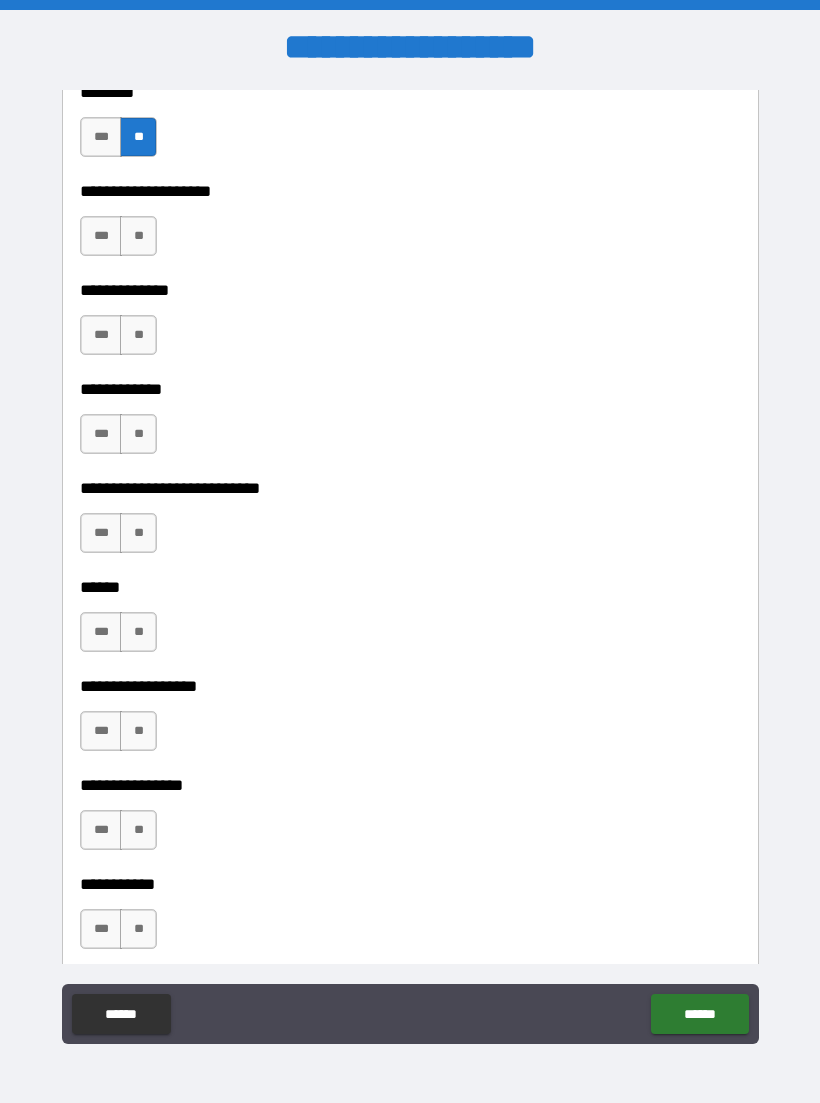 scroll, scrollTop: 8931, scrollLeft: 0, axis: vertical 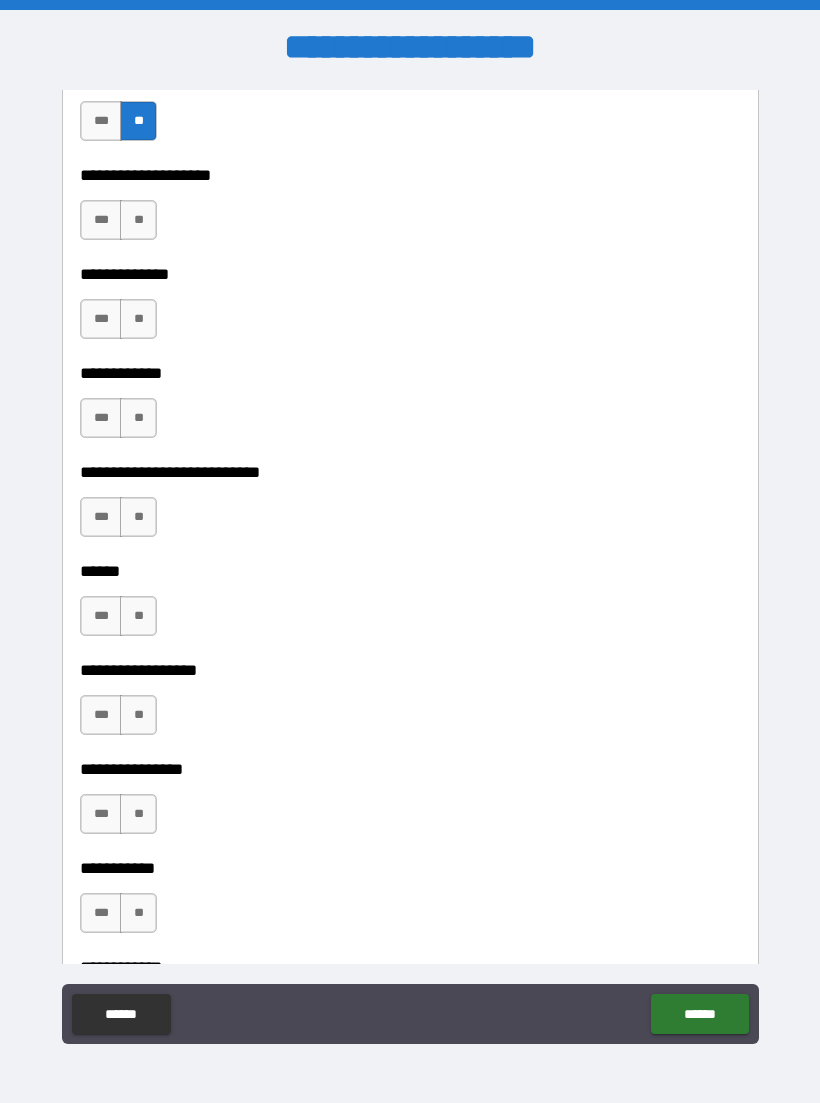 click on "**" at bounding box center [138, 220] 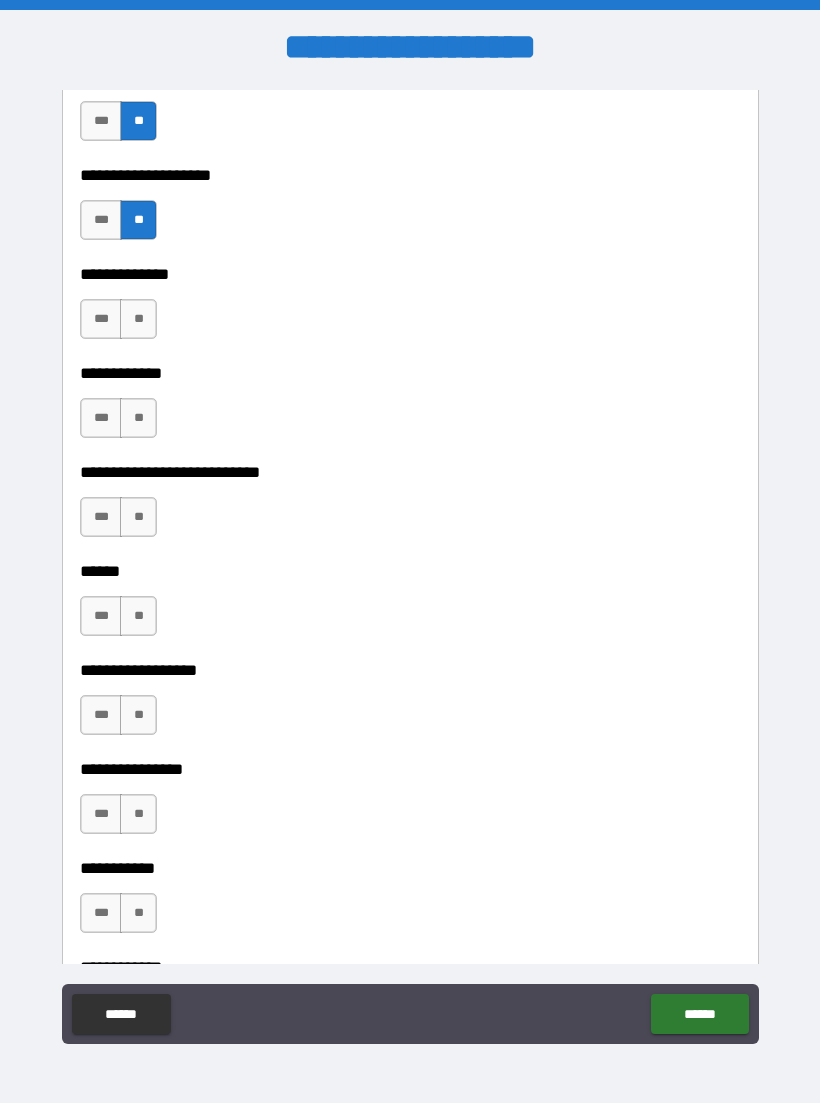 click on "**" at bounding box center (138, 319) 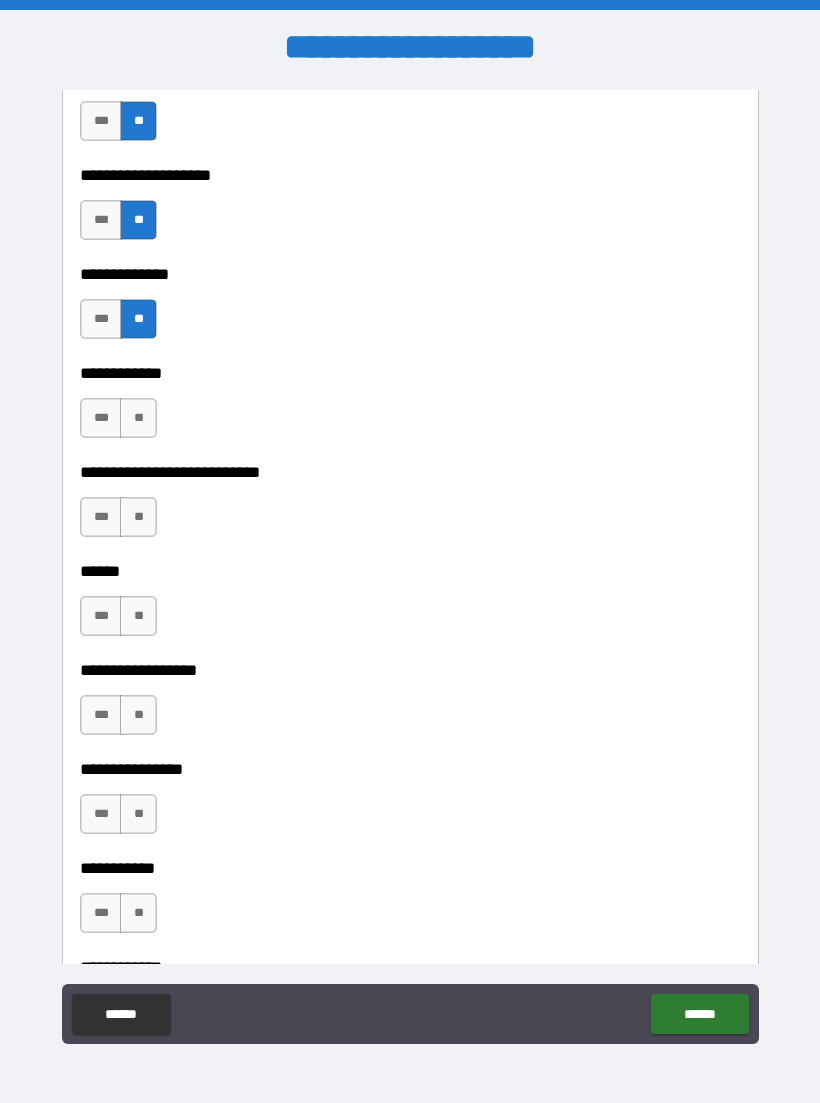 click on "**" at bounding box center [138, 418] 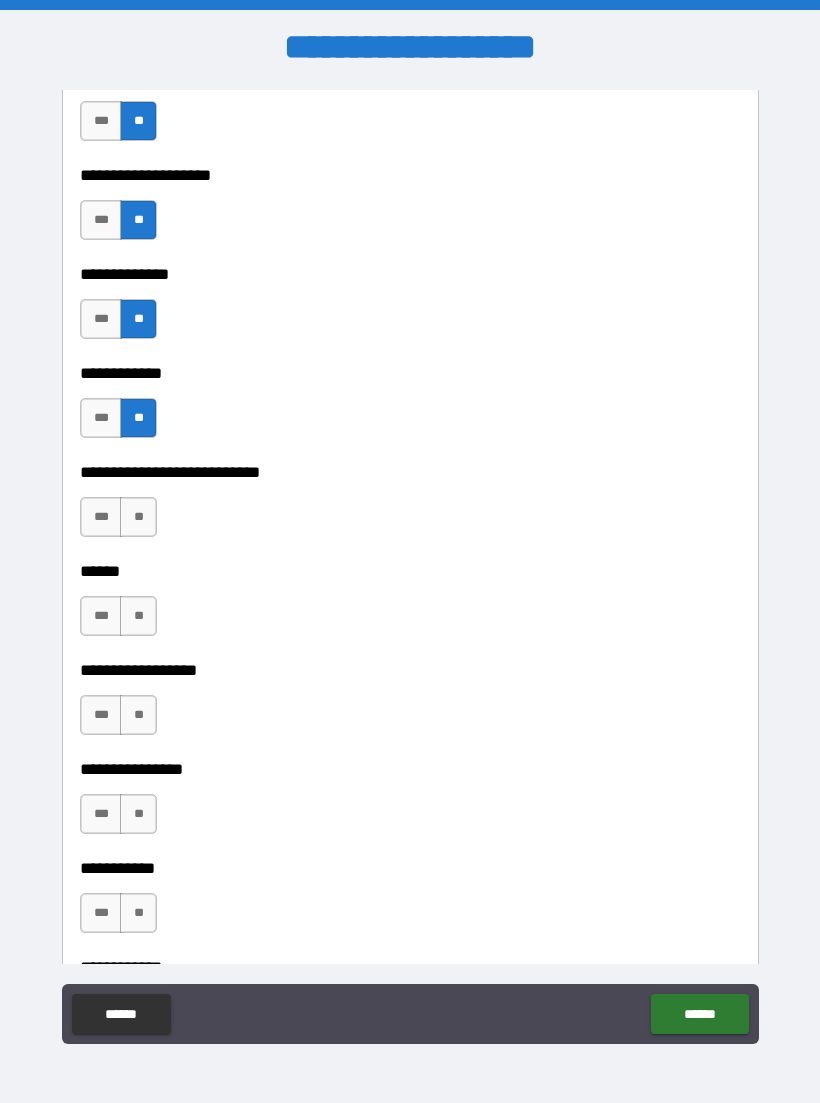 click on "**" at bounding box center (138, 517) 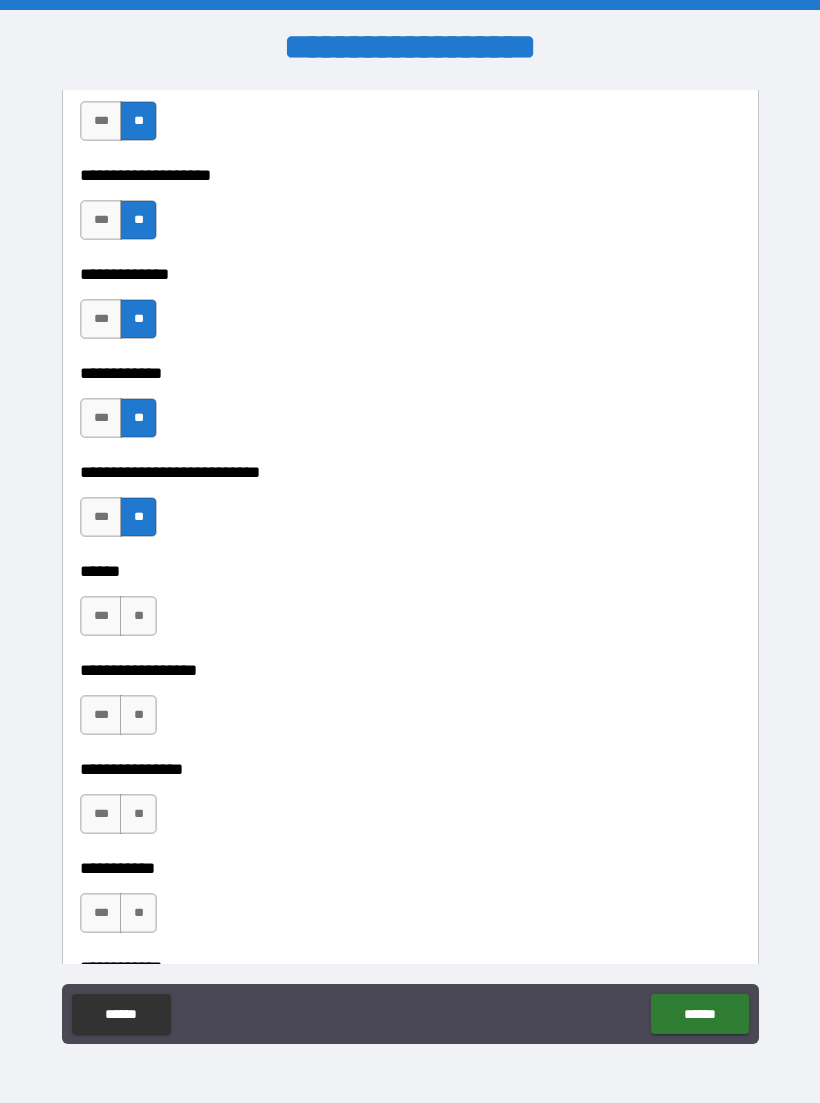 click on "**" at bounding box center (138, 616) 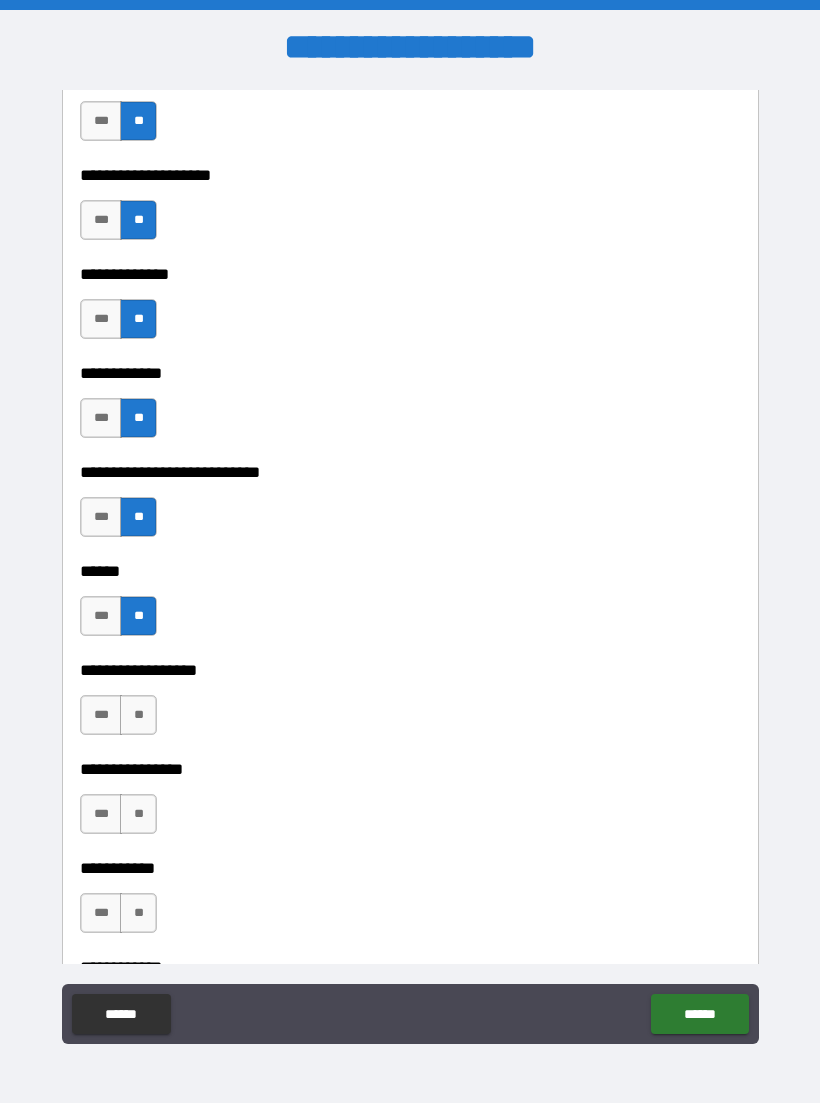 click on "**" at bounding box center (138, 715) 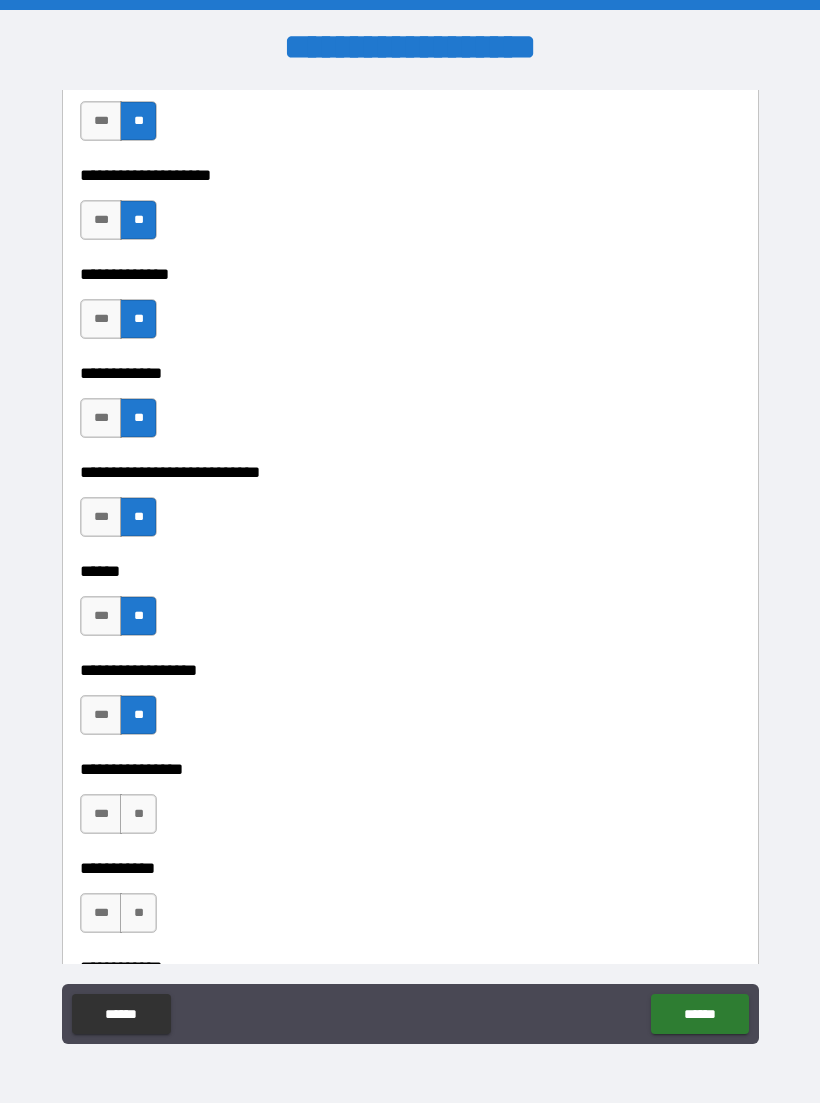 click on "**" at bounding box center (138, 814) 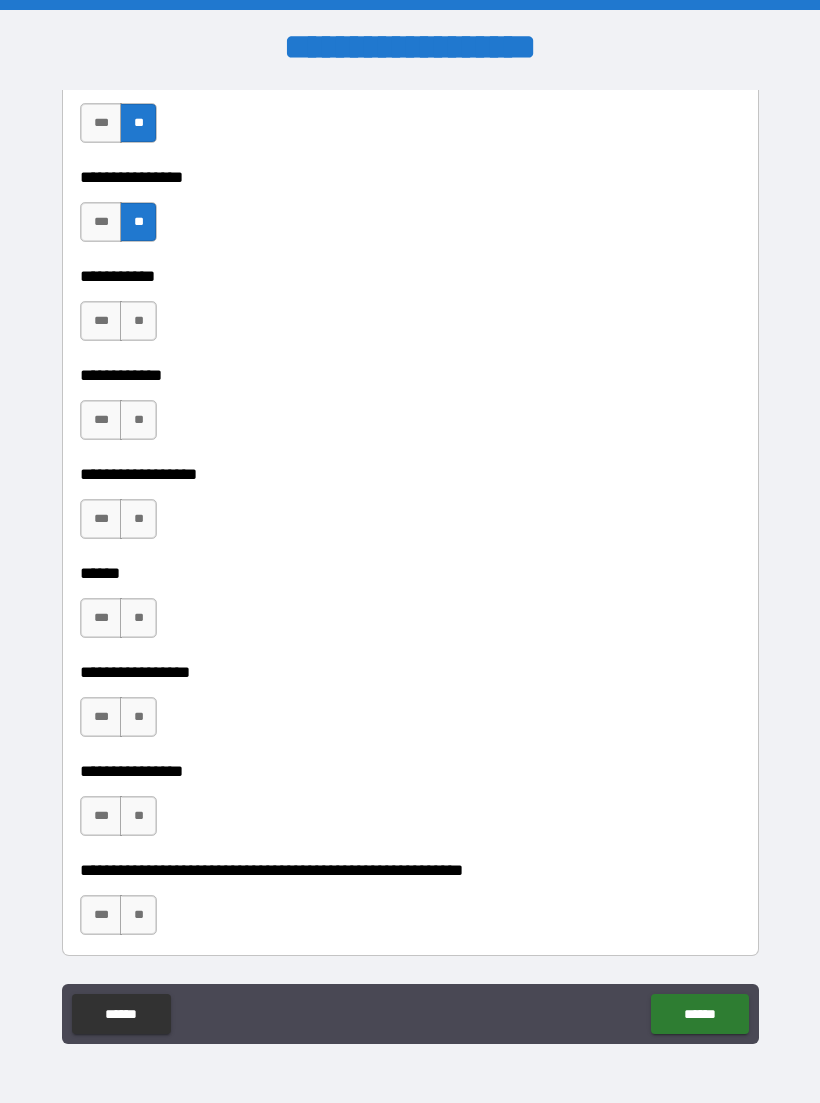 scroll, scrollTop: 9526, scrollLeft: 0, axis: vertical 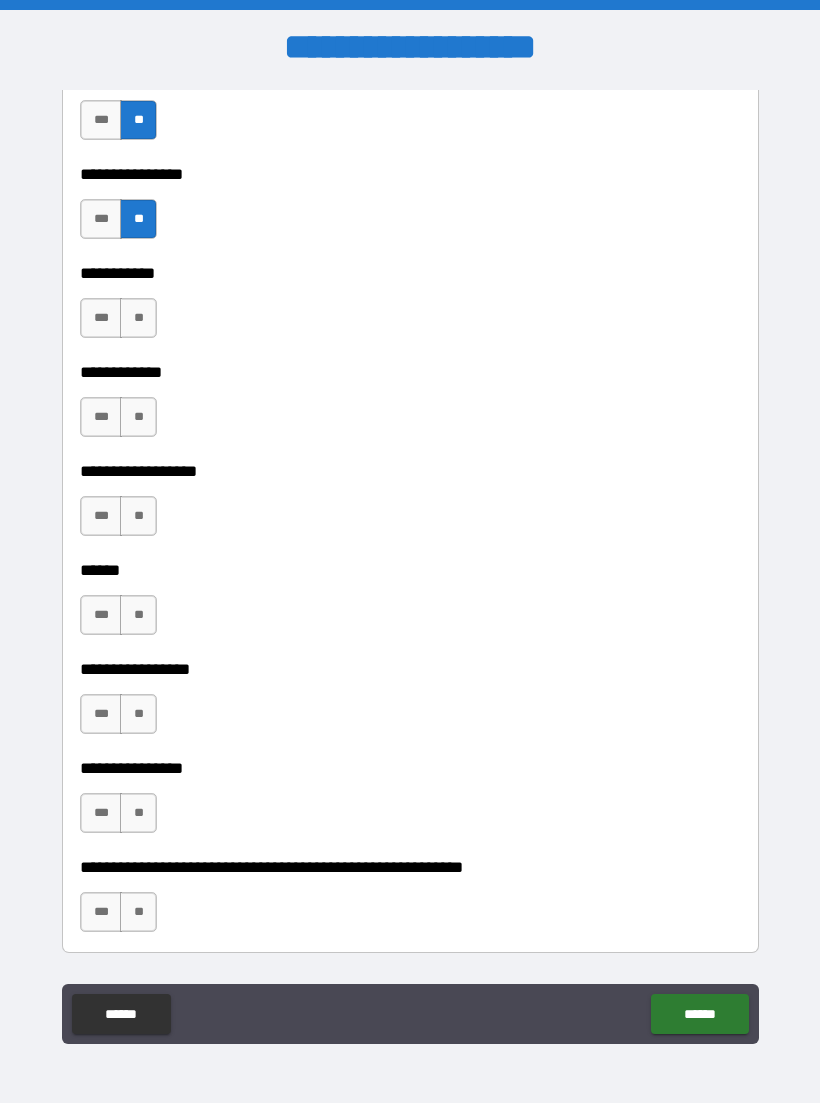 click on "**" at bounding box center (138, 318) 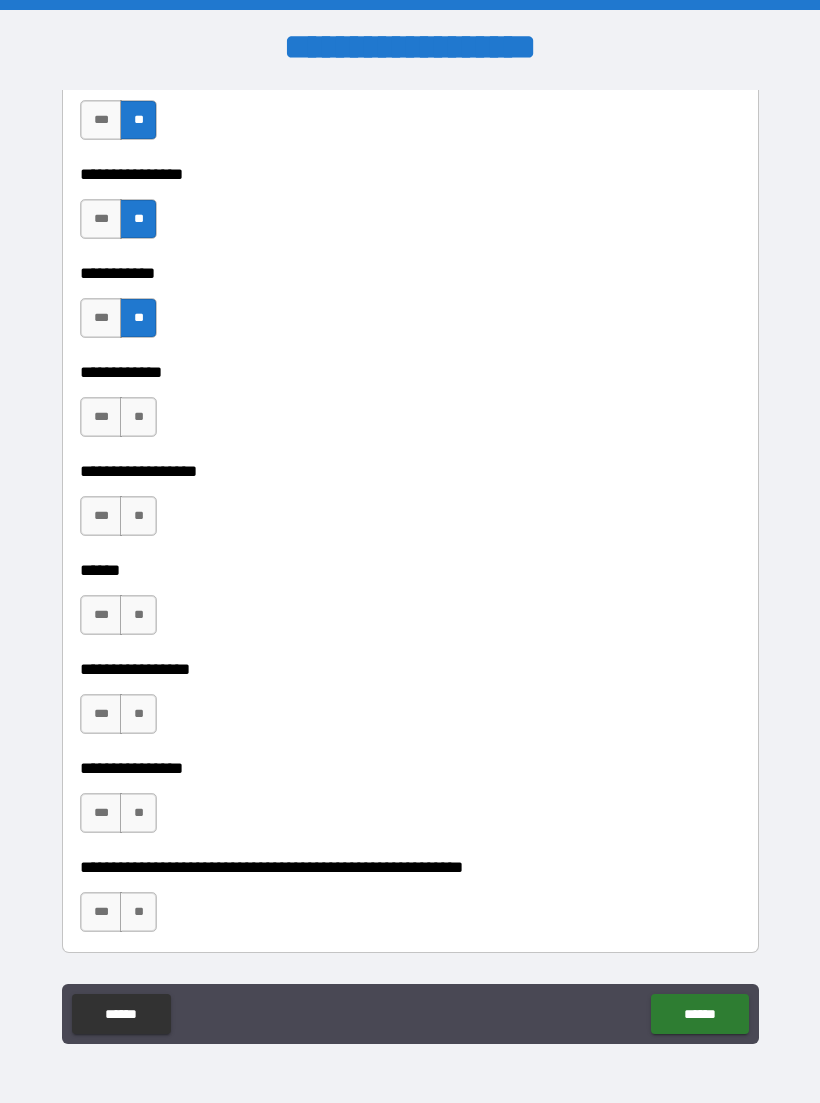 click on "**" at bounding box center [138, 417] 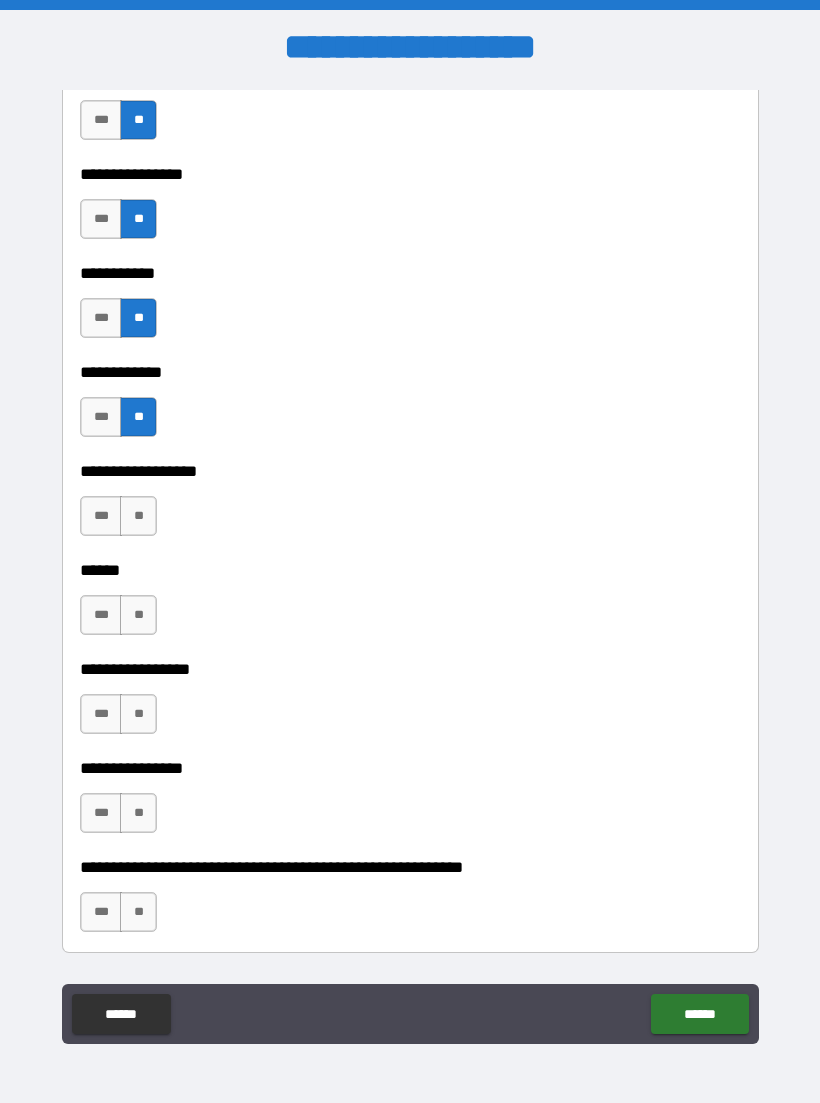 click on "**" at bounding box center [138, 516] 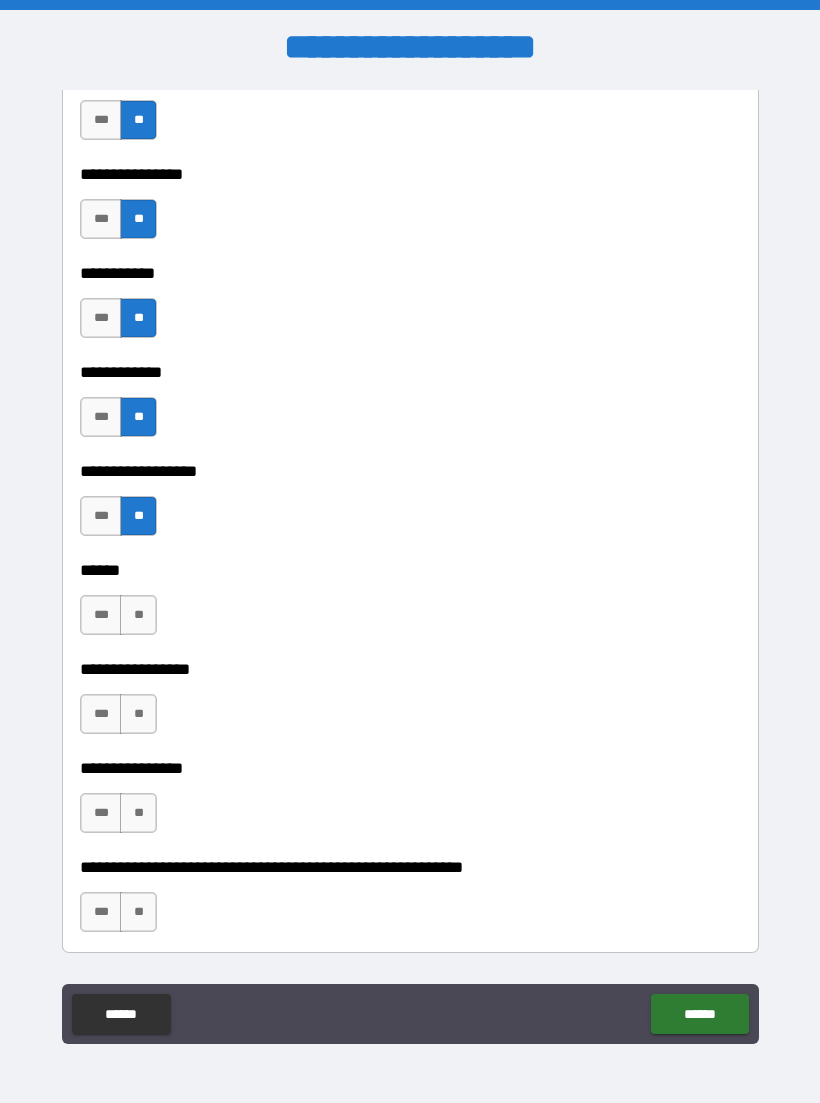 click on "**" at bounding box center (138, 615) 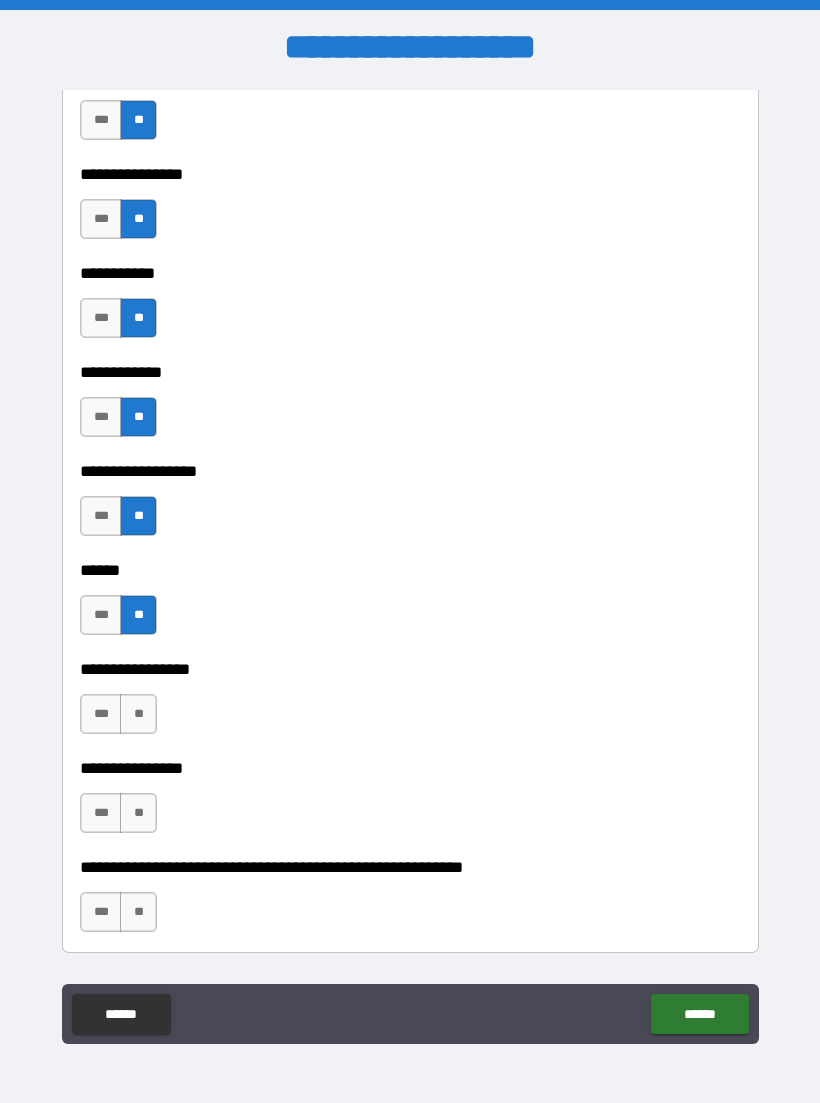 click on "**" at bounding box center [138, 714] 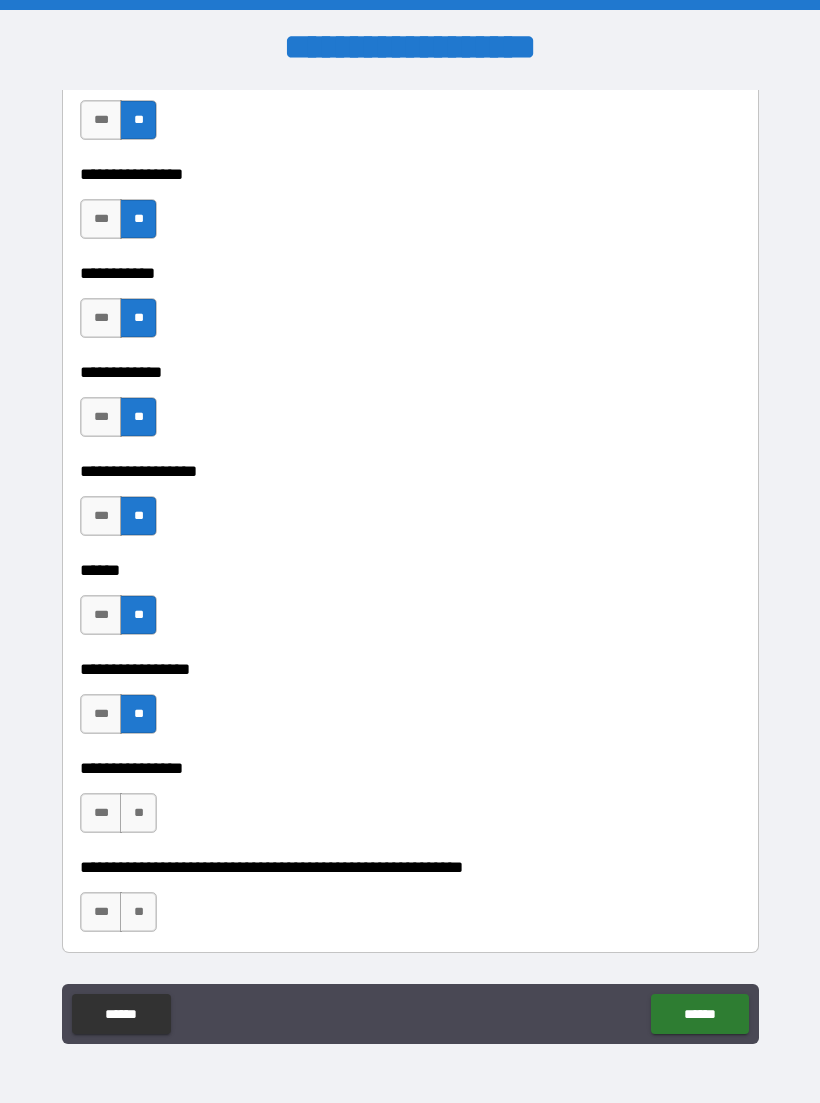 click on "**" at bounding box center (138, 813) 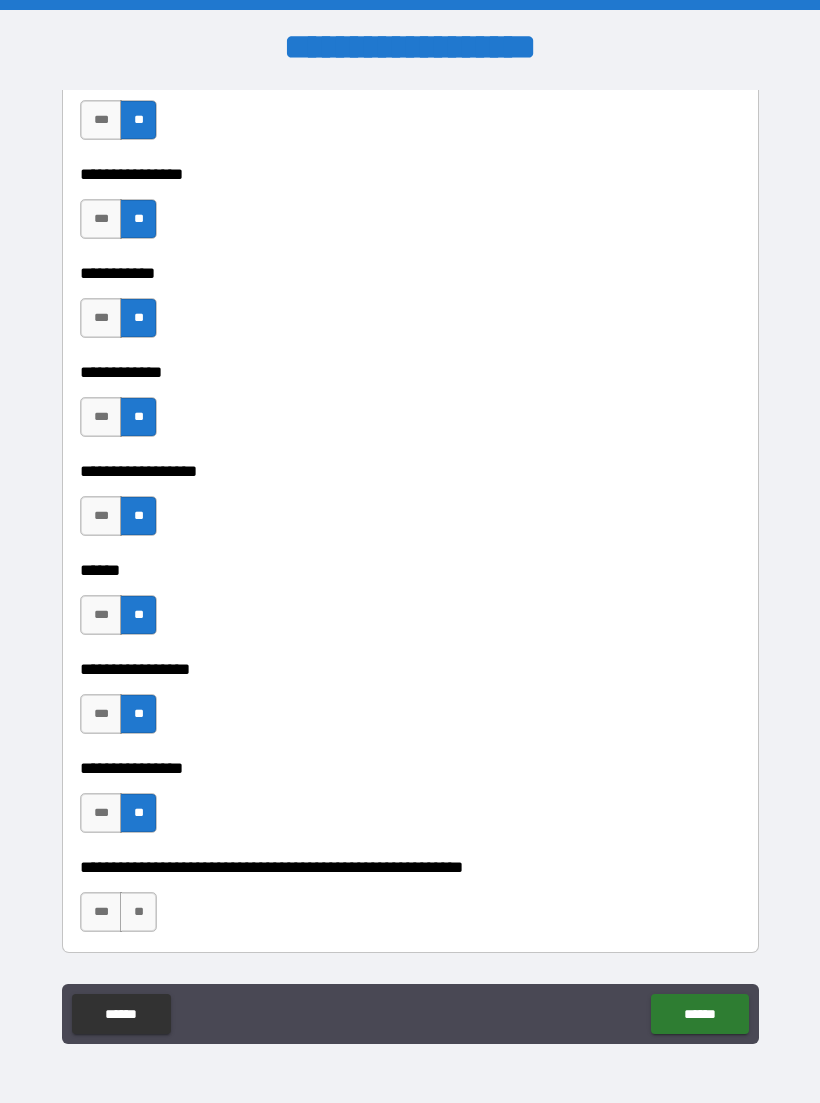 click on "**" at bounding box center [138, 912] 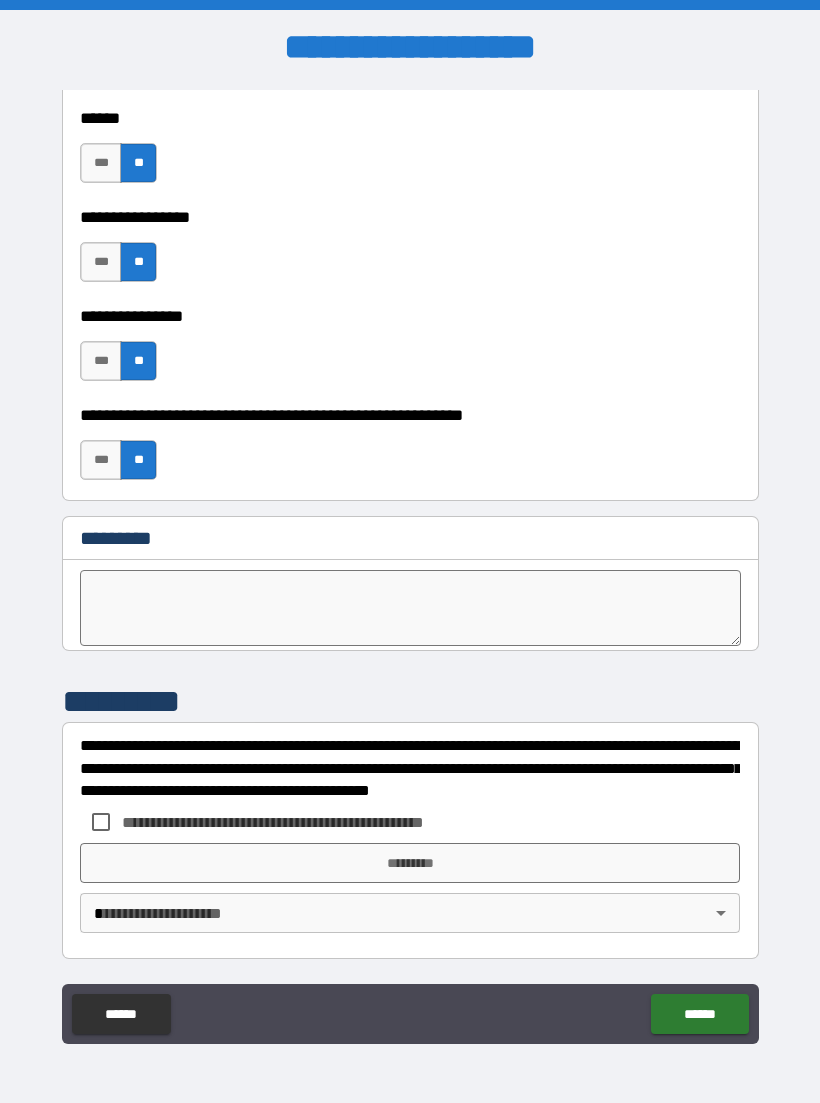 scroll, scrollTop: 9978, scrollLeft: 0, axis: vertical 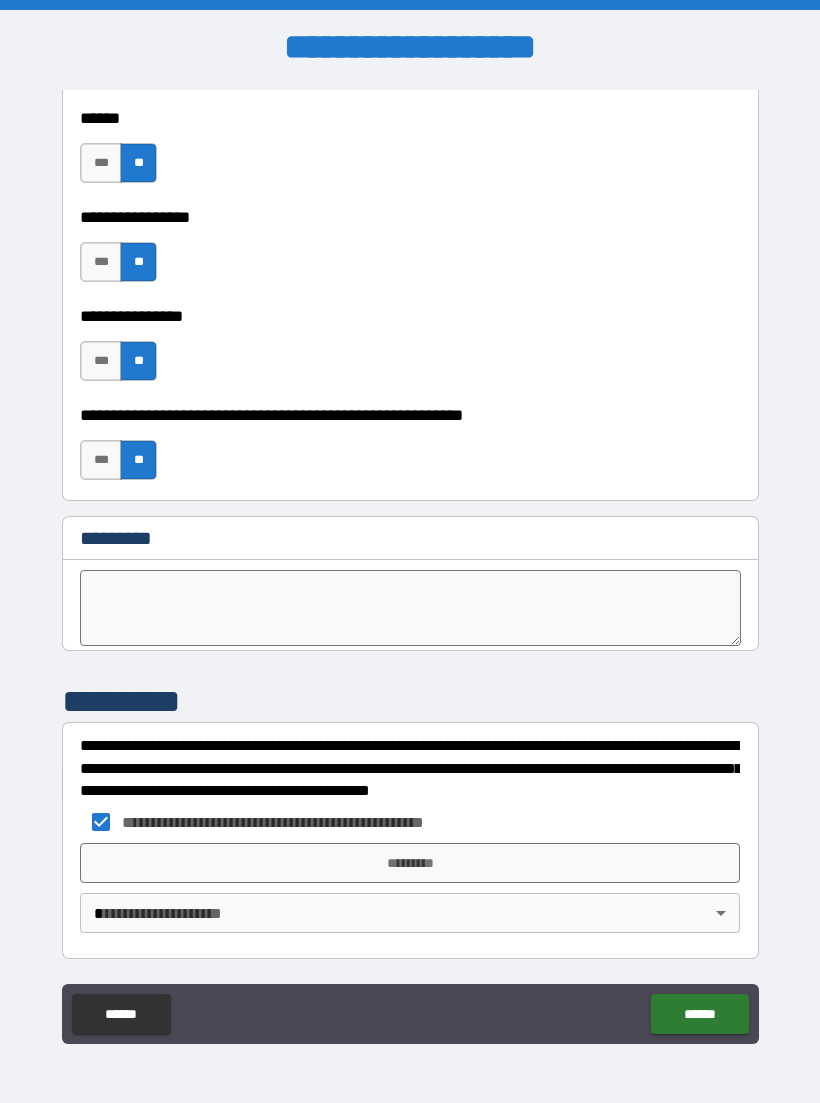 click on "*********" at bounding box center [410, 863] 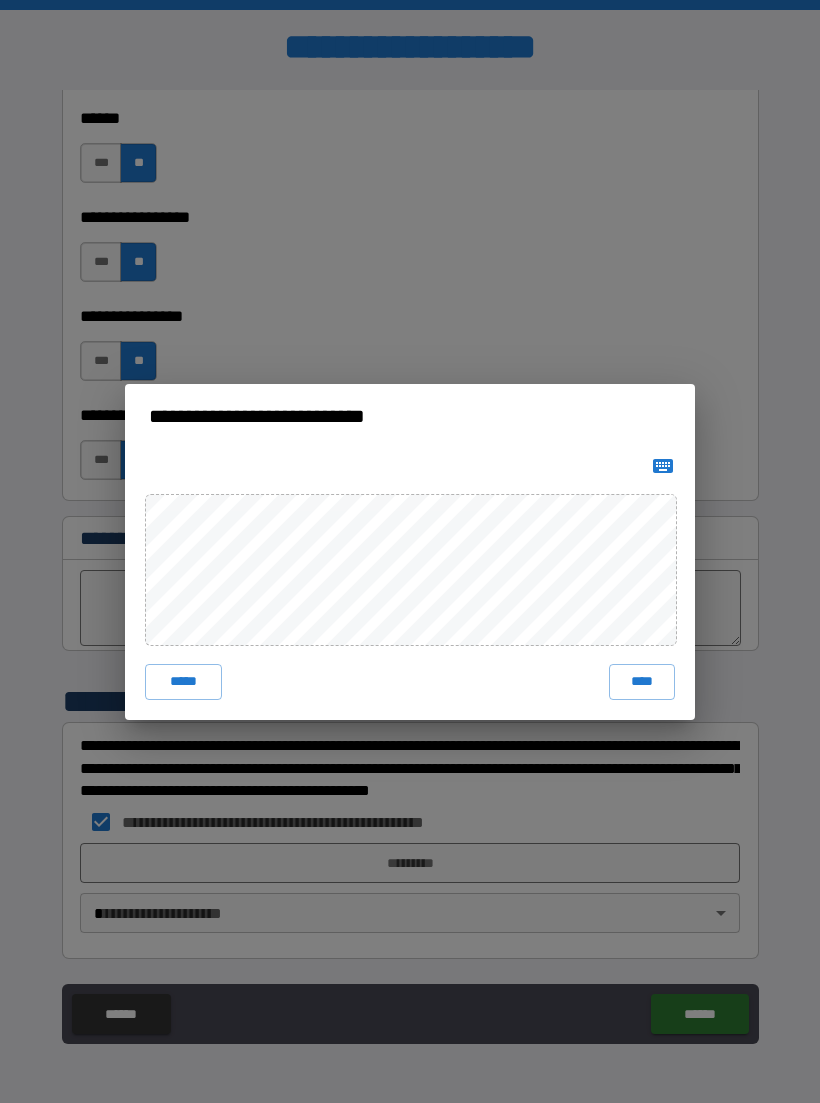 click on "****" at bounding box center [642, 682] 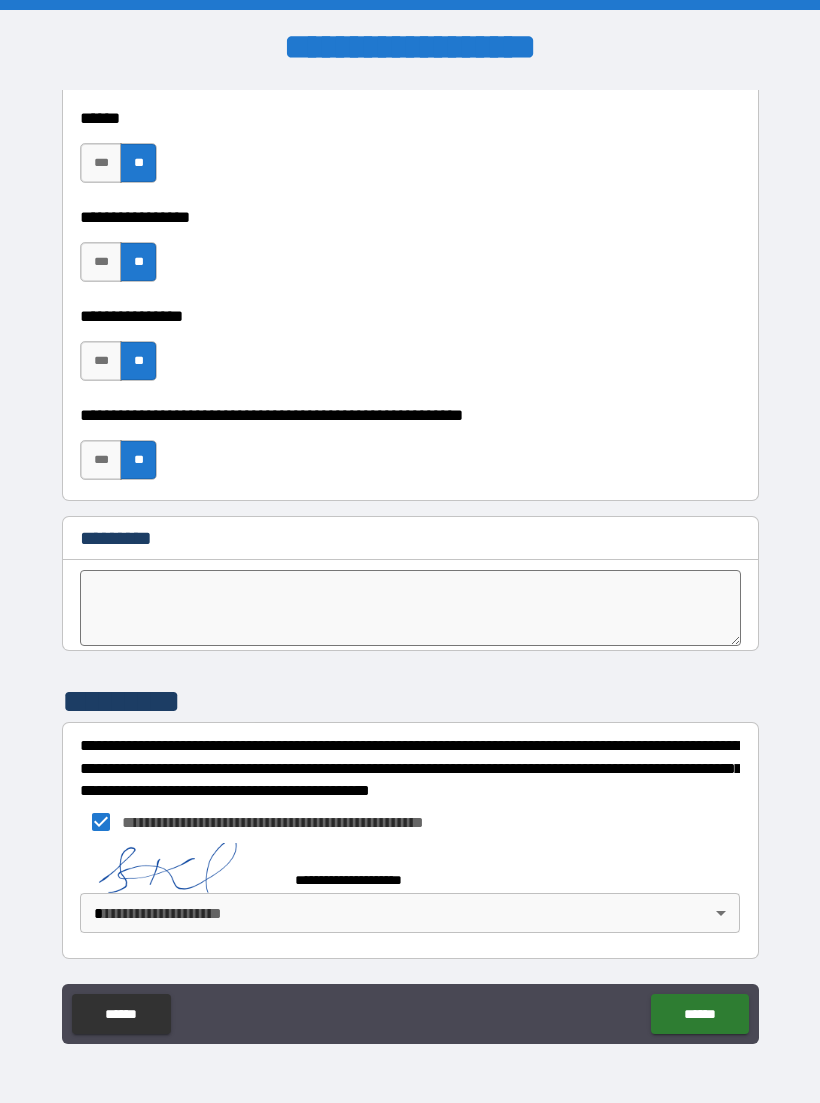 scroll, scrollTop: 9968, scrollLeft: 0, axis: vertical 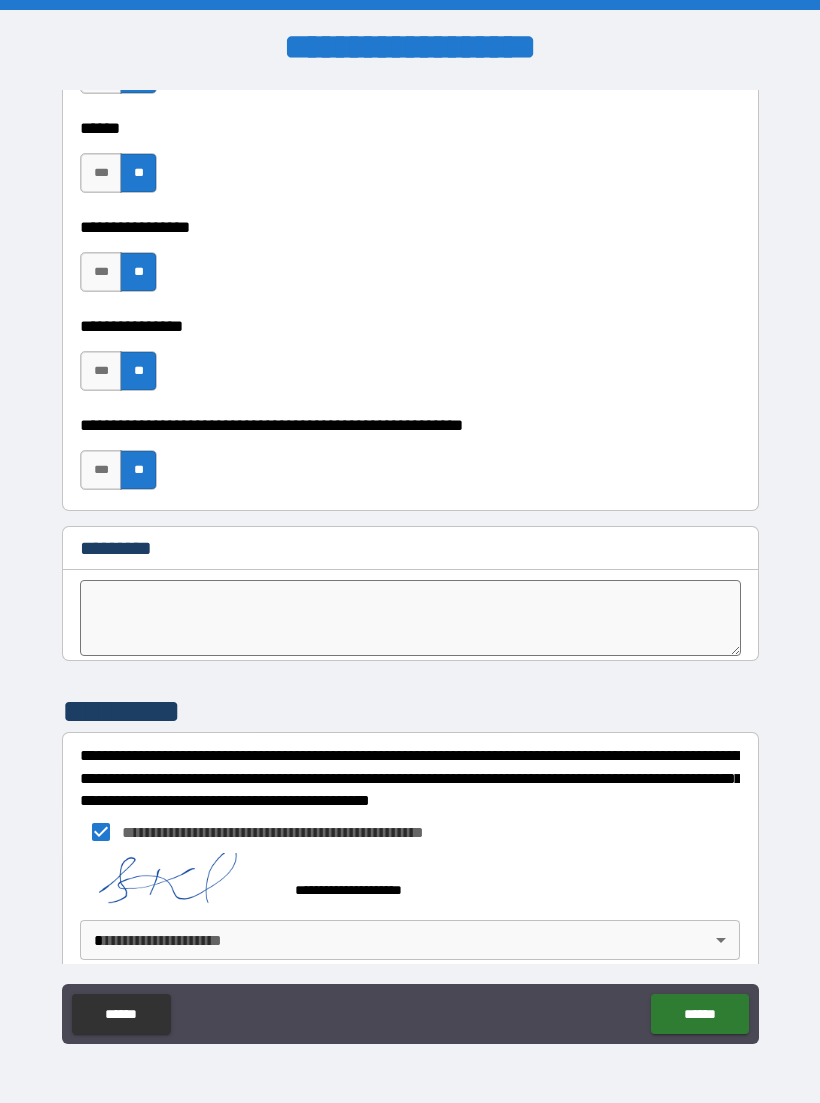 click on "**********" at bounding box center (410, 568) 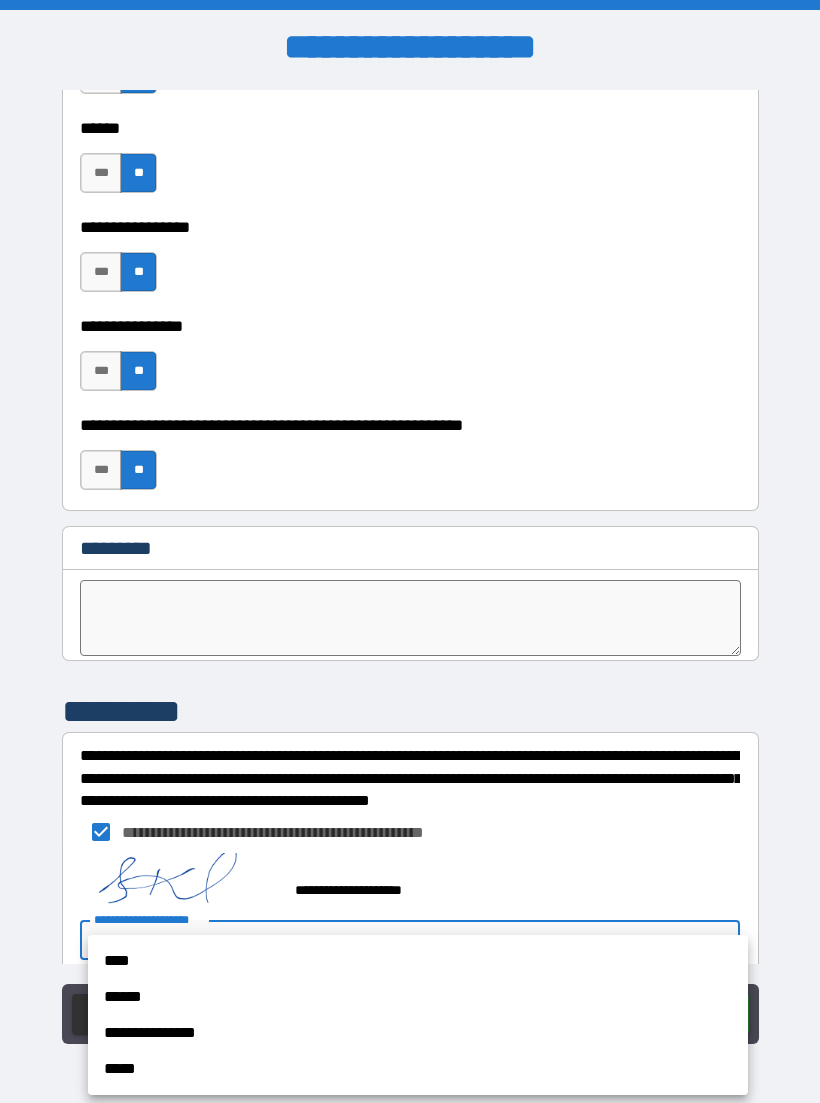 click on "**********" at bounding box center [418, 1033] 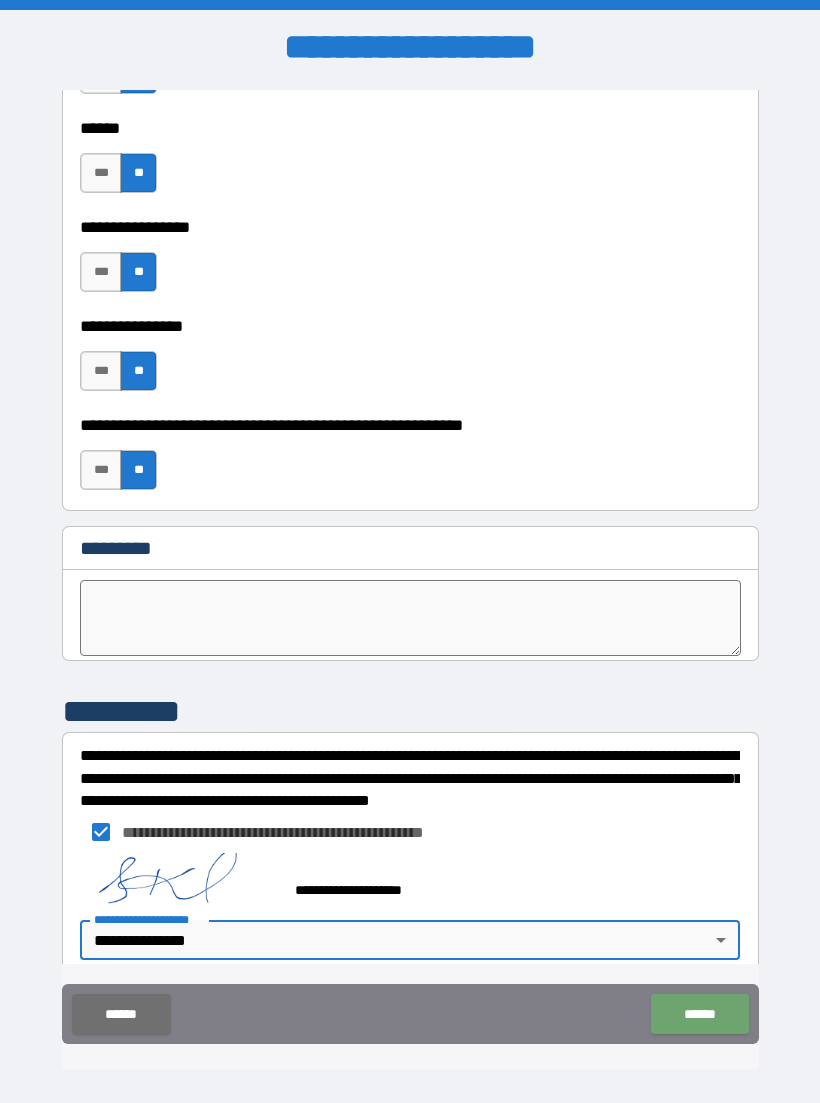 click on "******" at bounding box center [699, 1014] 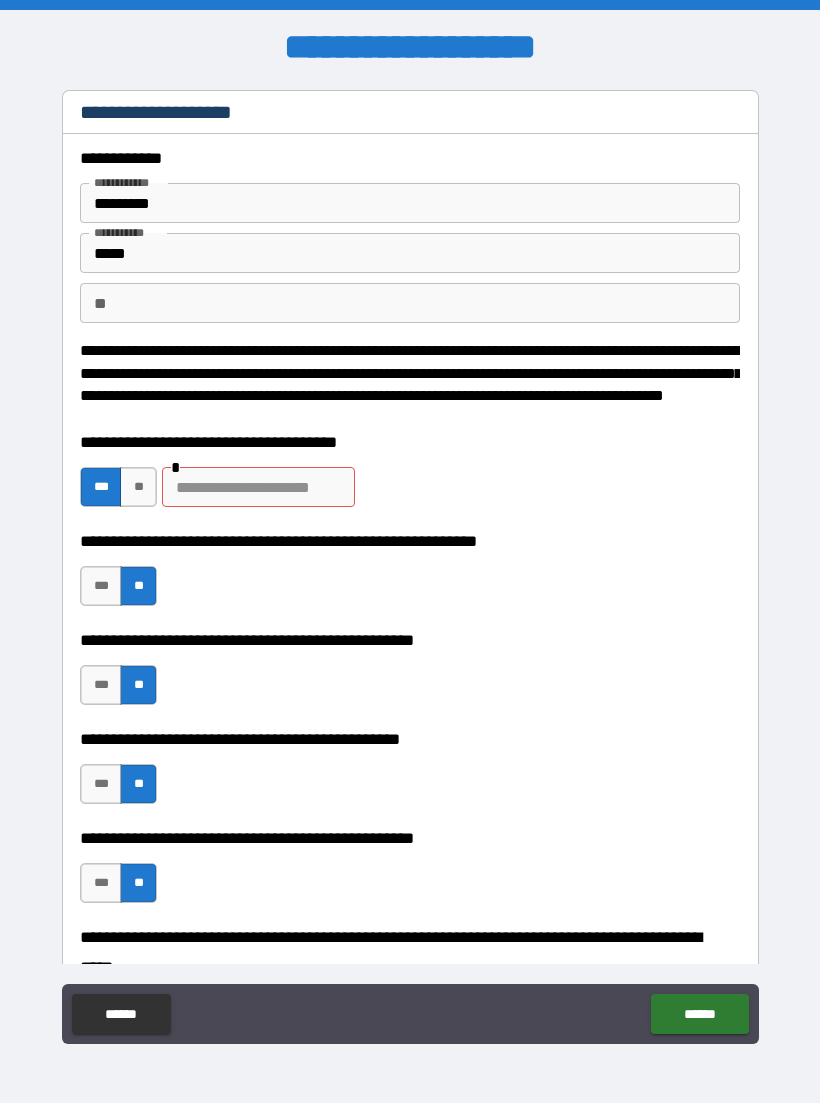scroll, scrollTop: 0, scrollLeft: 0, axis: both 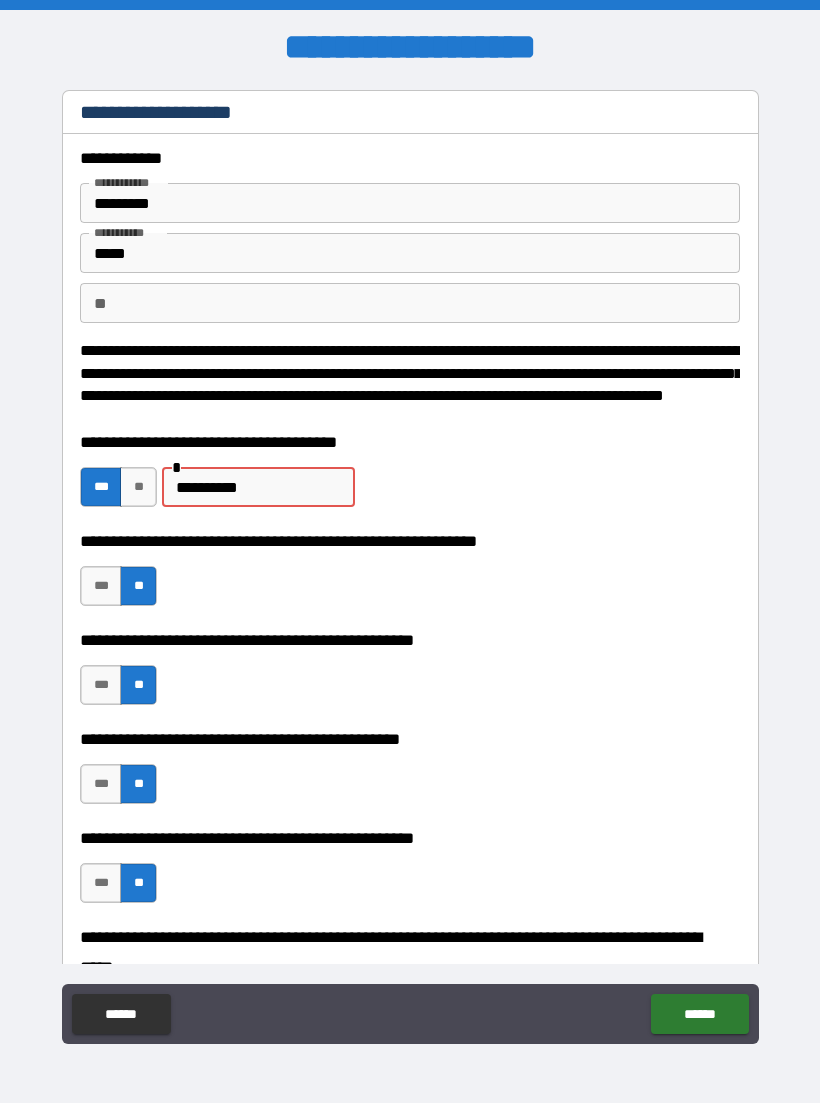 type on "**********" 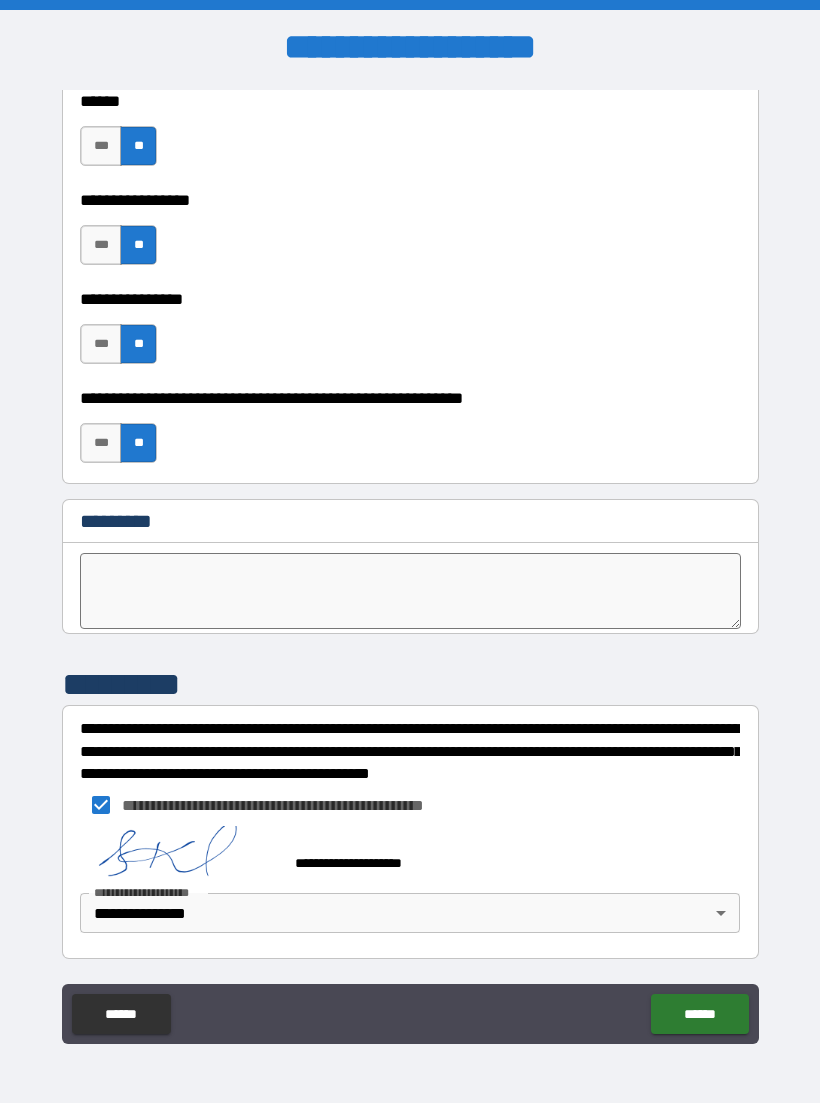 scroll, scrollTop: 9995, scrollLeft: 0, axis: vertical 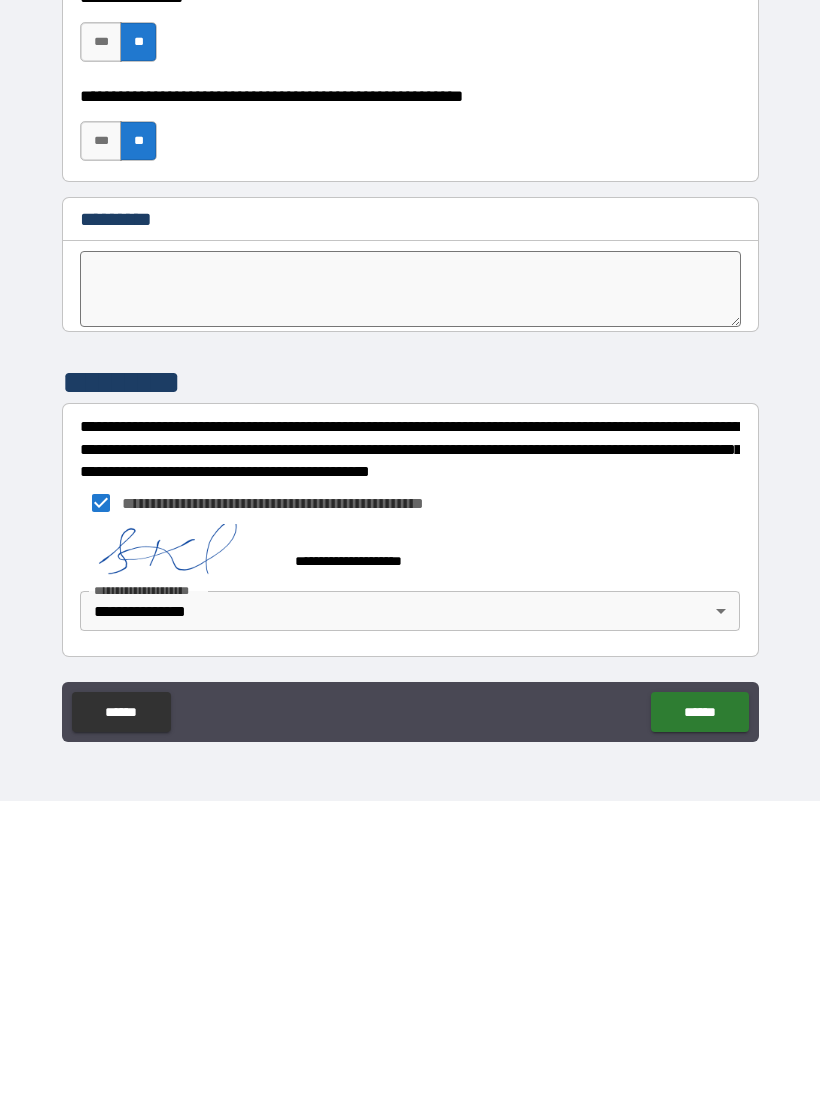 click on "******" at bounding box center (699, 1014) 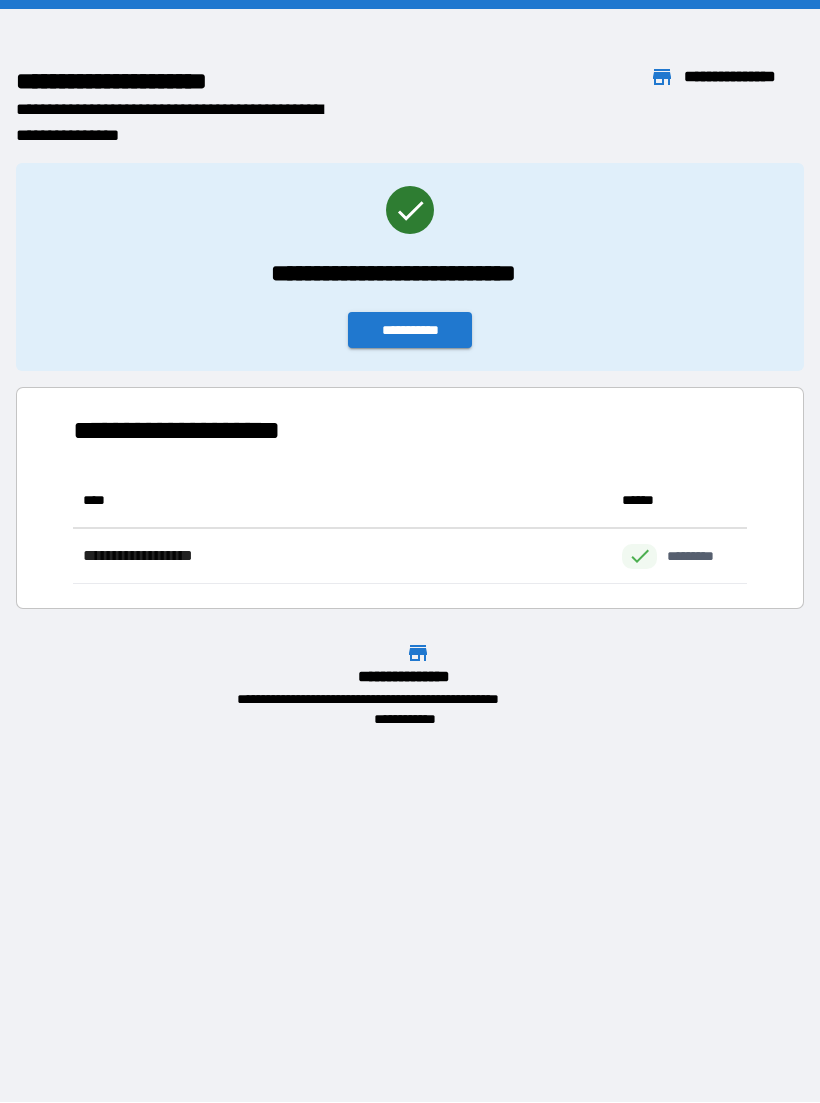 scroll, scrollTop: 111, scrollLeft: 674, axis: both 